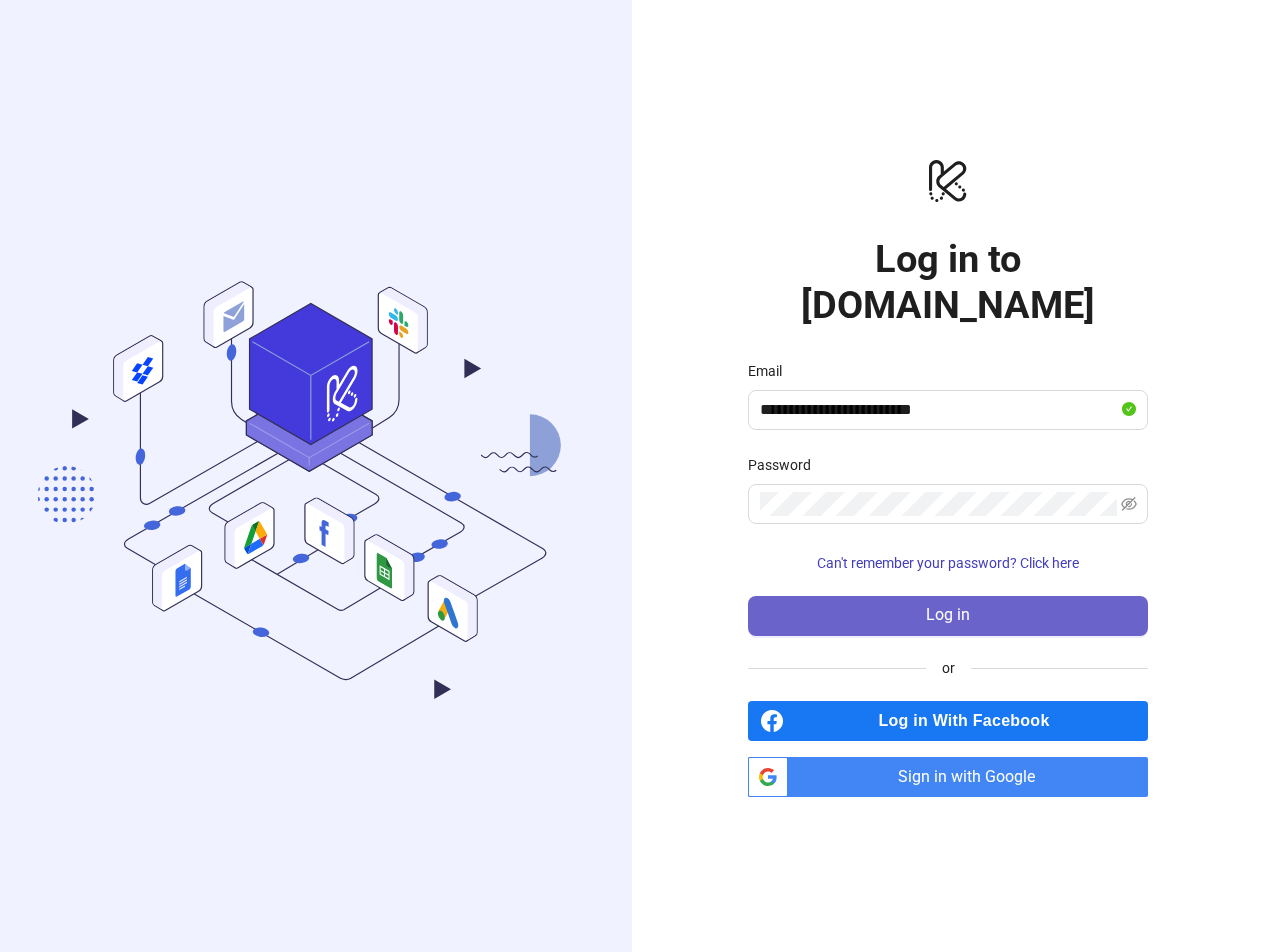 scroll, scrollTop: 0, scrollLeft: 0, axis: both 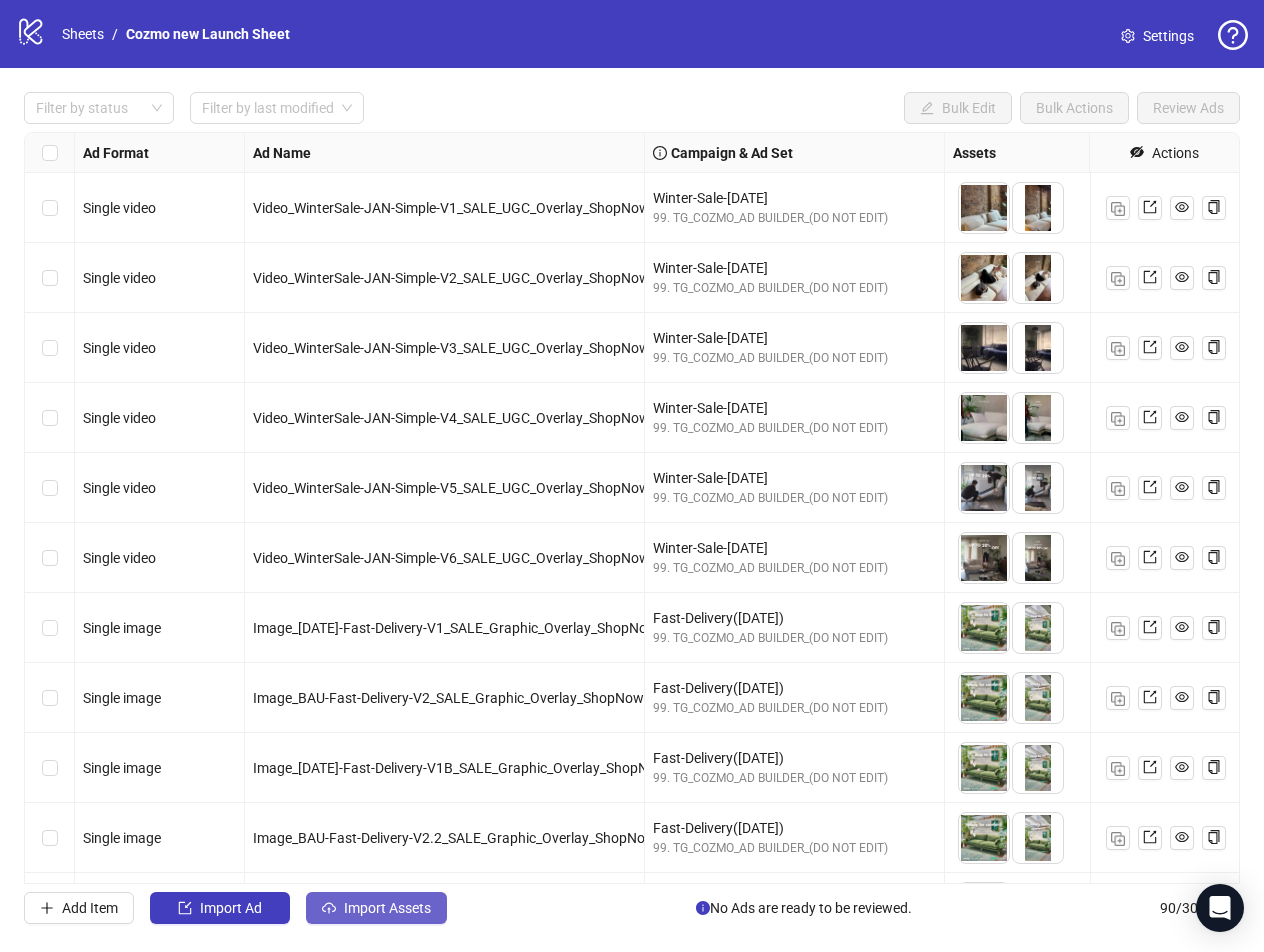 click on "Import Assets" at bounding box center [387, 908] 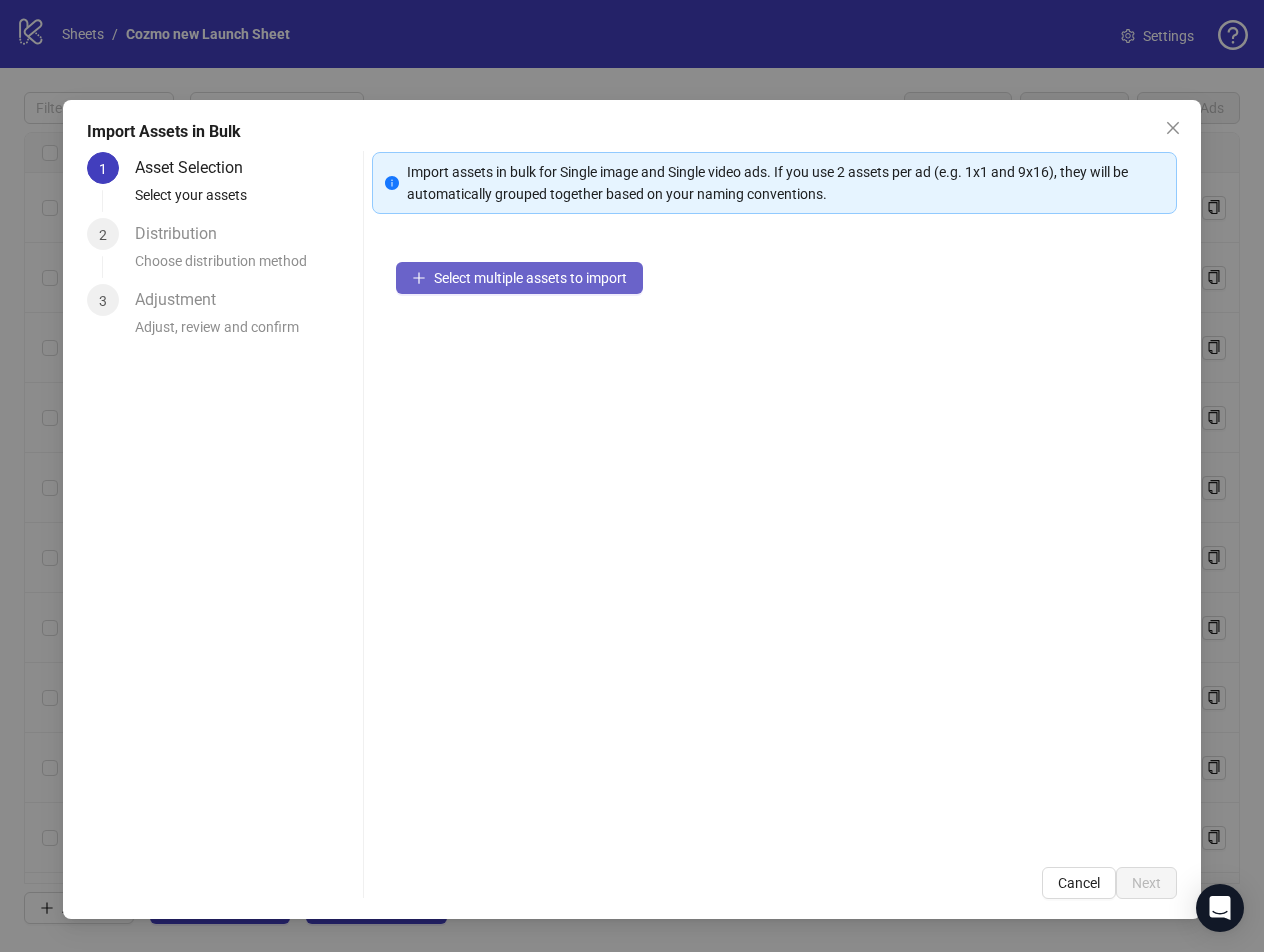 click on "Select multiple assets to import" at bounding box center [530, 278] 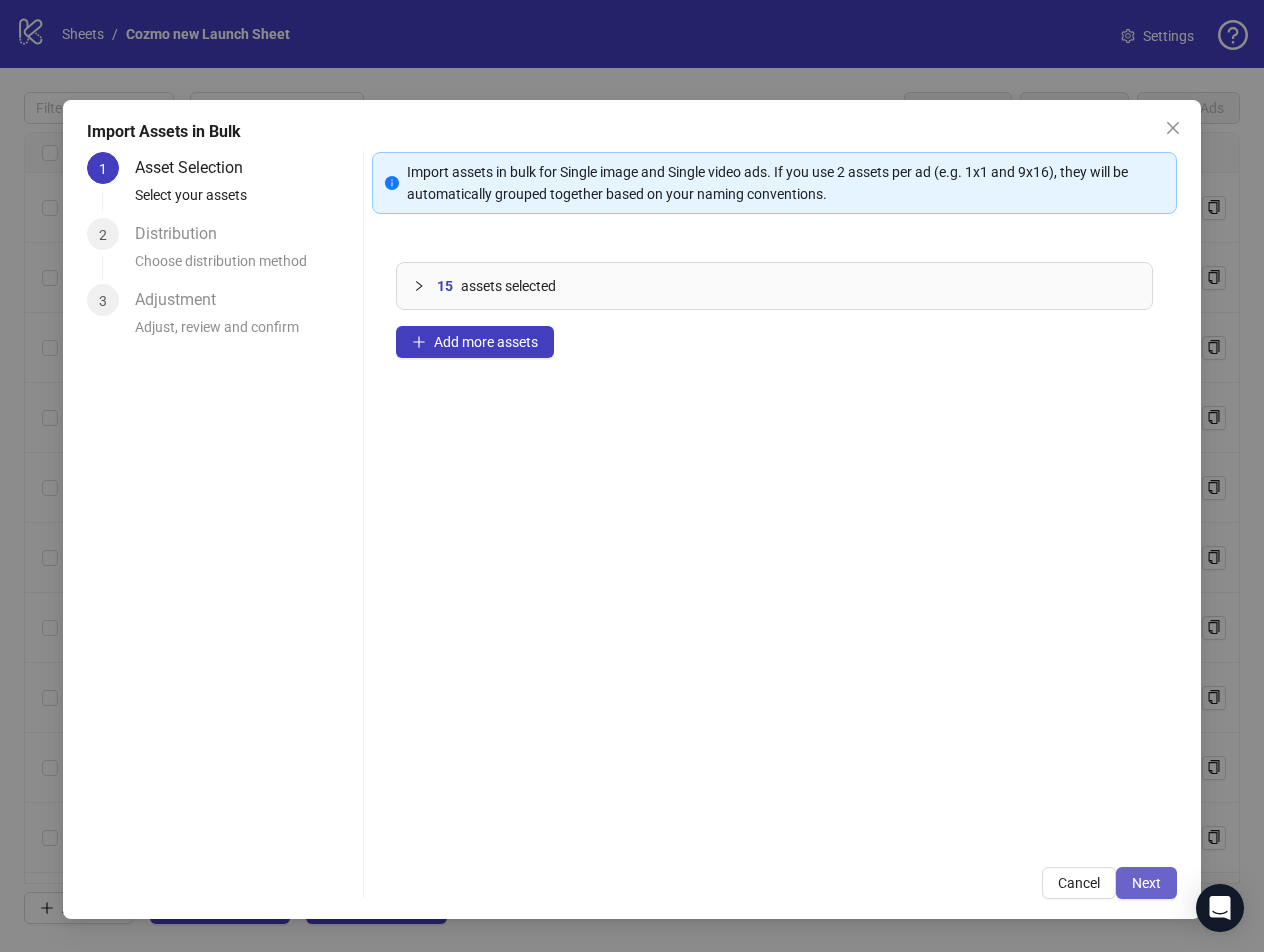 click on "Next" at bounding box center [1146, 883] 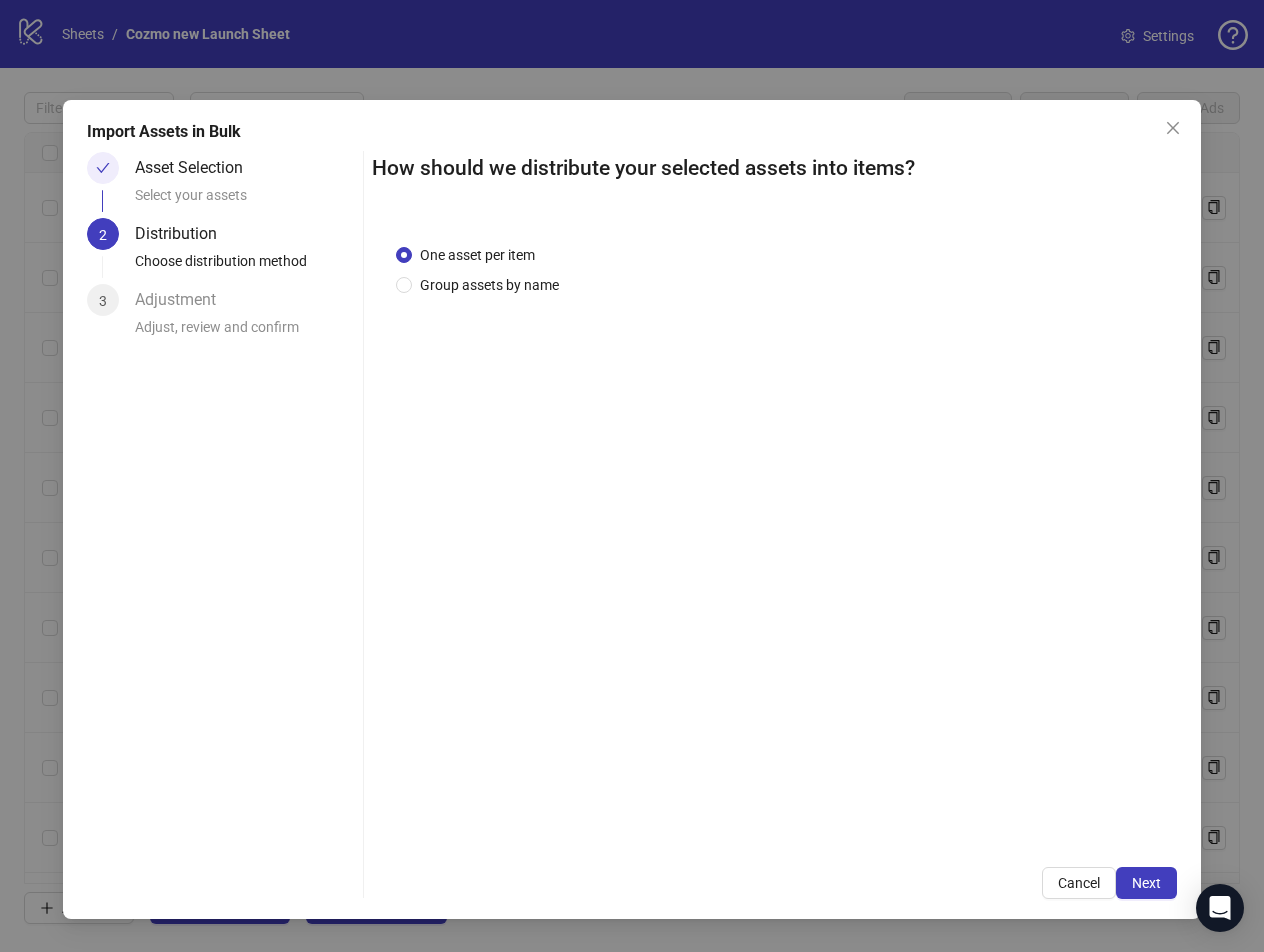 click on "One asset per item Group assets by name" at bounding box center (774, 531) 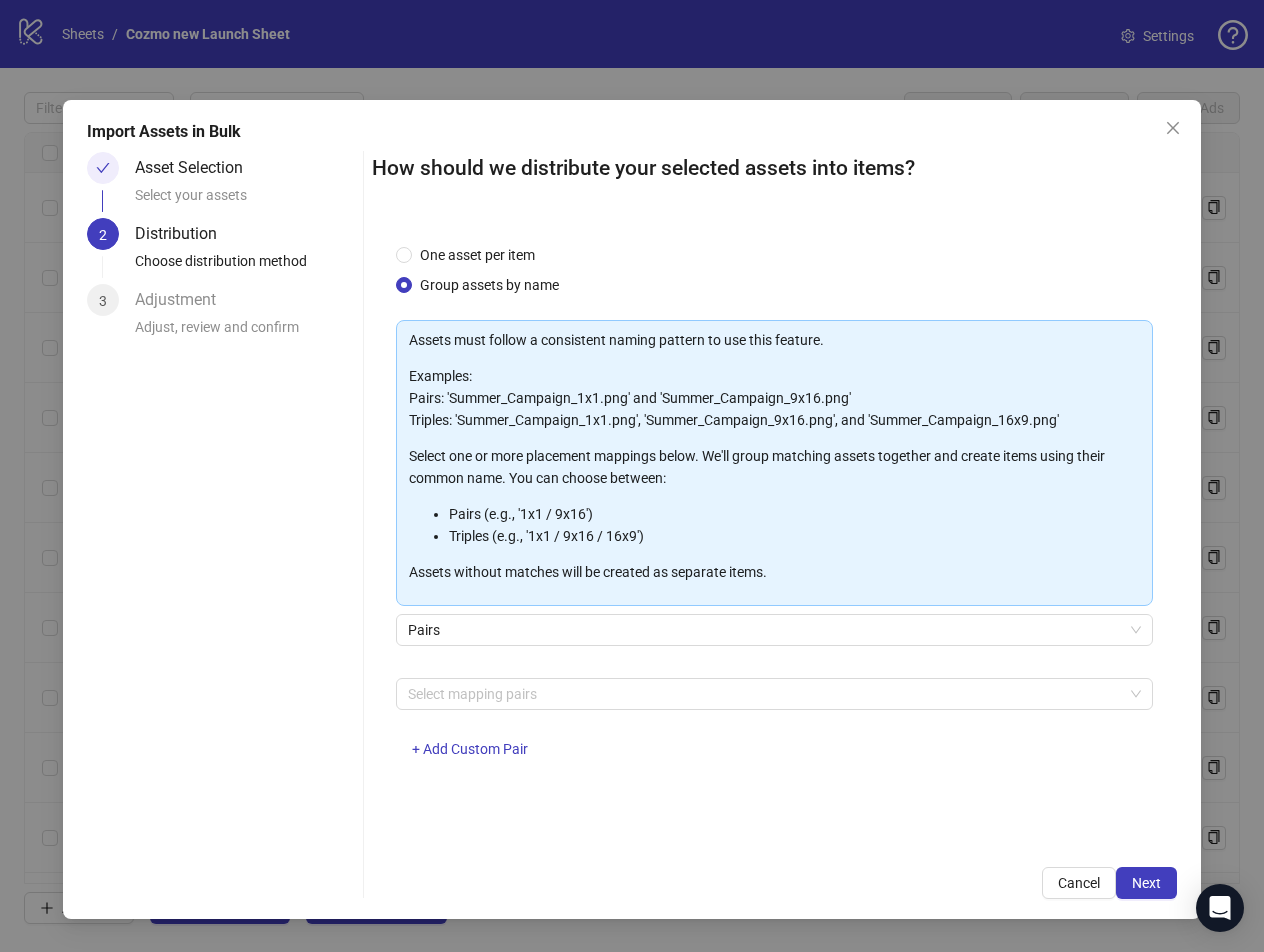 click on "Pairs" at bounding box center (774, 642) 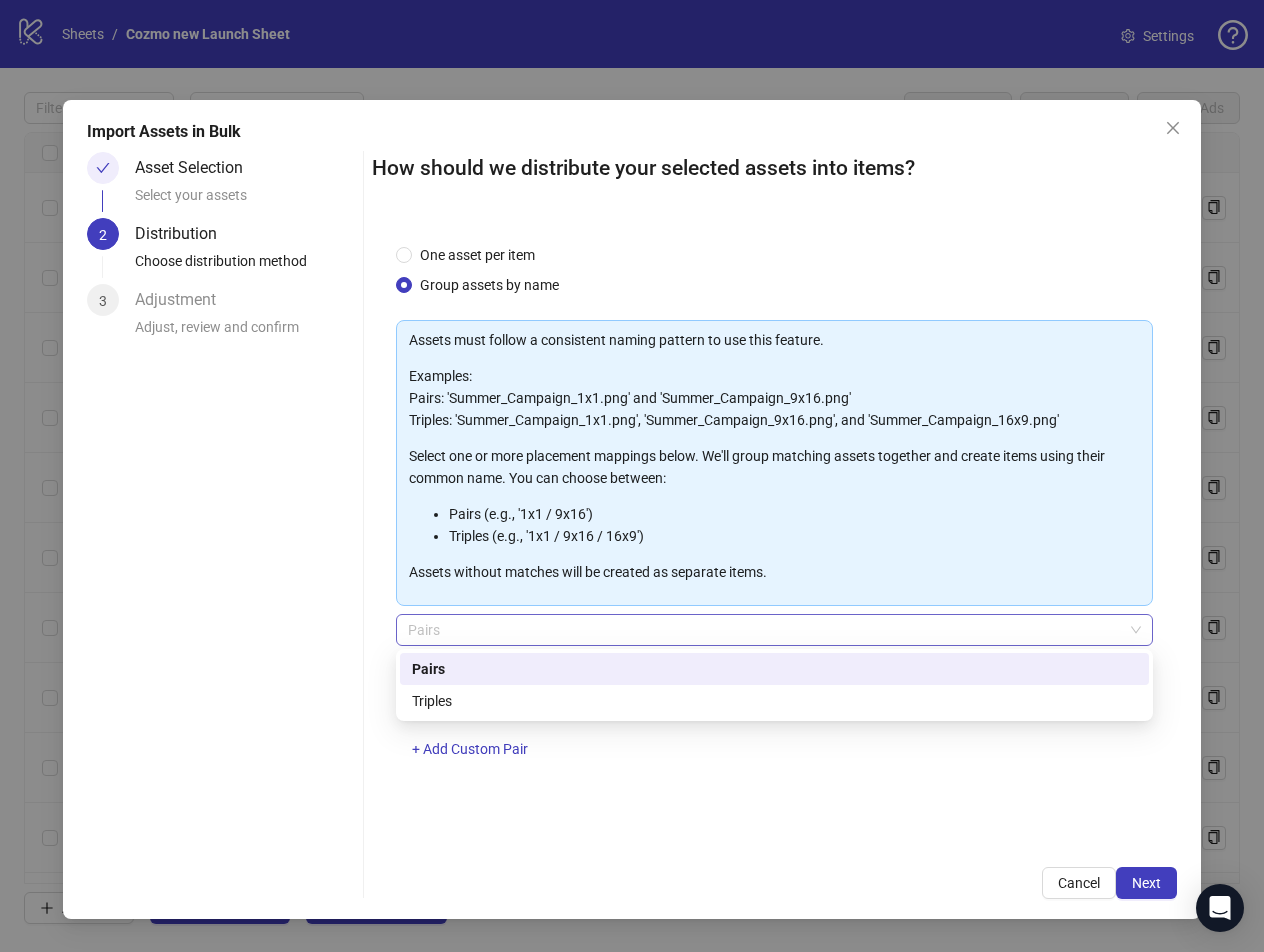 click on "Pairs" at bounding box center (774, 630) 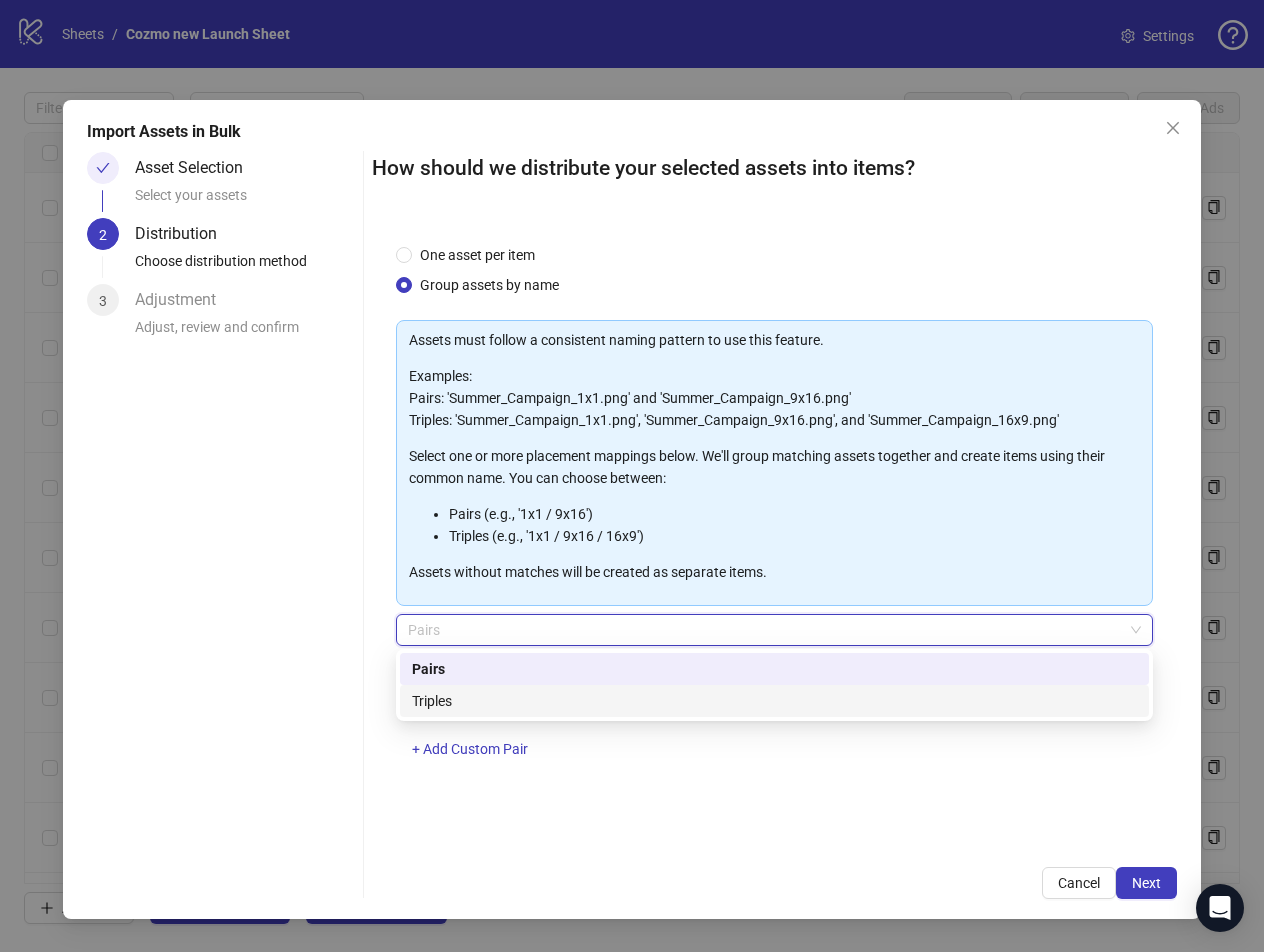 click on "Triples" at bounding box center [774, 701] 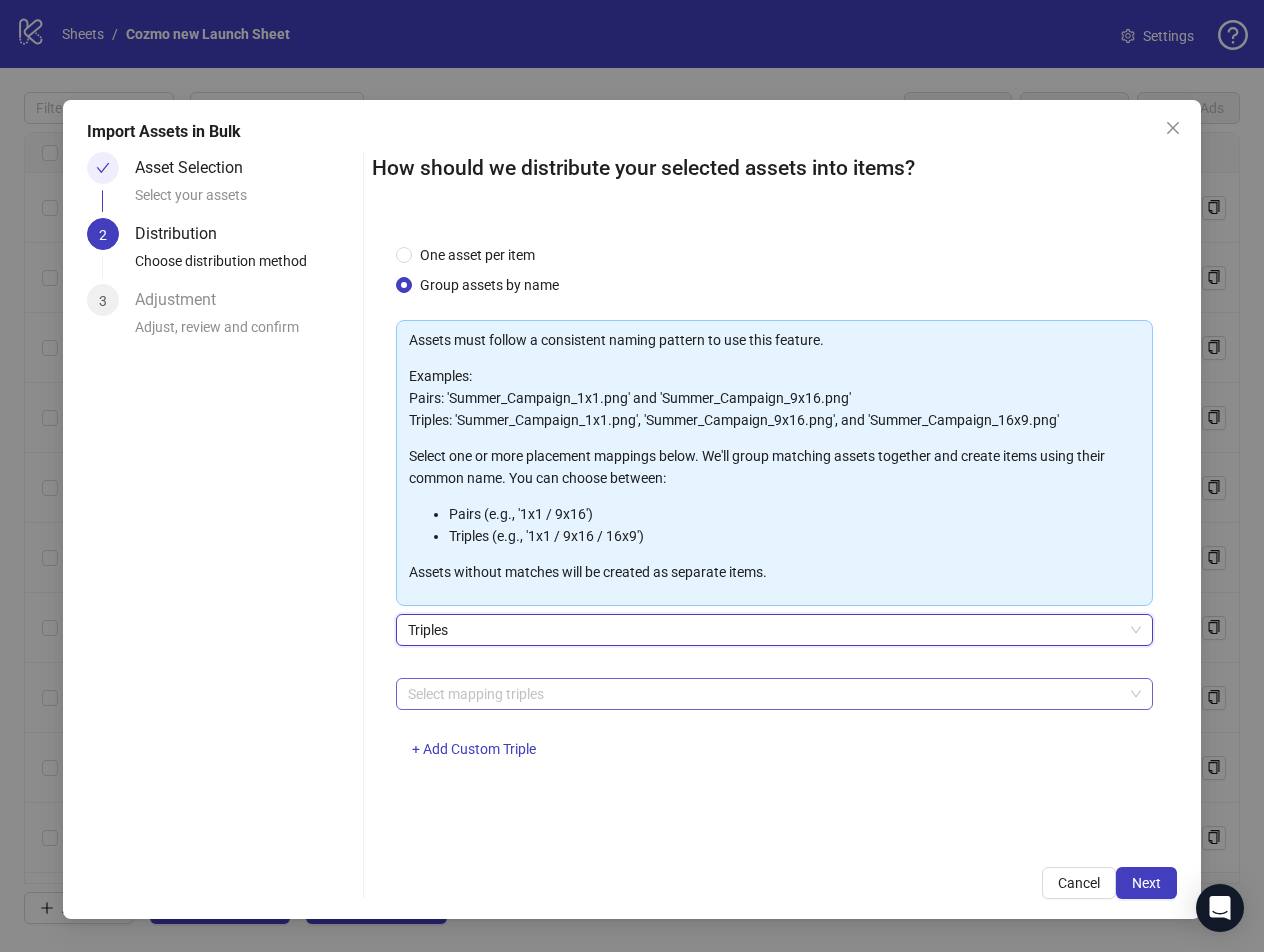 click at bounding box center (763, 694) 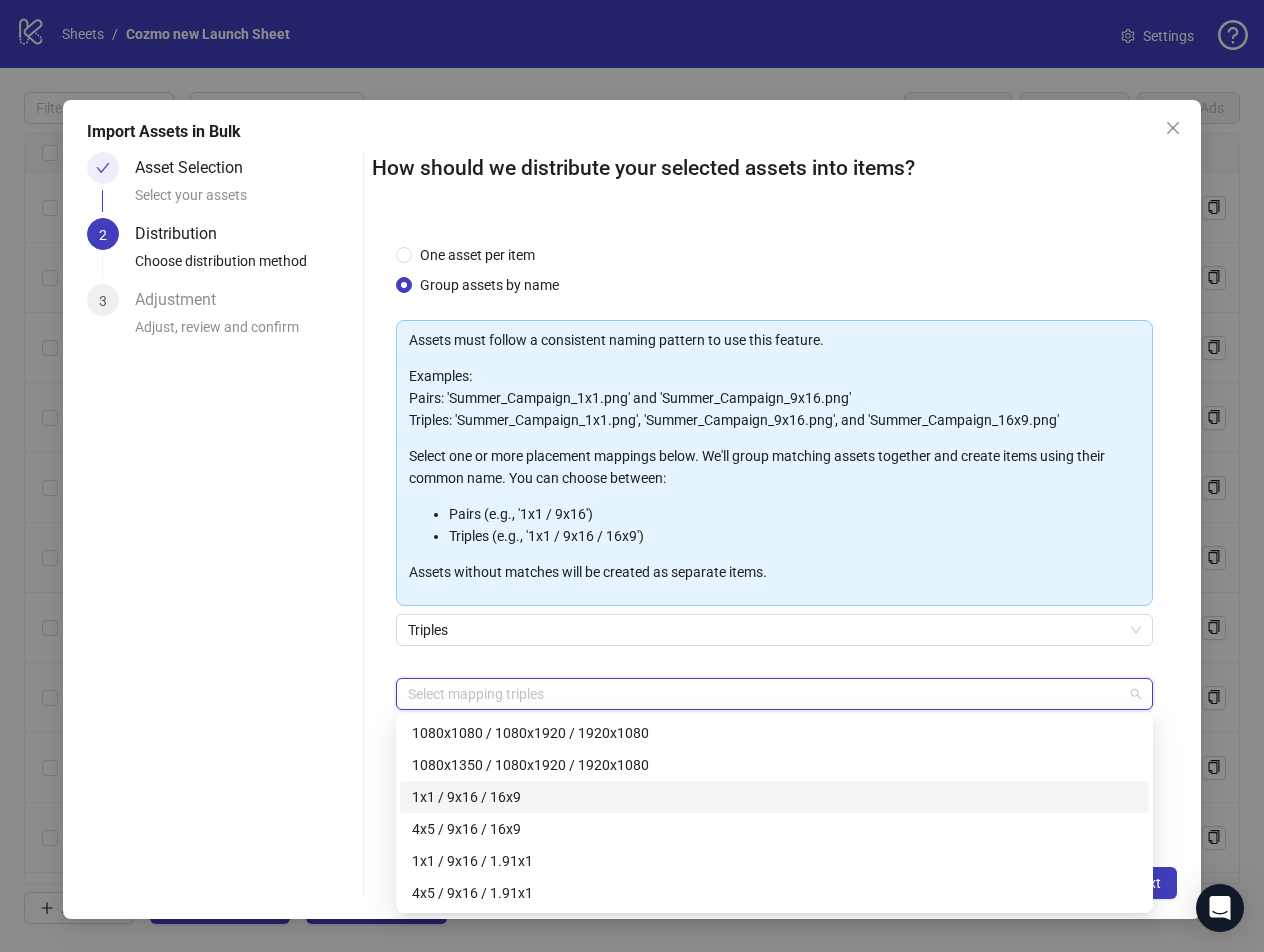 click on "1x1 / 9x16 / 16x9" at bounding box center (774, 797) 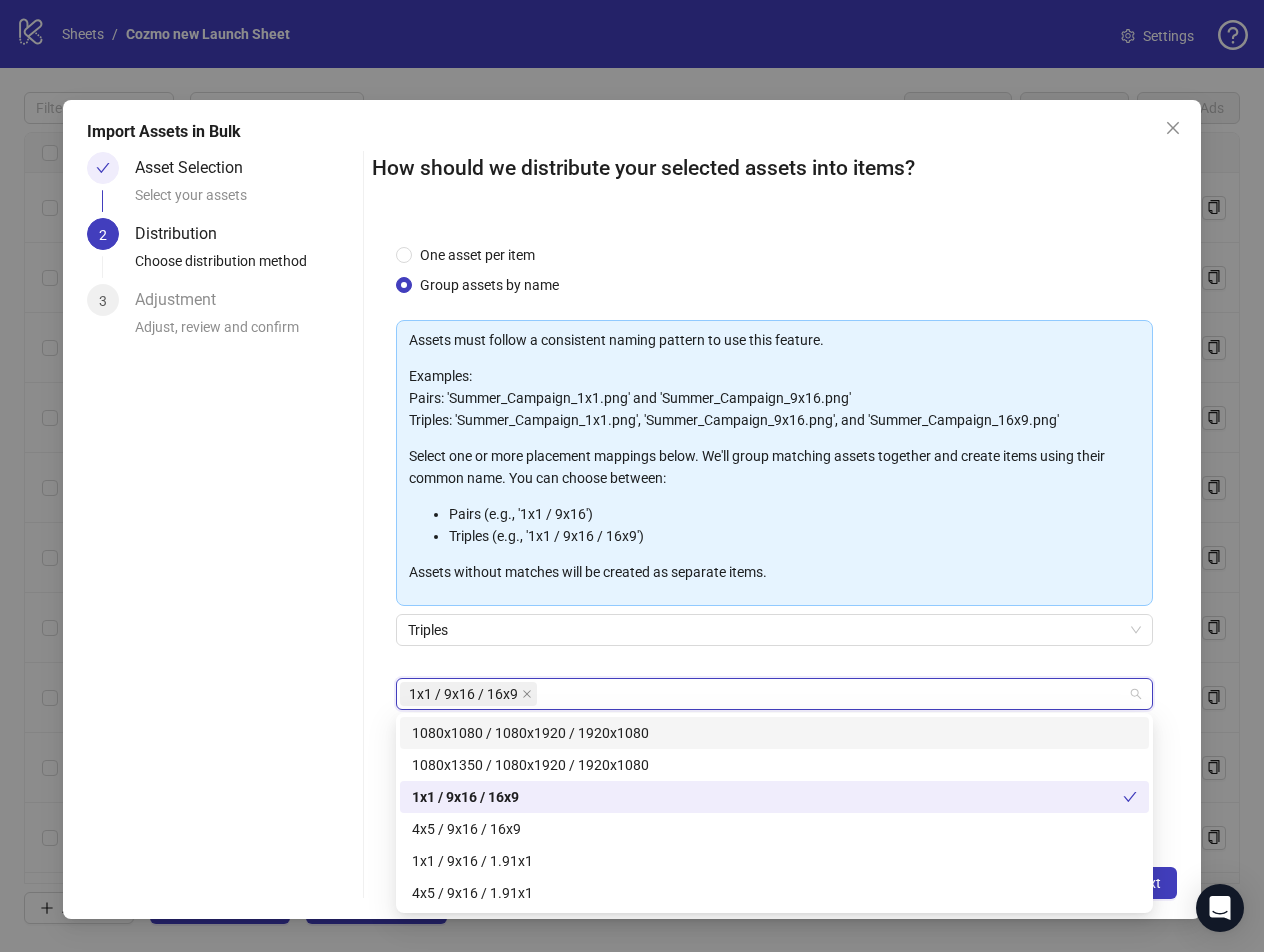 click on "Asset Selection Select your assets 2 Distribution Choose distribution method 3 Adjustment Adjust, review and confirm" at bounding box center (221, 525) 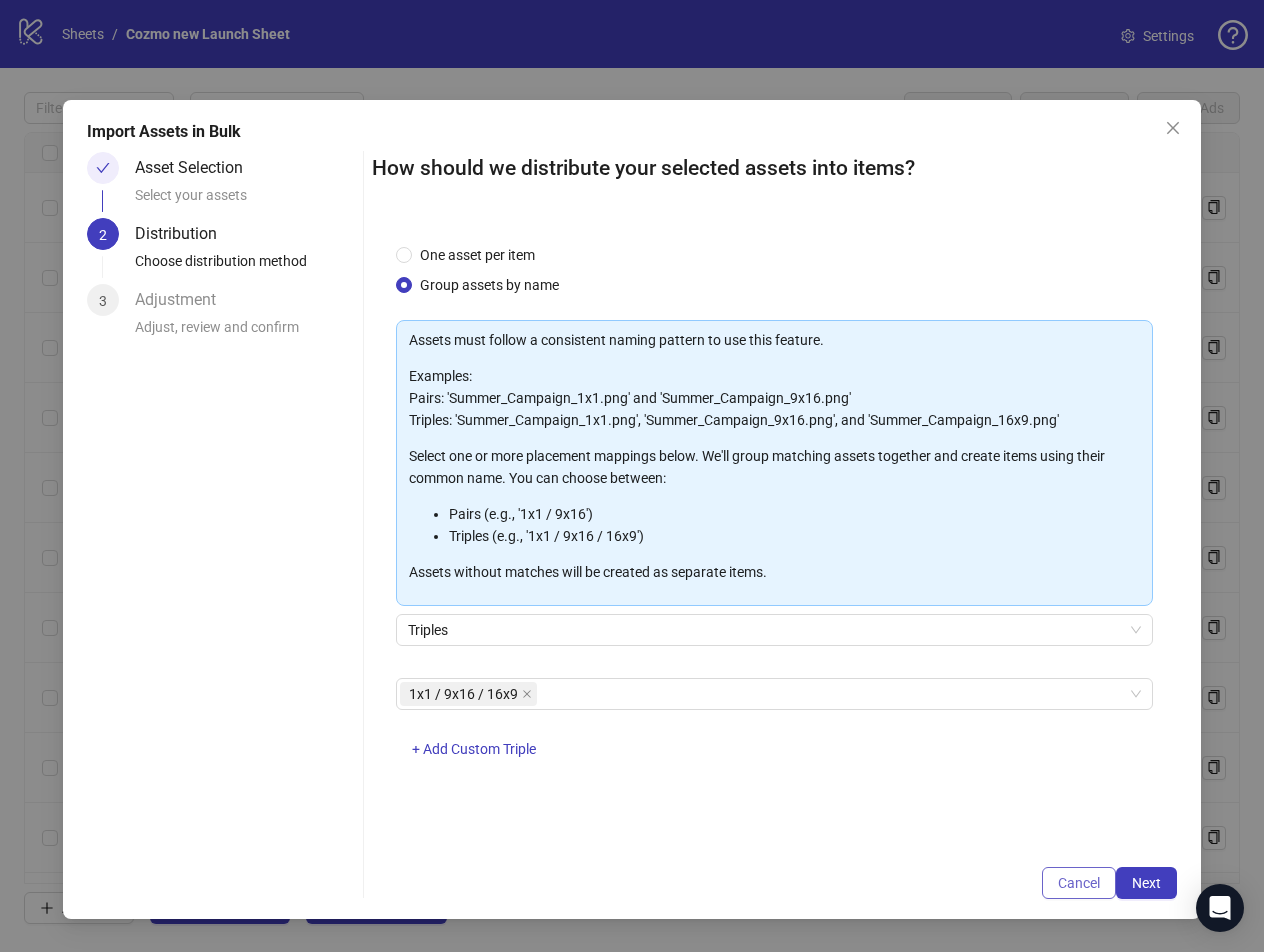 click on "Cancel" at bounding box center [1079, 883] 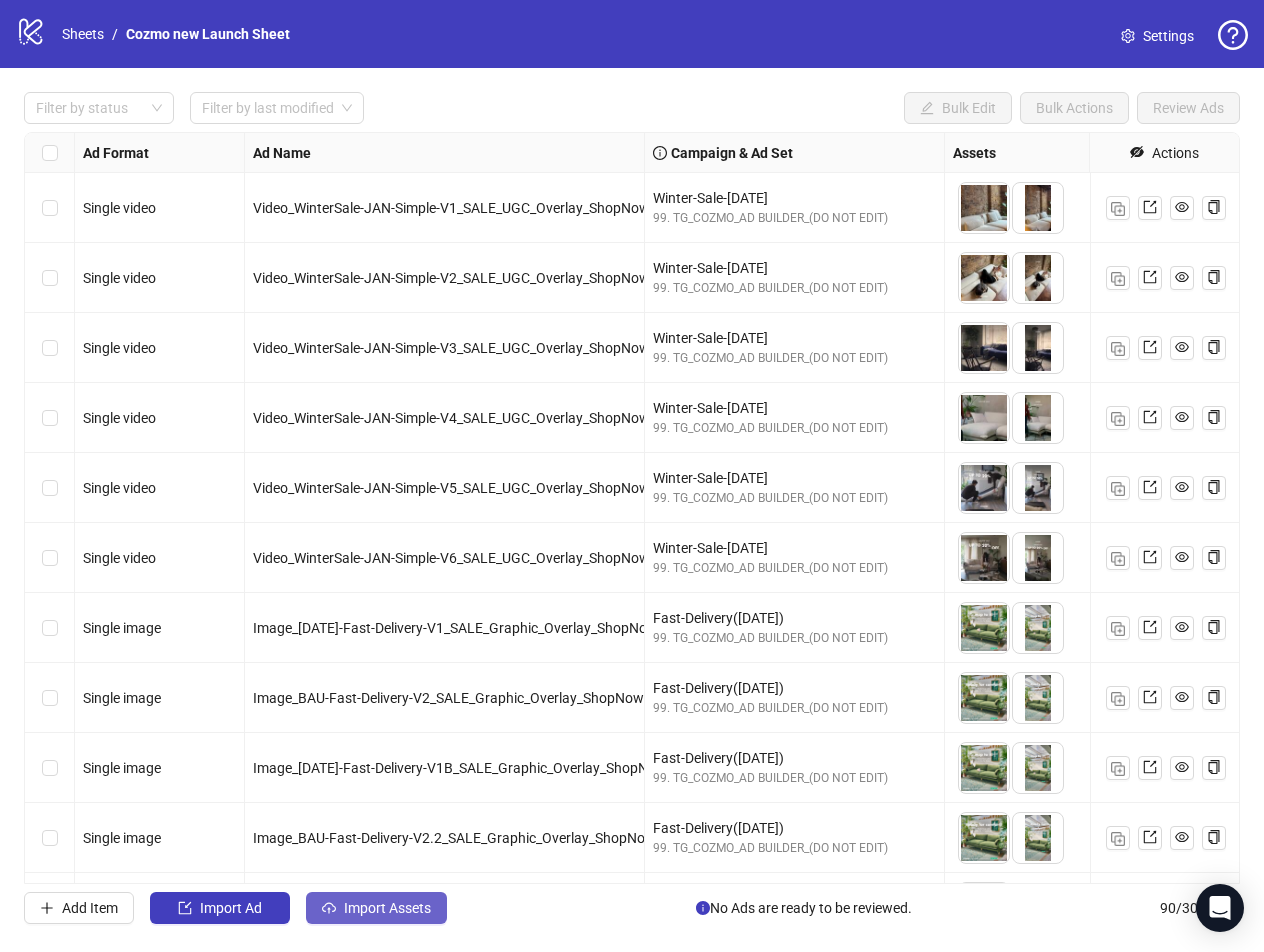 click on "Import Assets" at bounding box center (387, 908) 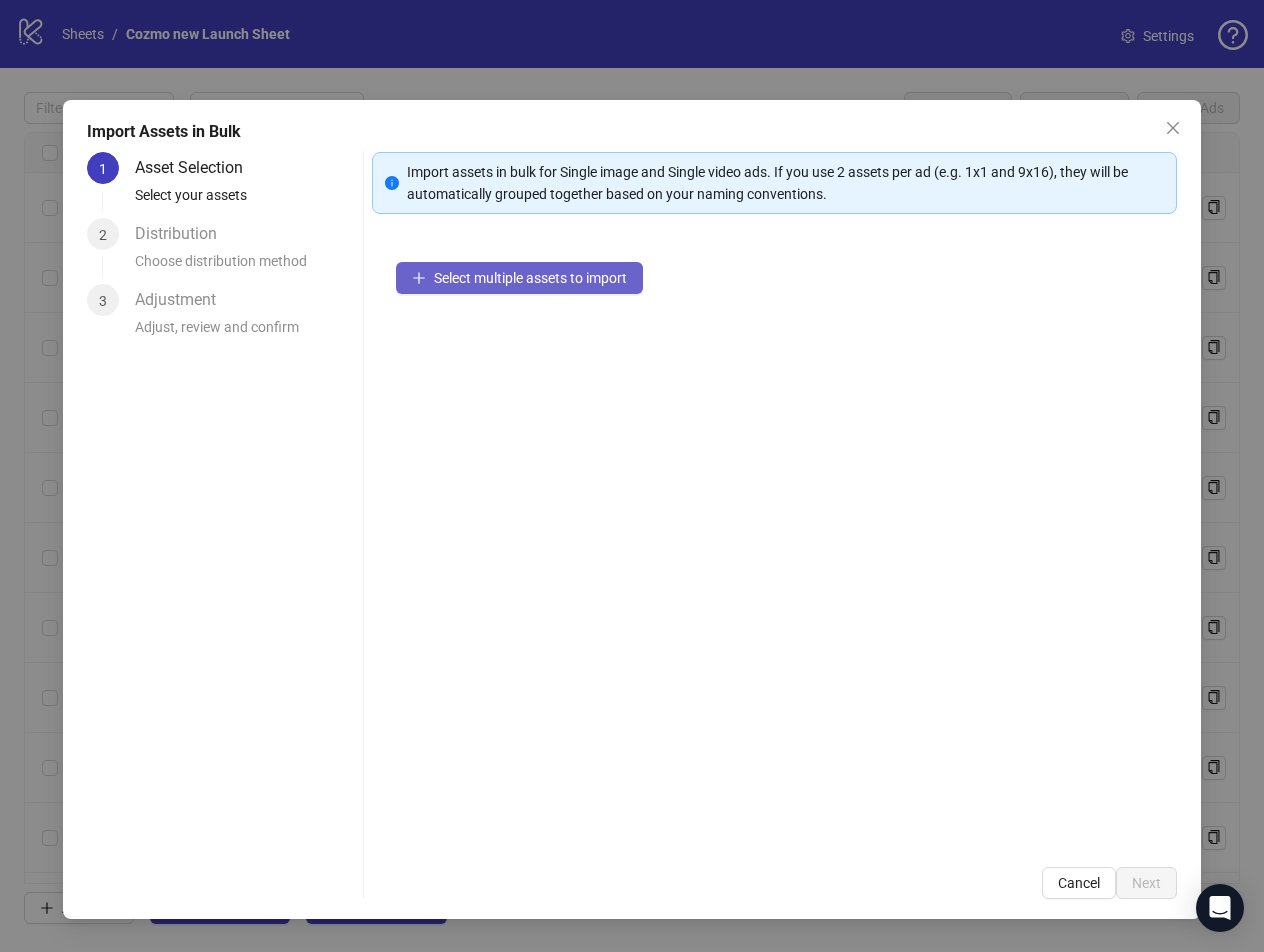click on "Select multiple assets to import" at bounding box center [519, 278] 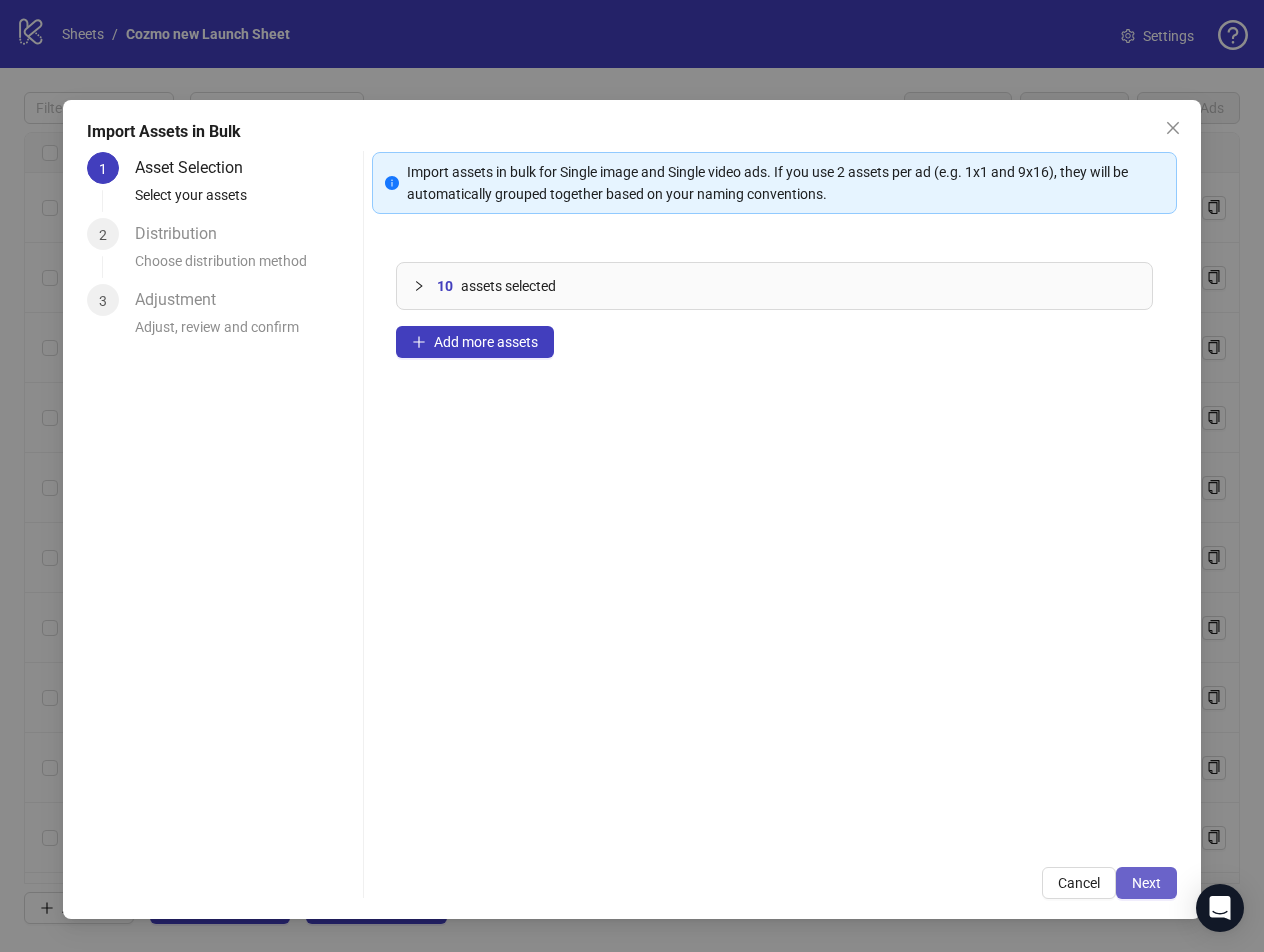 click on "Next" at bounding box center (1146, 883) 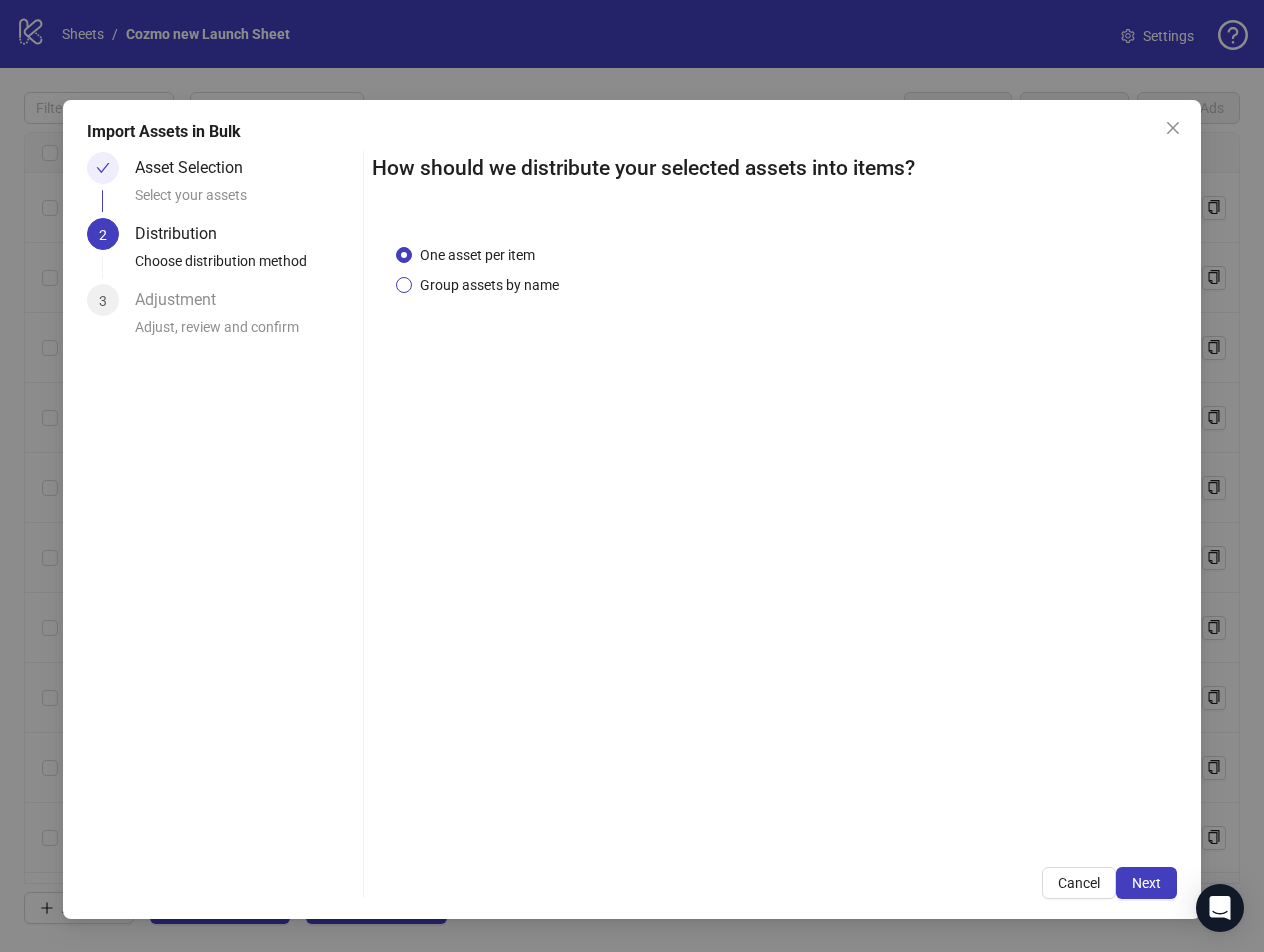 click on "Group assets by name" at bounding box center [489, 285] 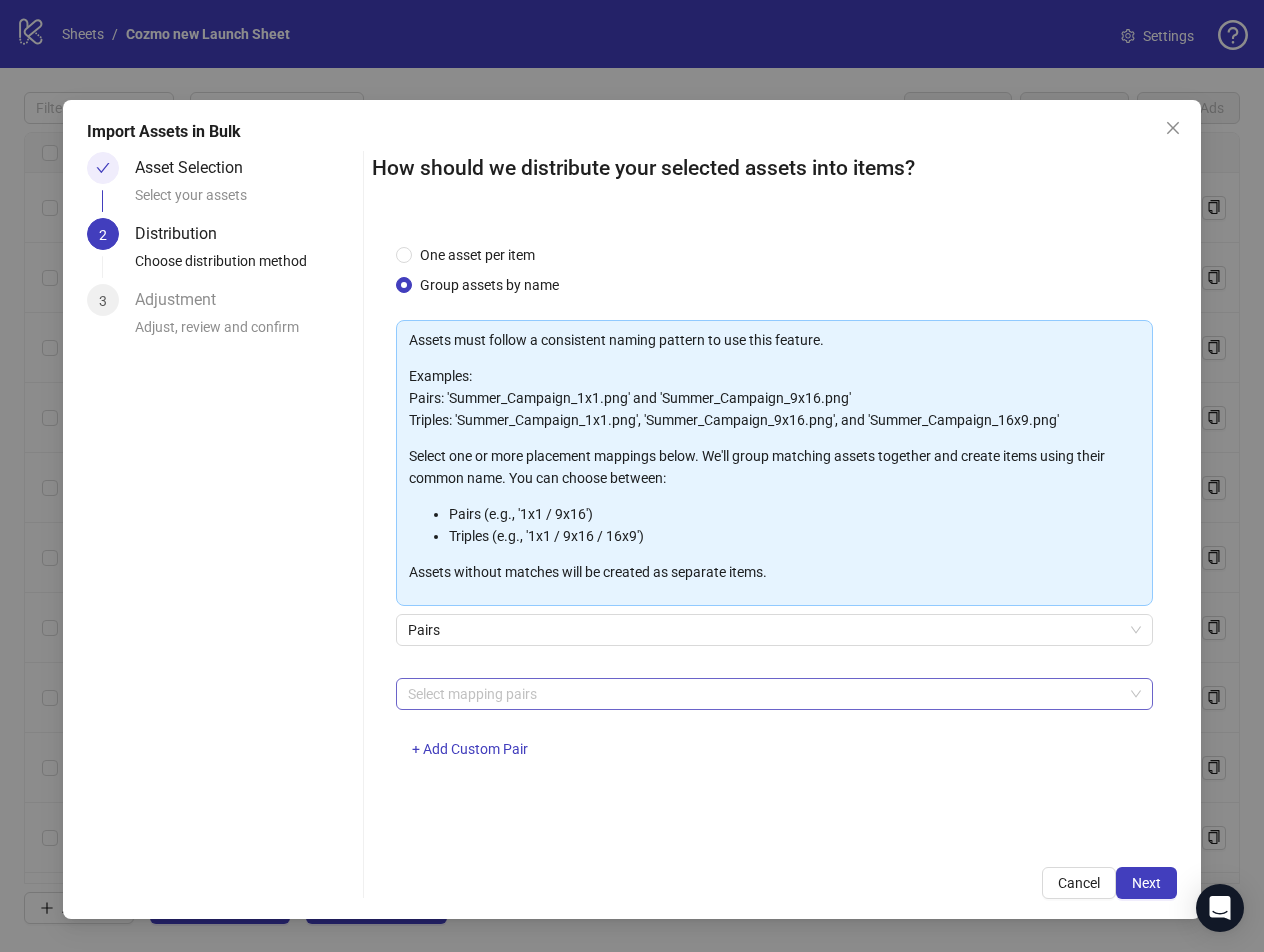 click at bounding box center [763, 694] 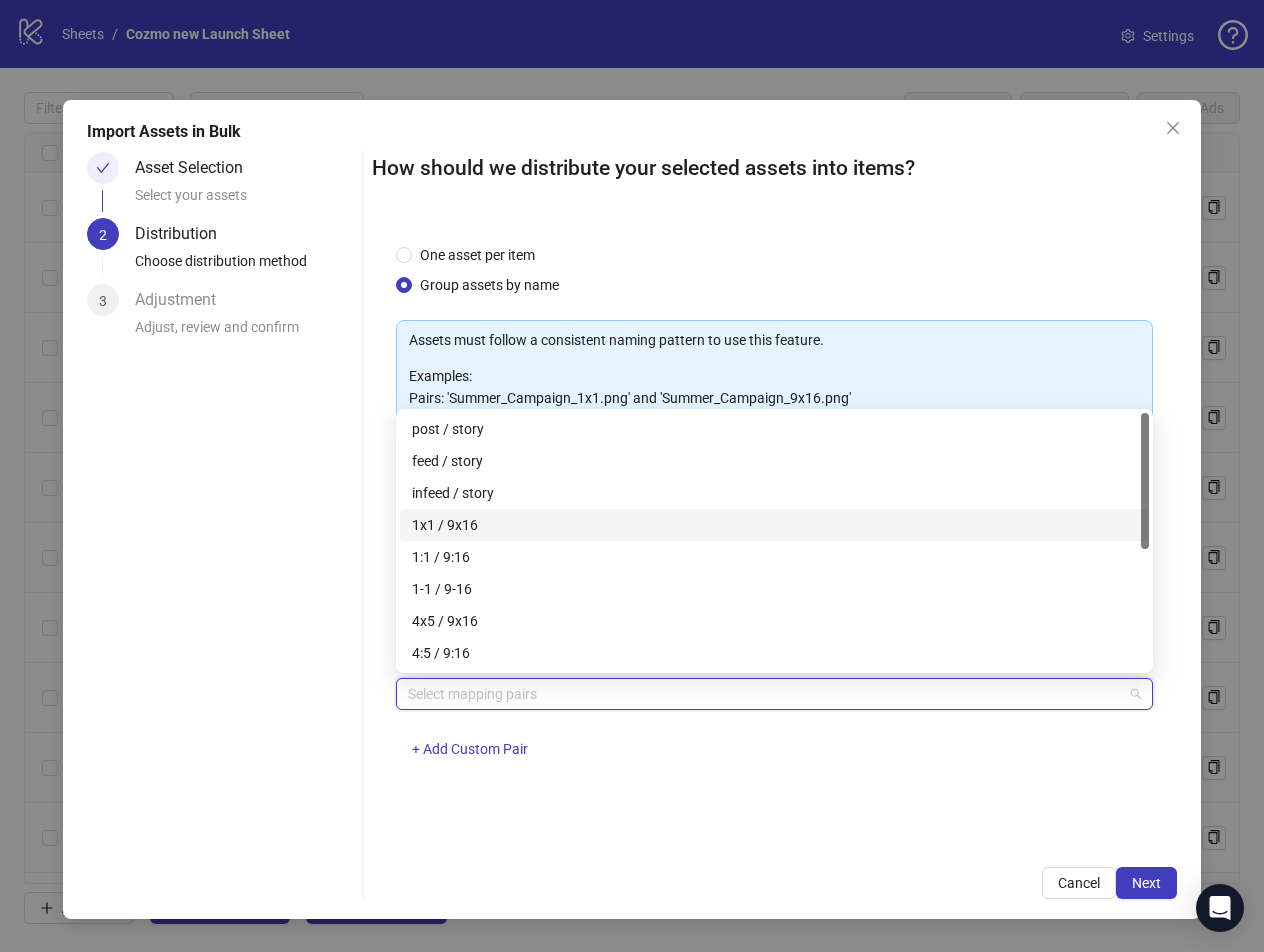 click on "1x1 / 9x16" at bounding box center [774, 525] 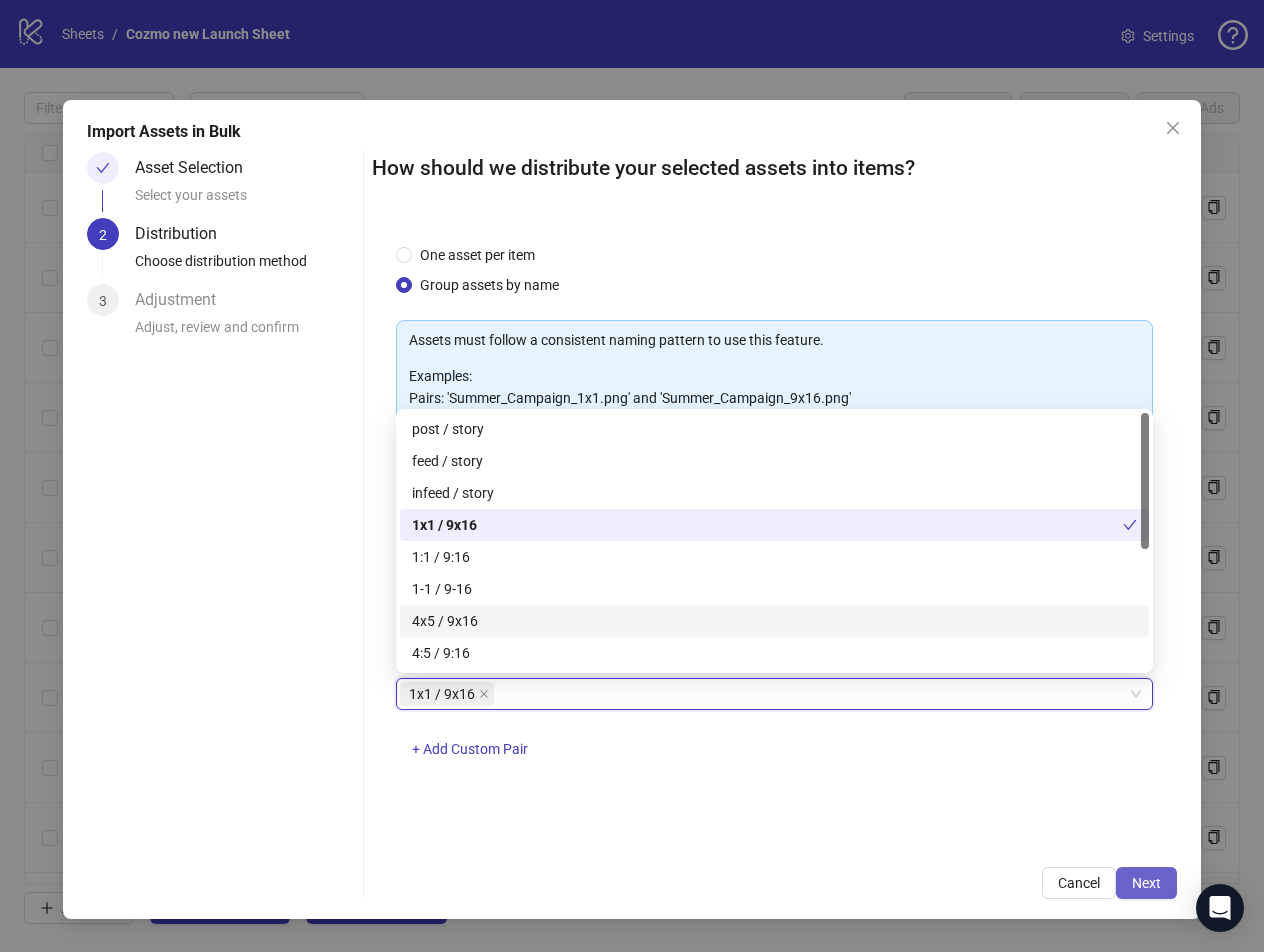 click on "Next" at bounding box center [1146, 883] 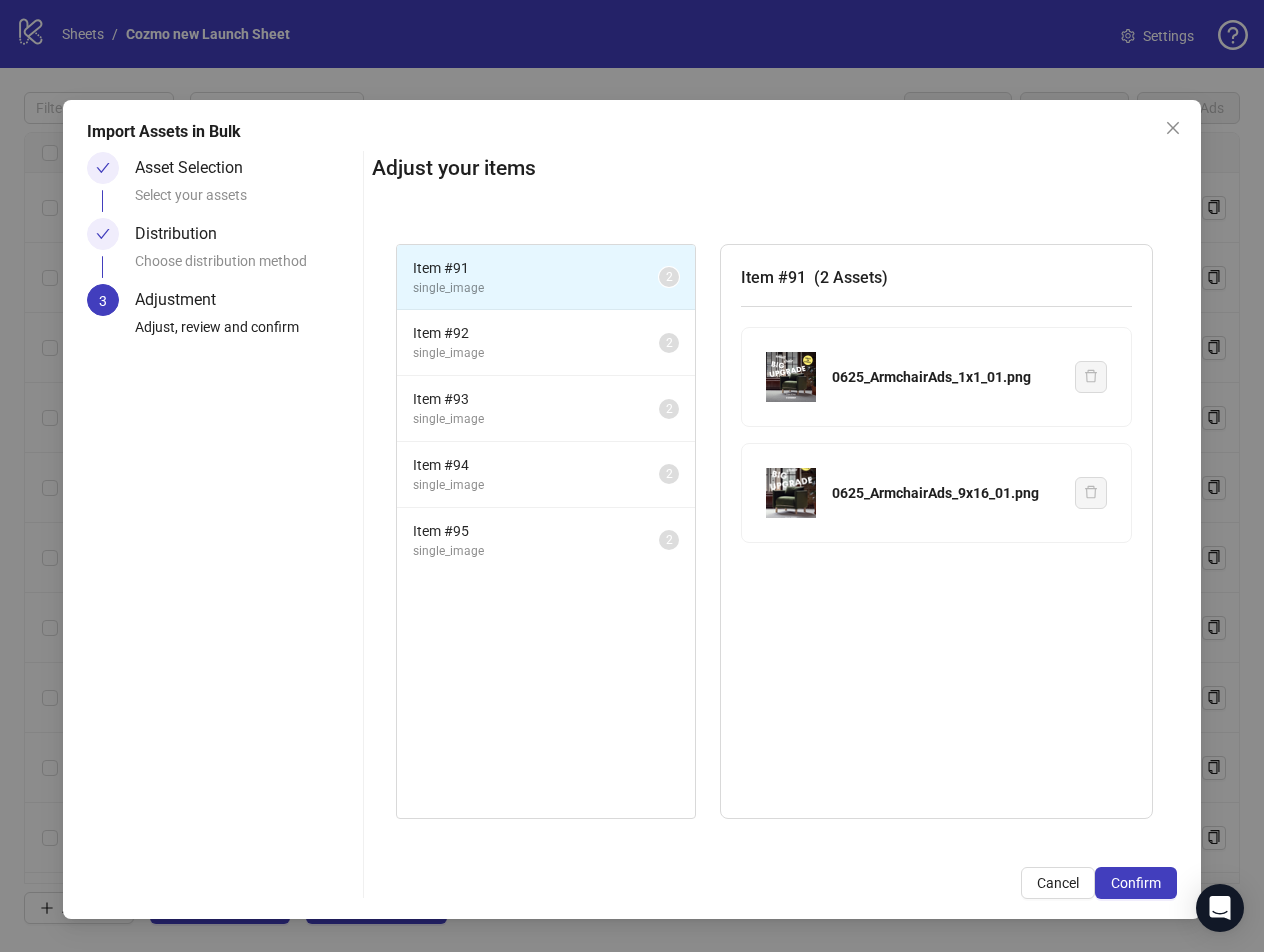 click on "Confirm" at bounding box center (1136, 883) 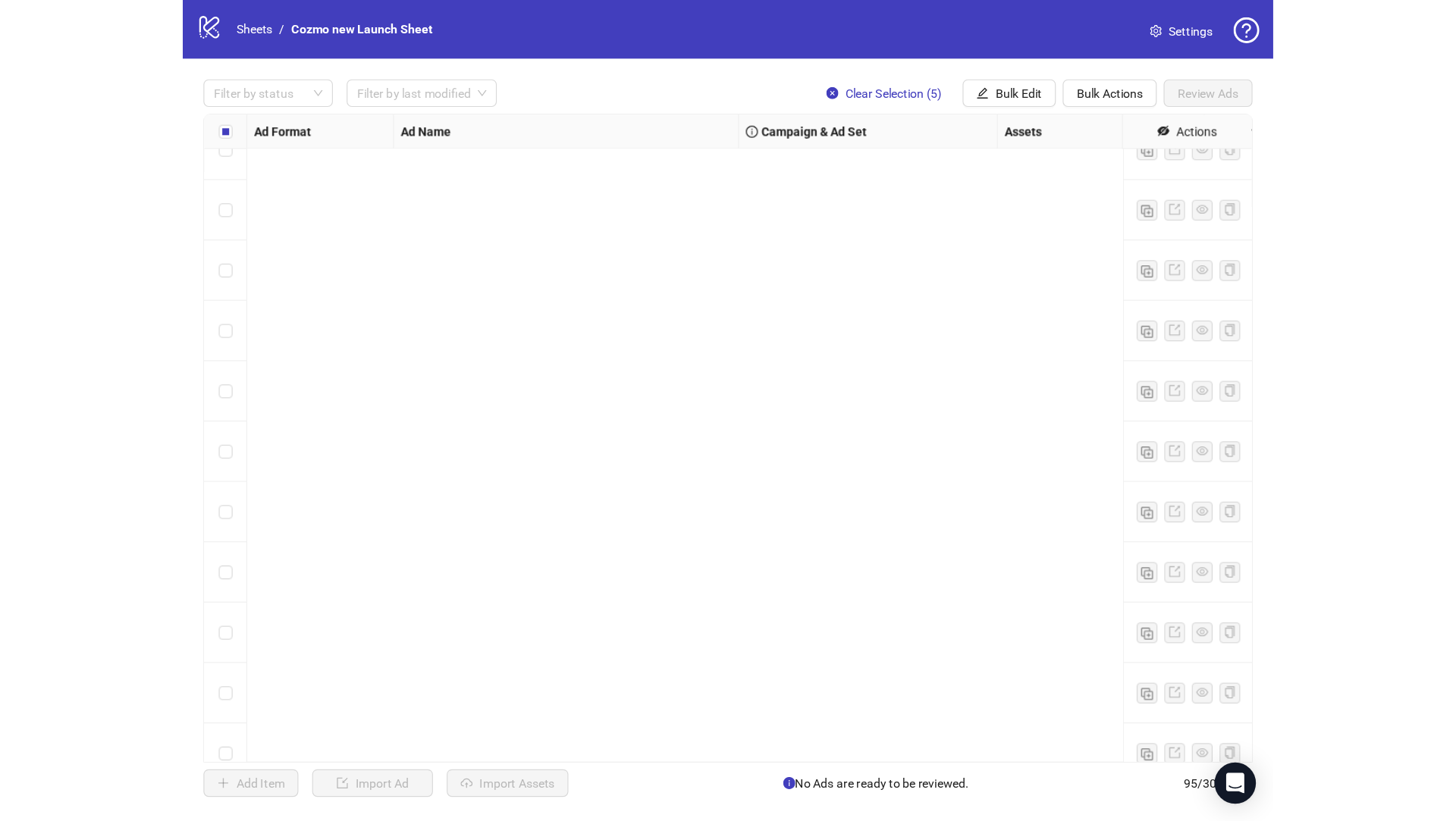 scroll, scrollTop: 4502, scrollLeft: 0, axis: vertical 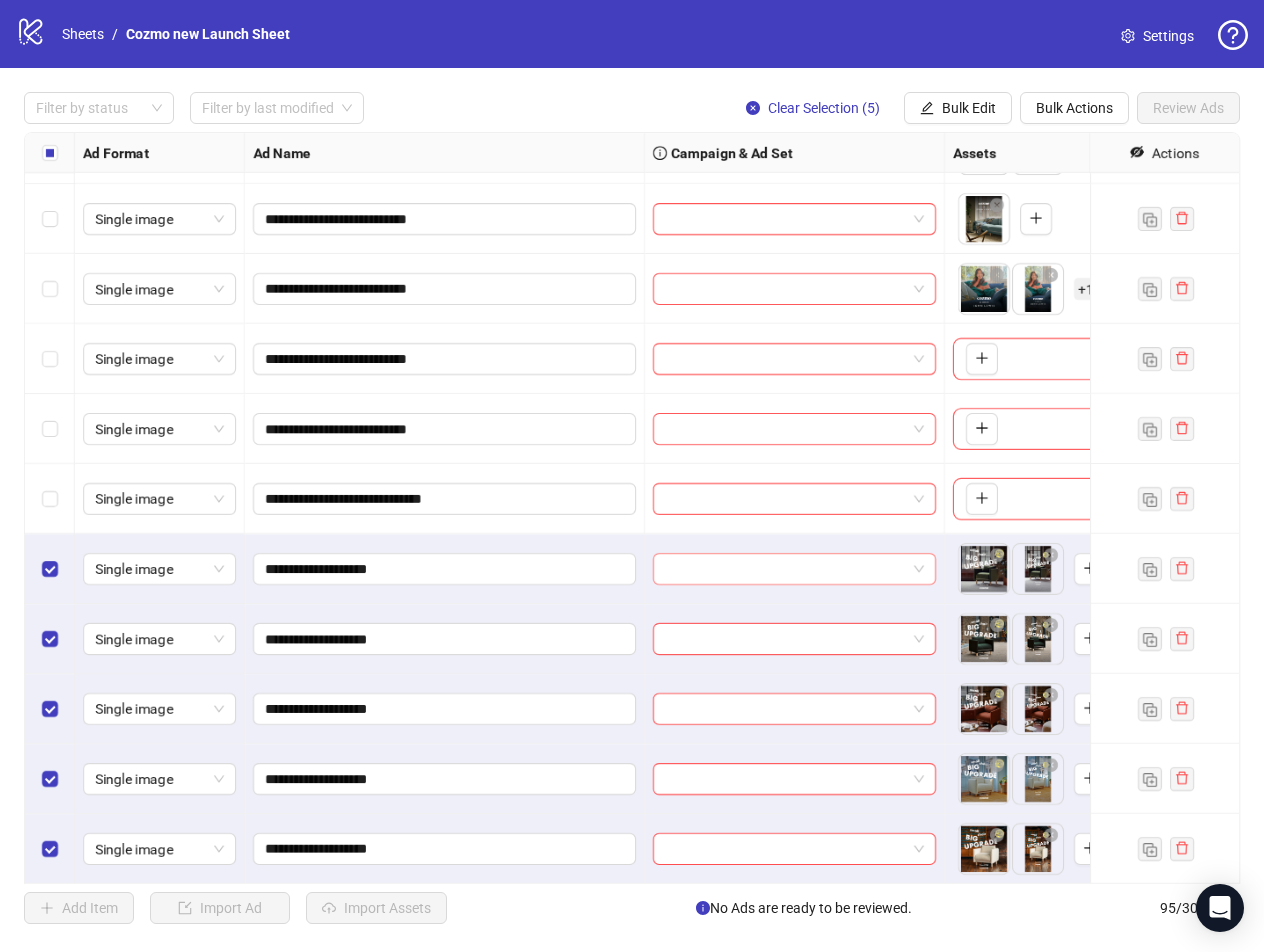 click at bounding box center (785, 569) 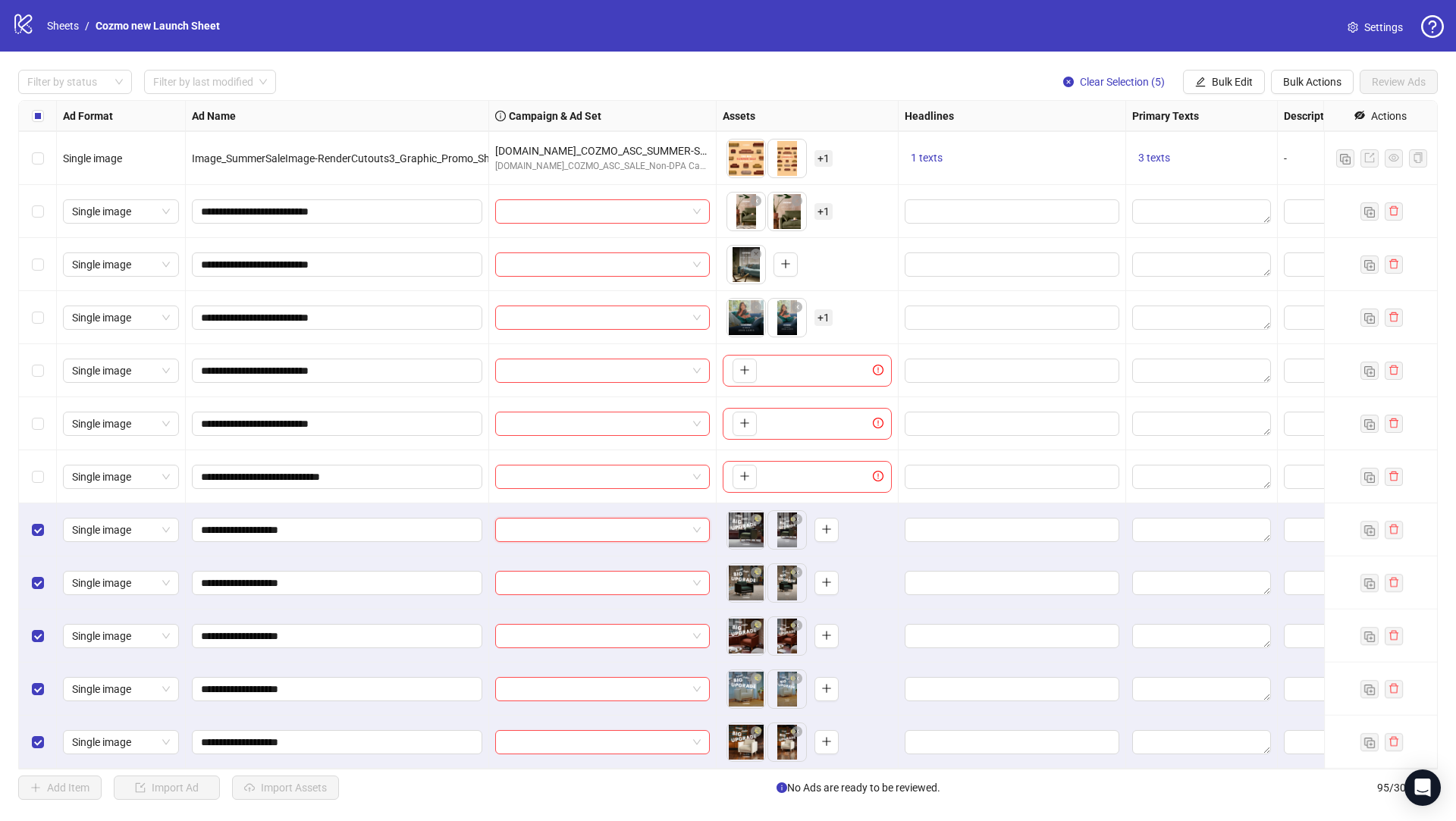 scroll, scrollTop: 4403, scrollLeft: 0, axis: vertical 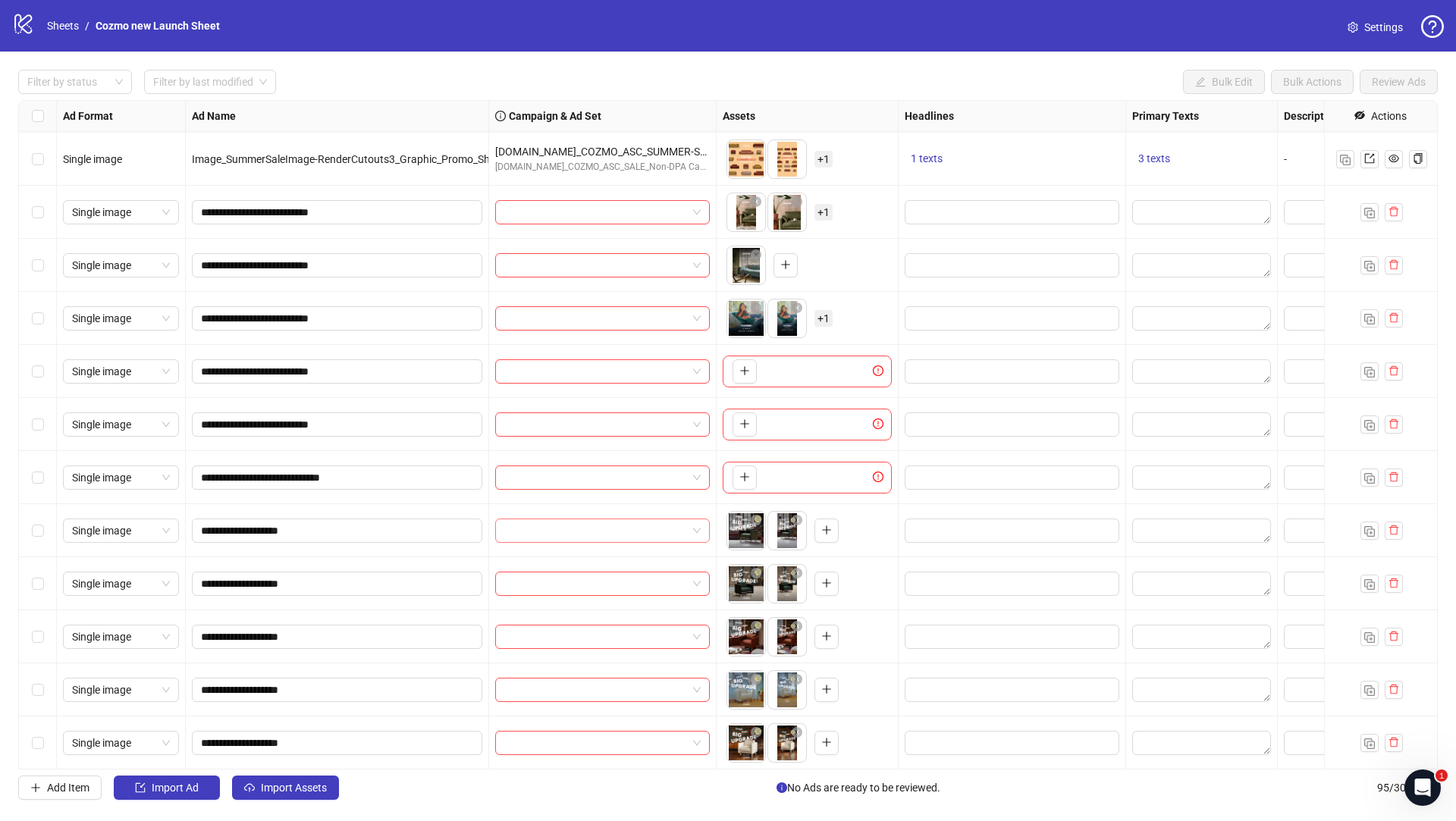 click at bounding box center [595, 531] 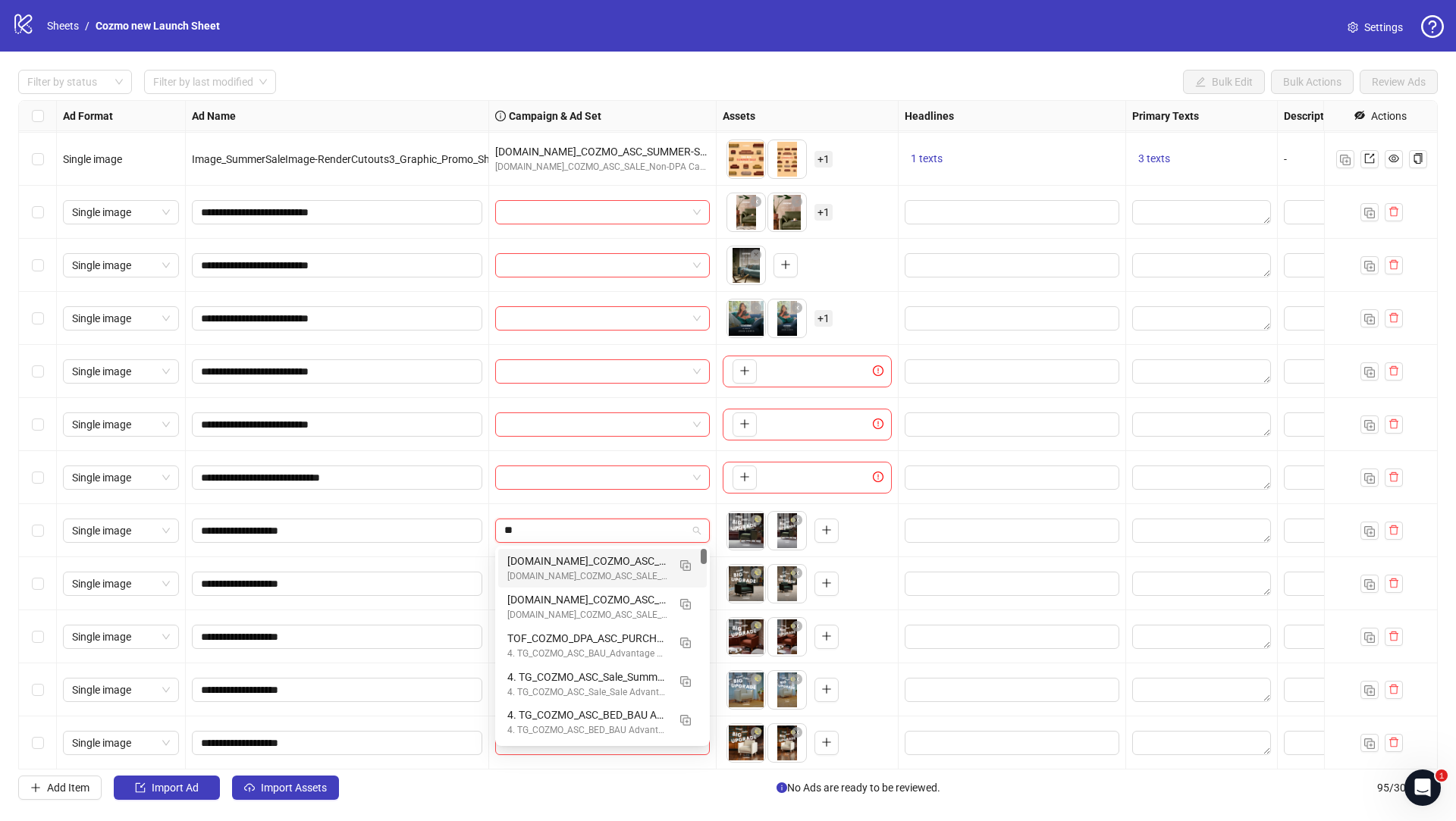 type on "*" 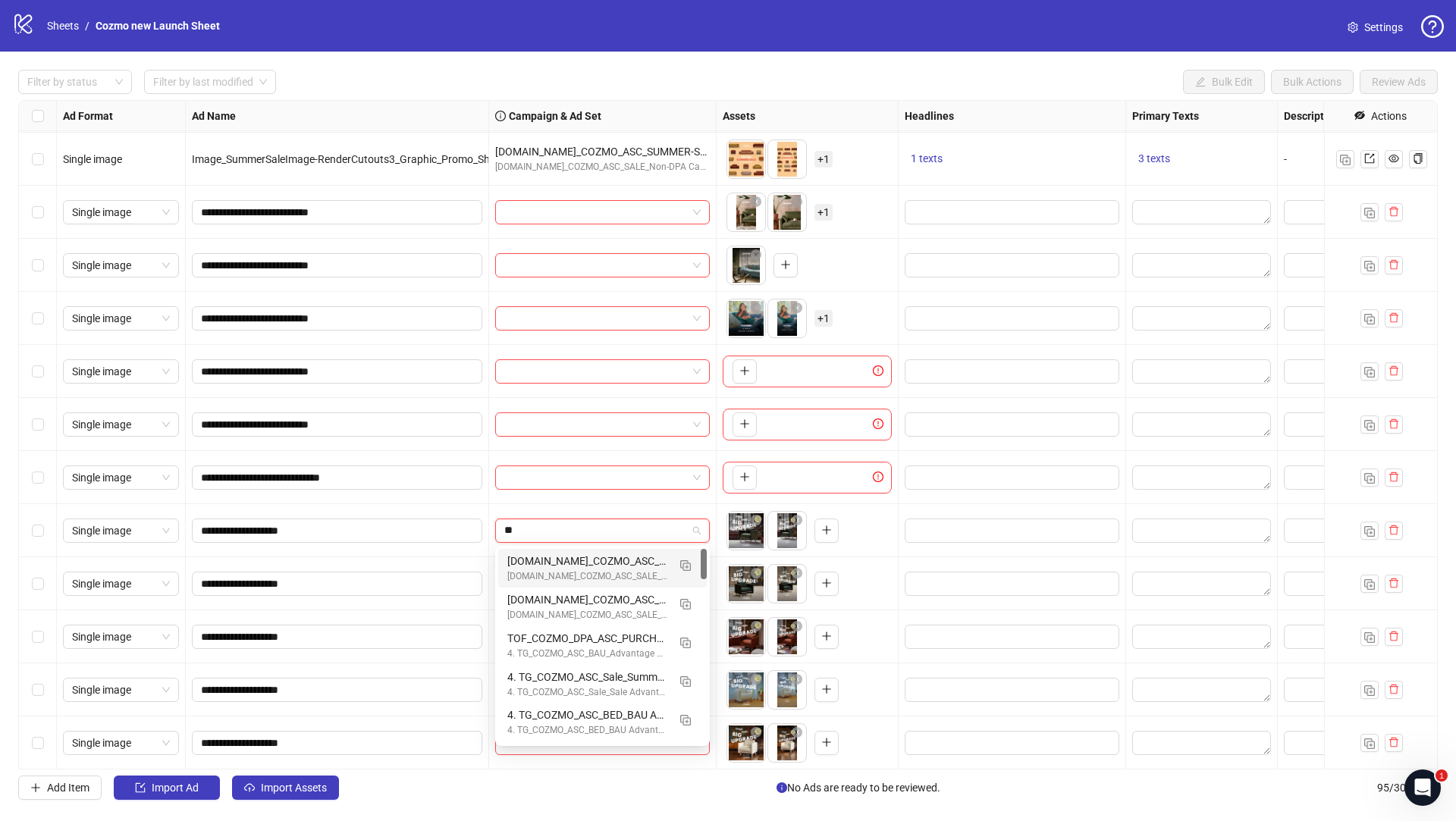 type on "***" 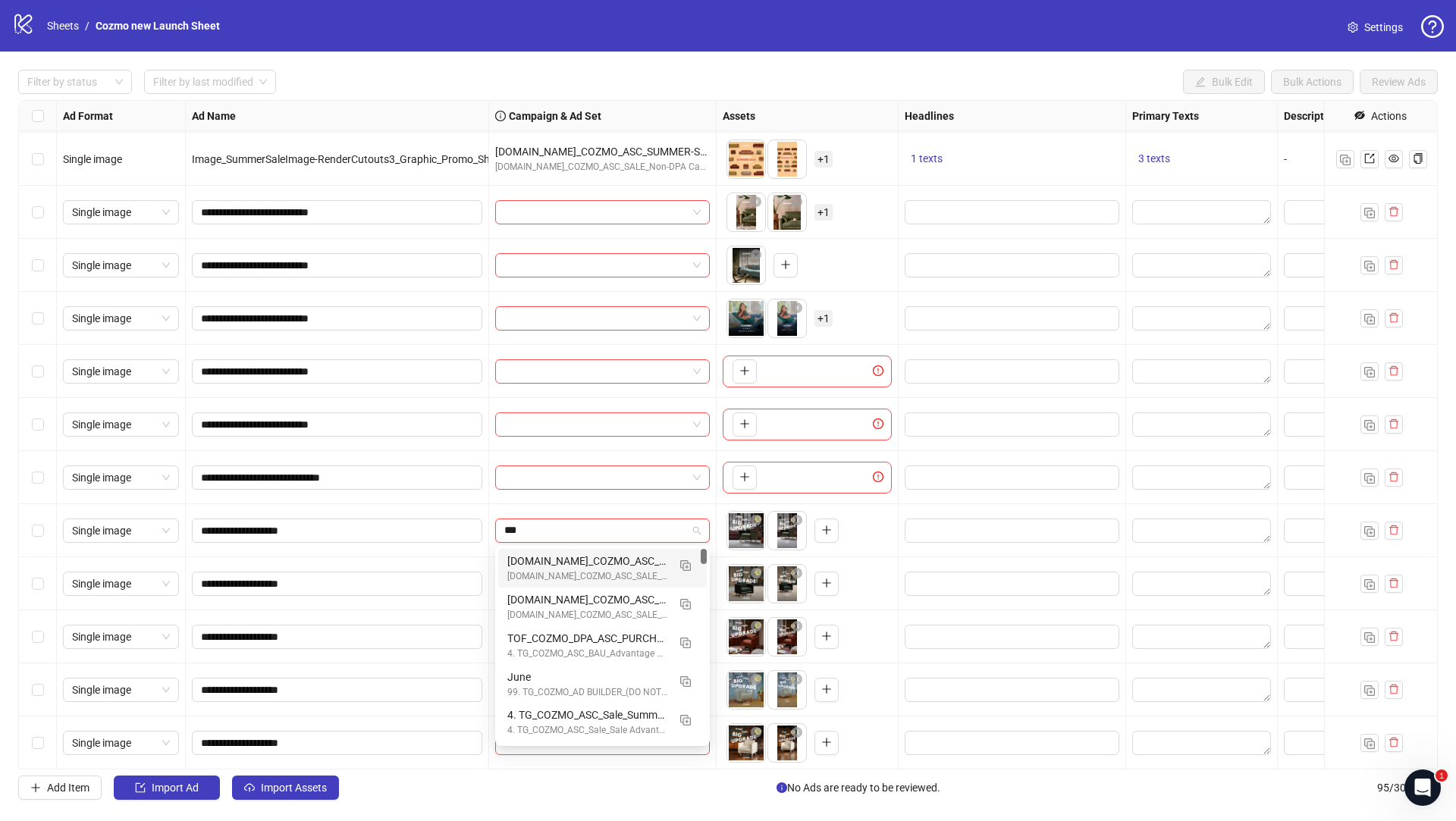 type 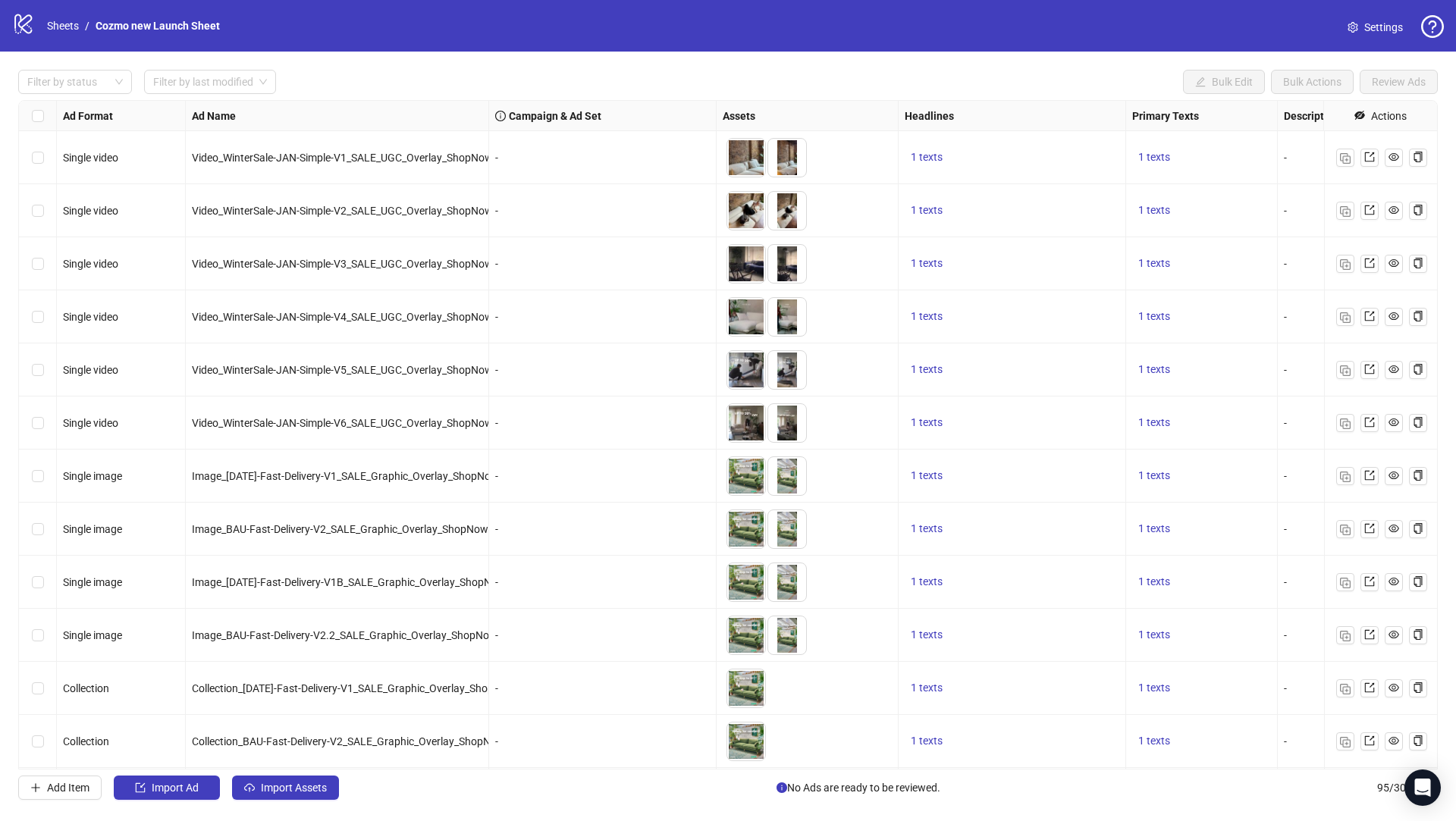 scroll, scrollTop: 0, scrollLeft: 0, axis: both 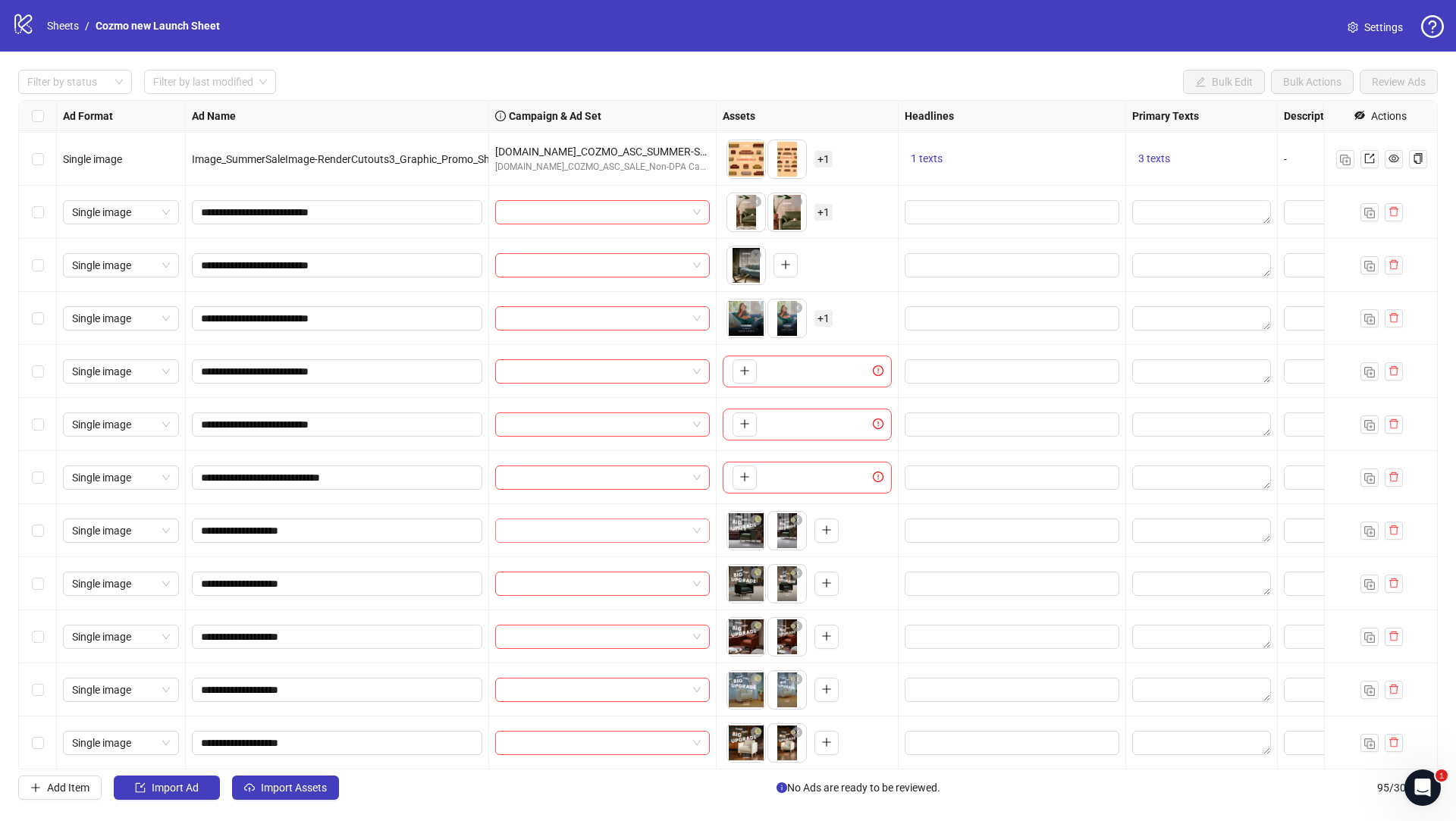 click at bounding box center [595, 531] 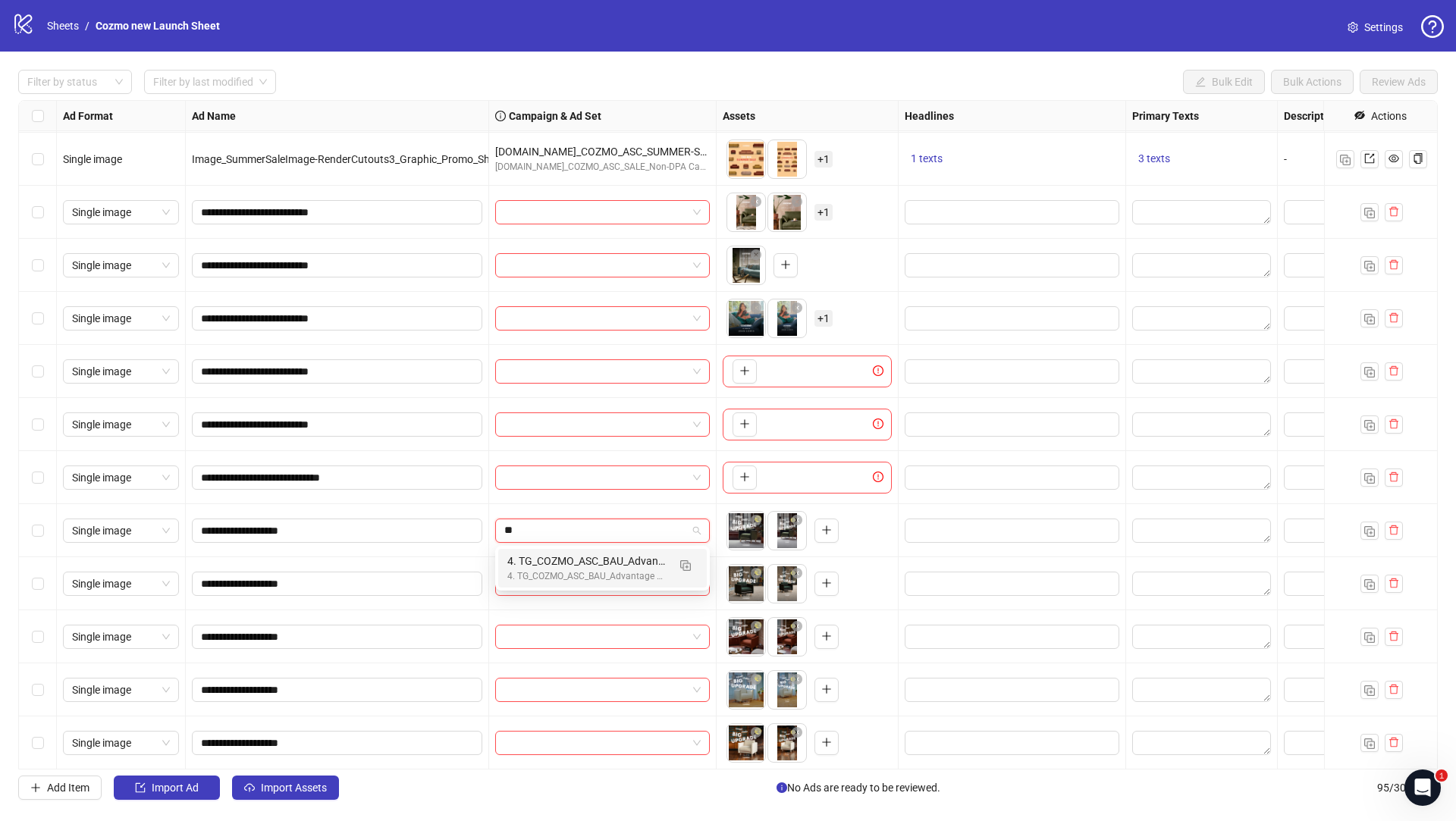 type on "***" 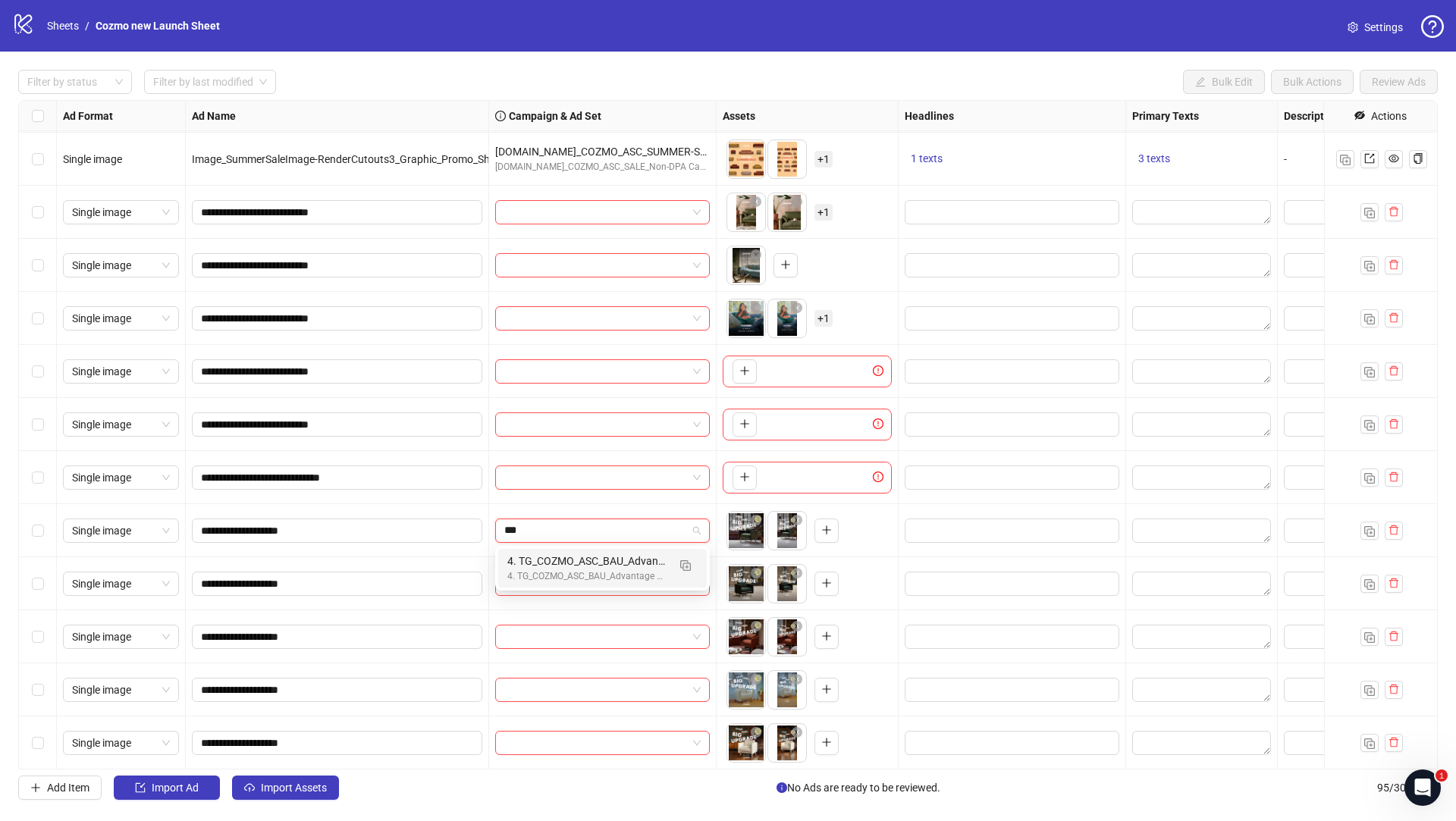 click on "4. TG_COZMO_ASC_BAU_Advantage + Campaign_ARMCHAIR_JUNE" at bounding box center [587, 561] 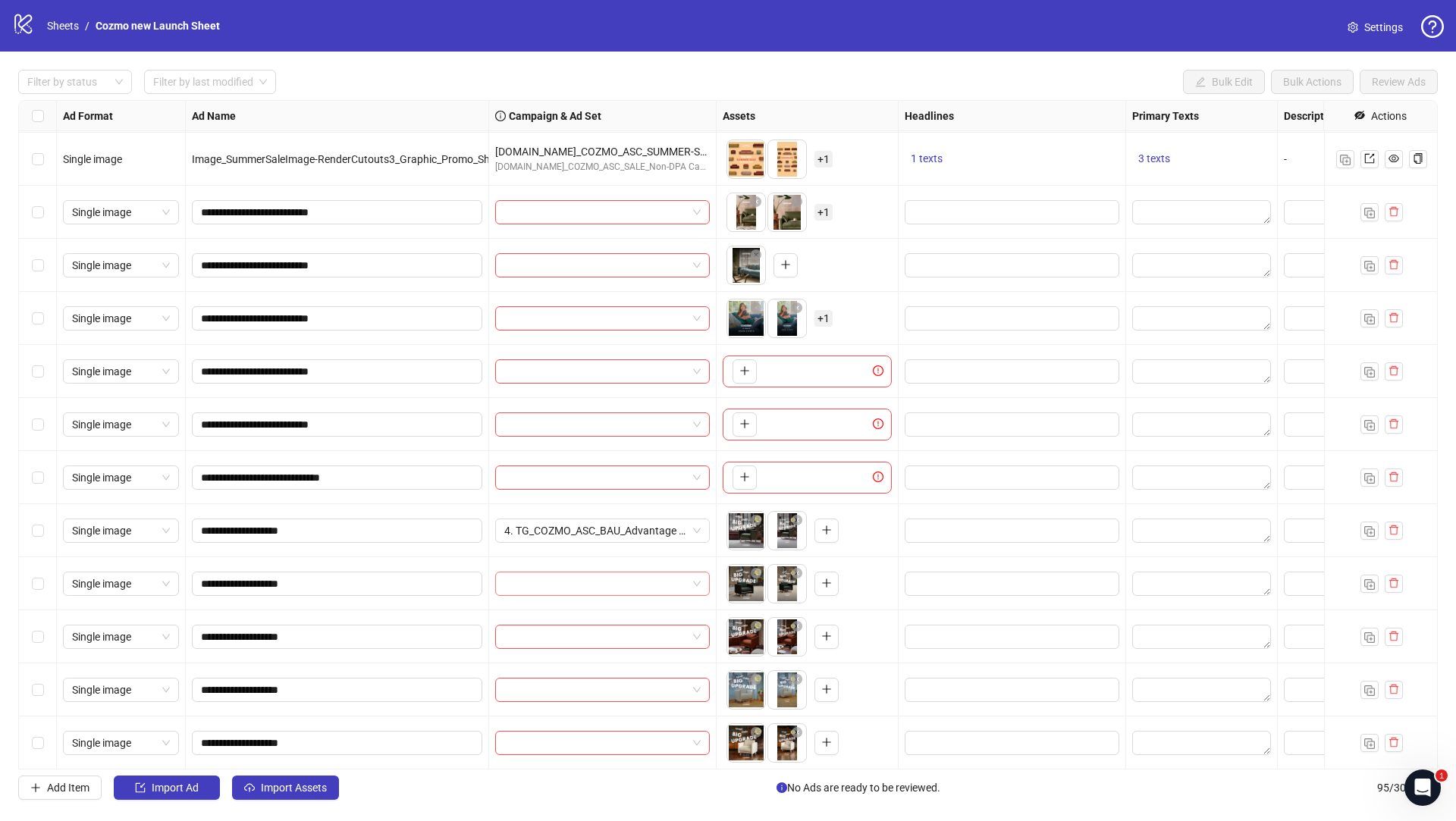 click at bounding box center [595, 584] 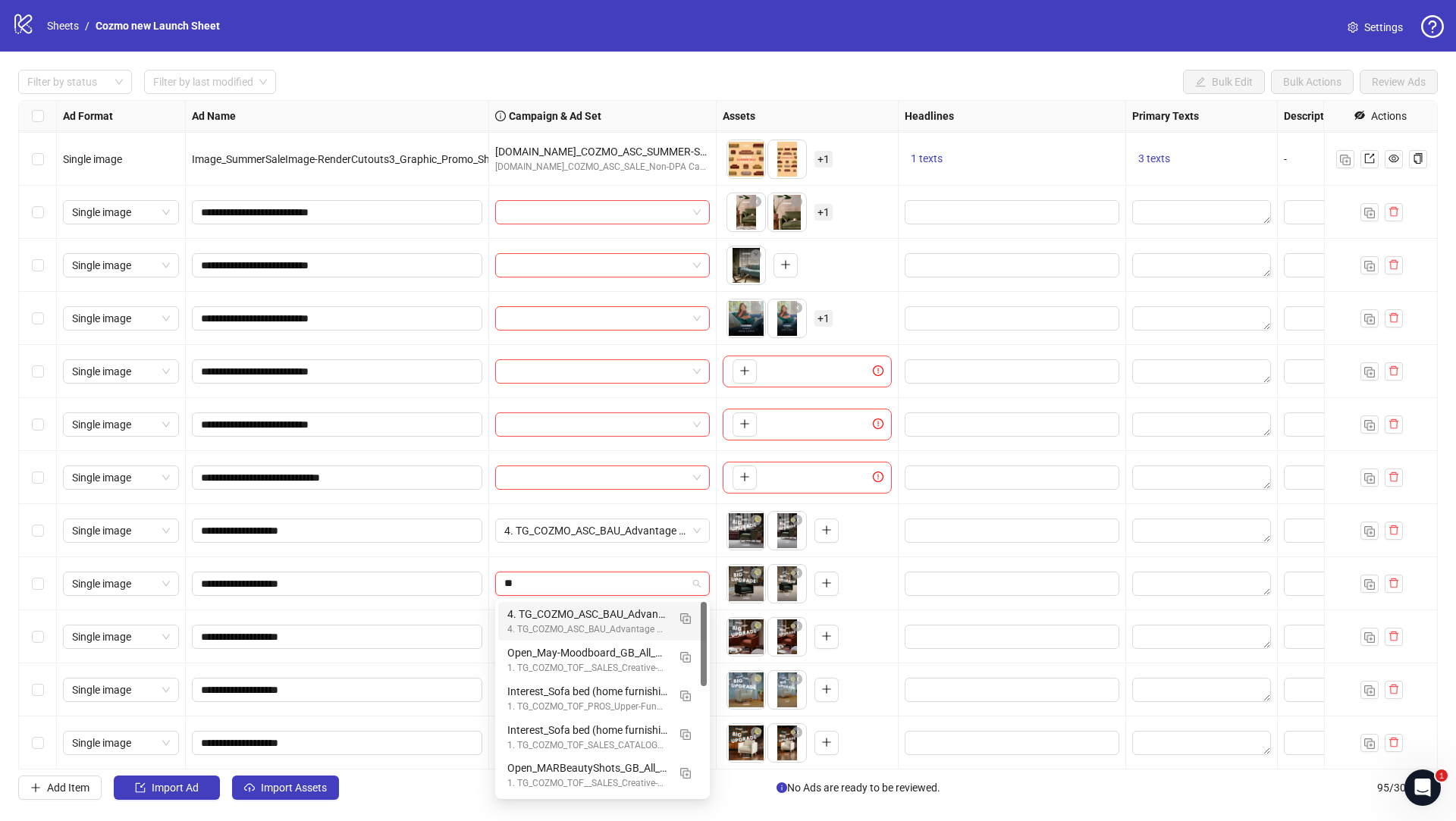 type on "***" 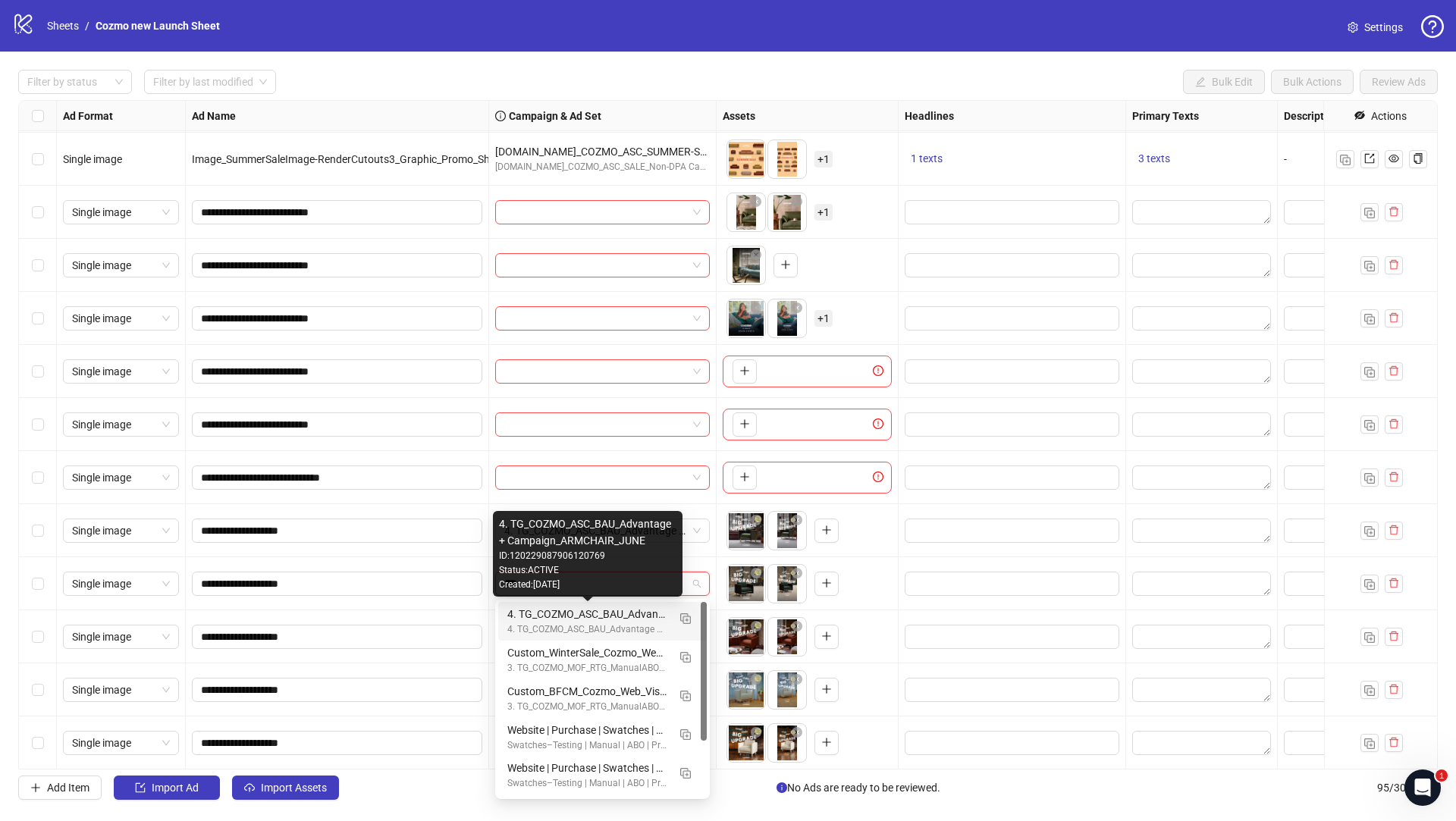 click on "4. TG_COZMO_ASC_BAU_Advantage + Campaign_ARMCHAIR_JUNE" at bounding box center (587, 614) 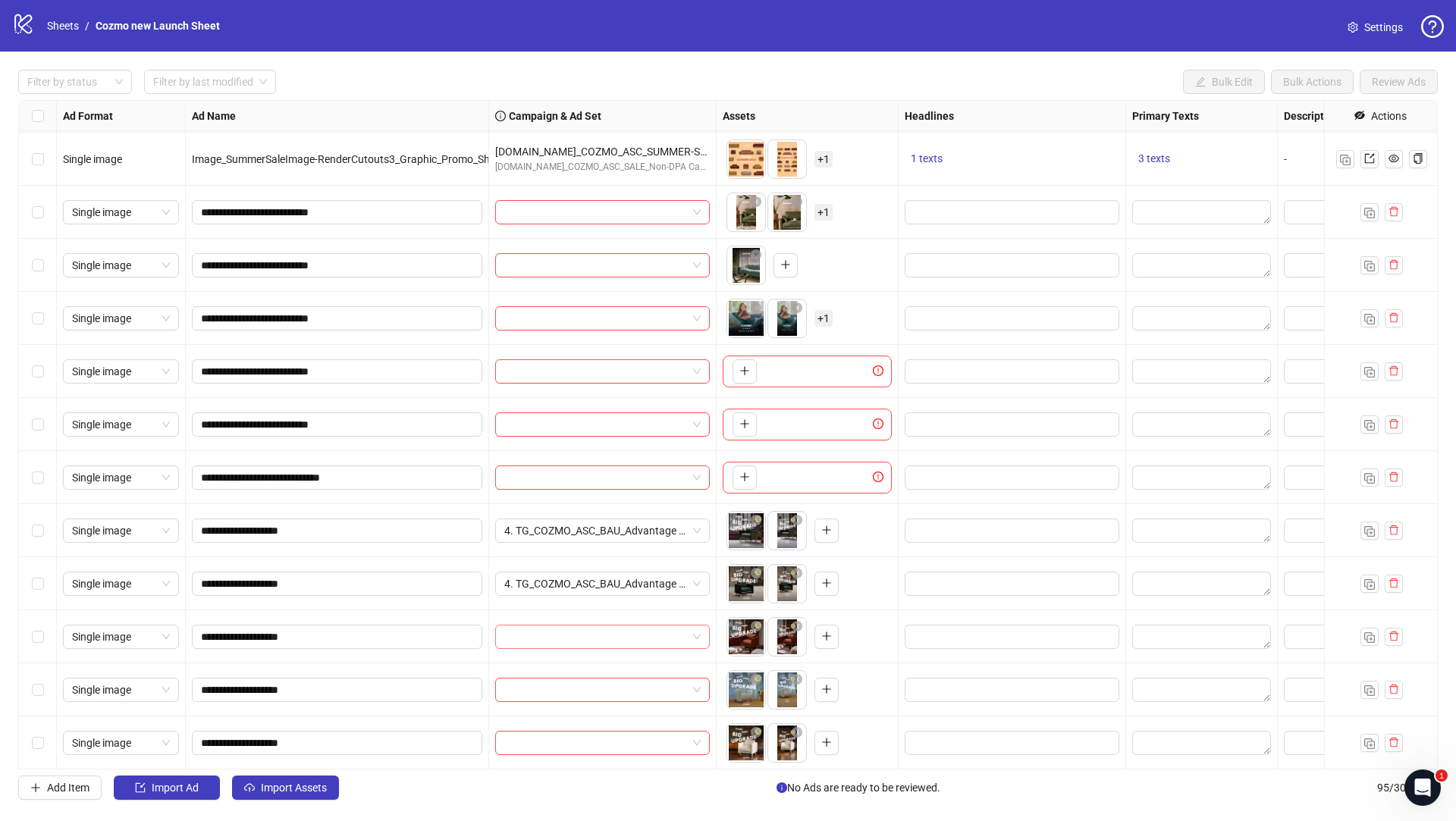 click at bounding box center (595, 637) 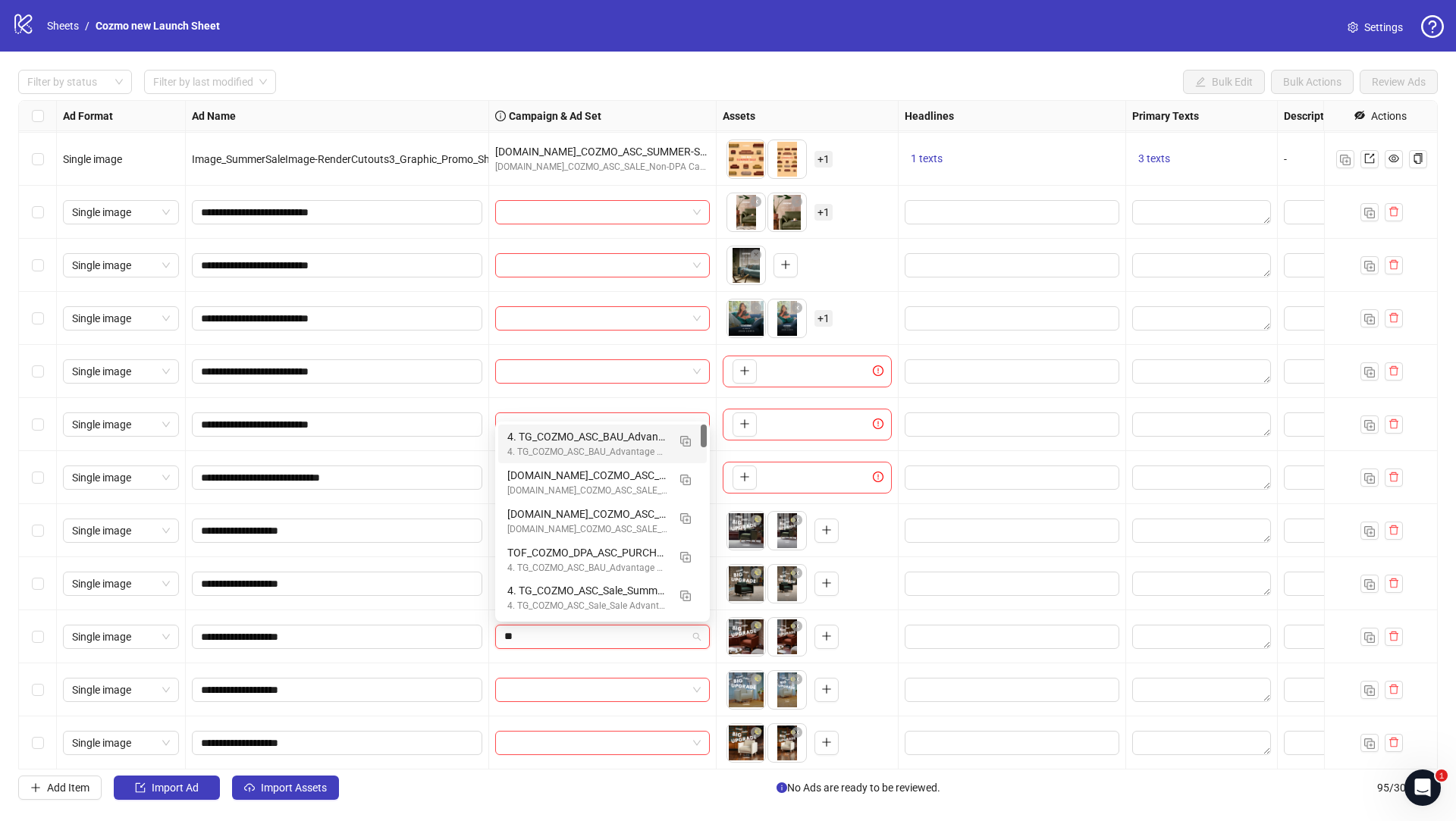 type on "***" 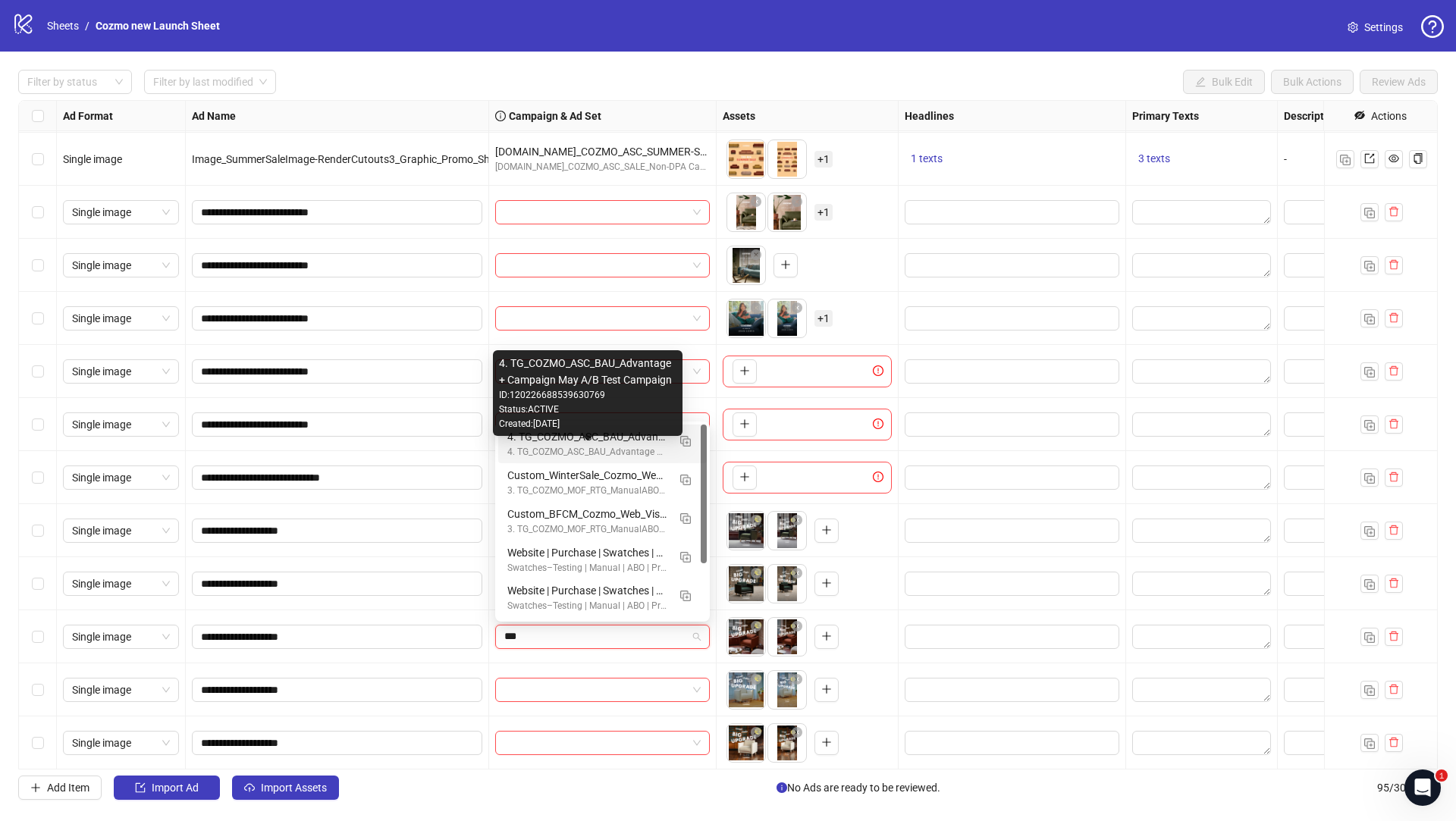 click on "4. TG_COZMO_ASC_BAU_Advantage + Campaign May A/B Test Campaign" at bounding box center [587, 452] 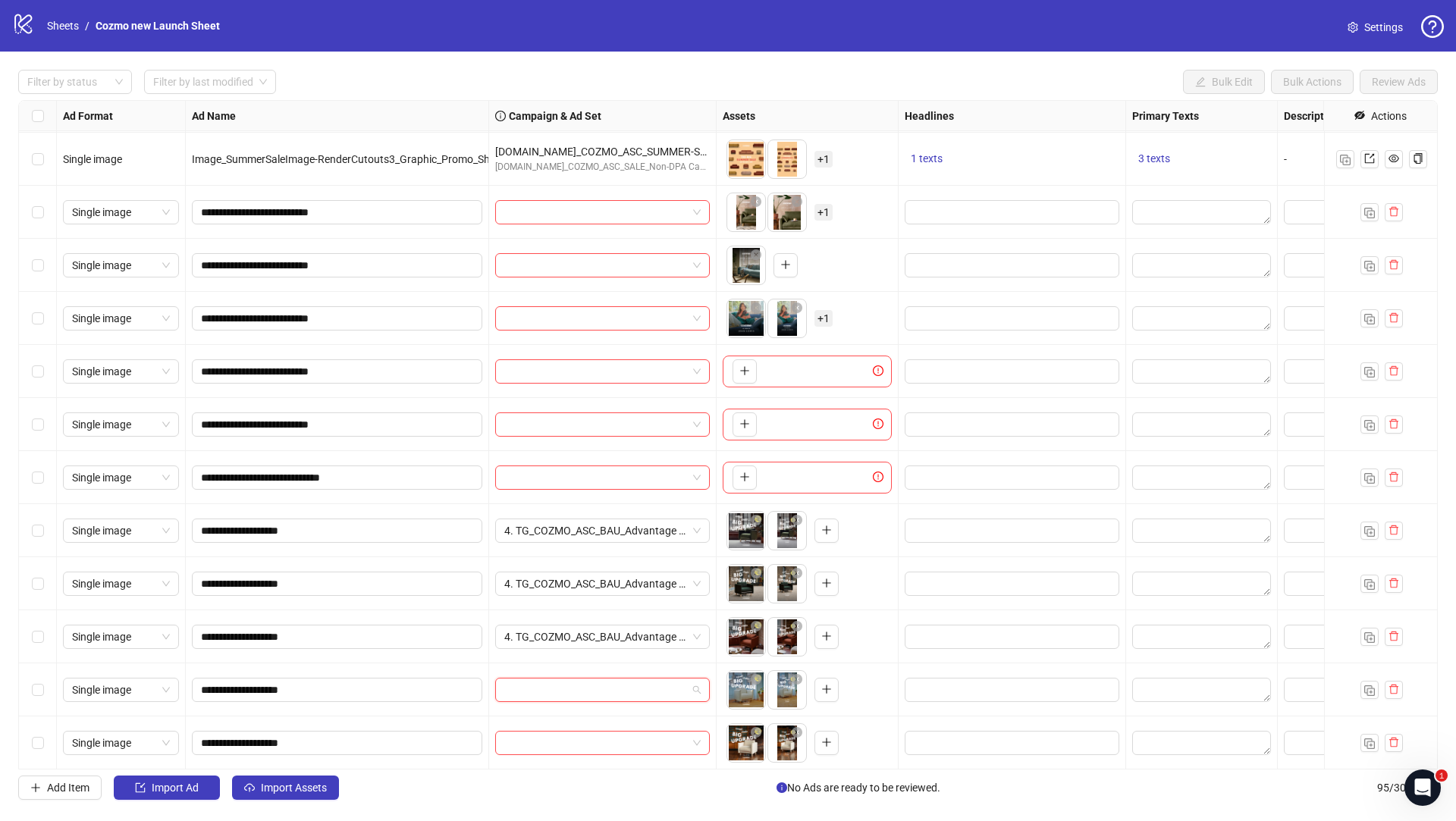 click at bounding box center [595, 690] 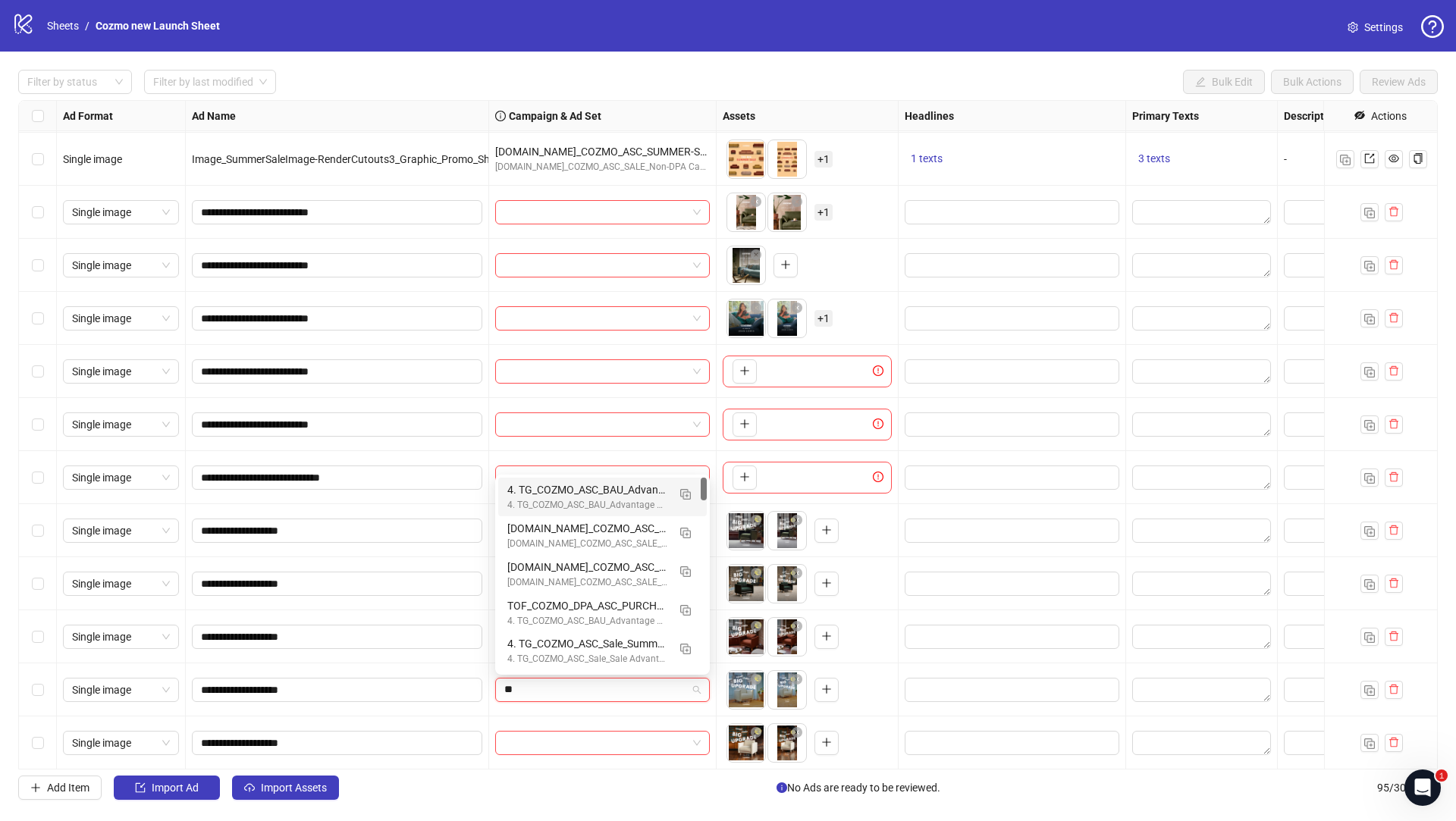 type on "***" 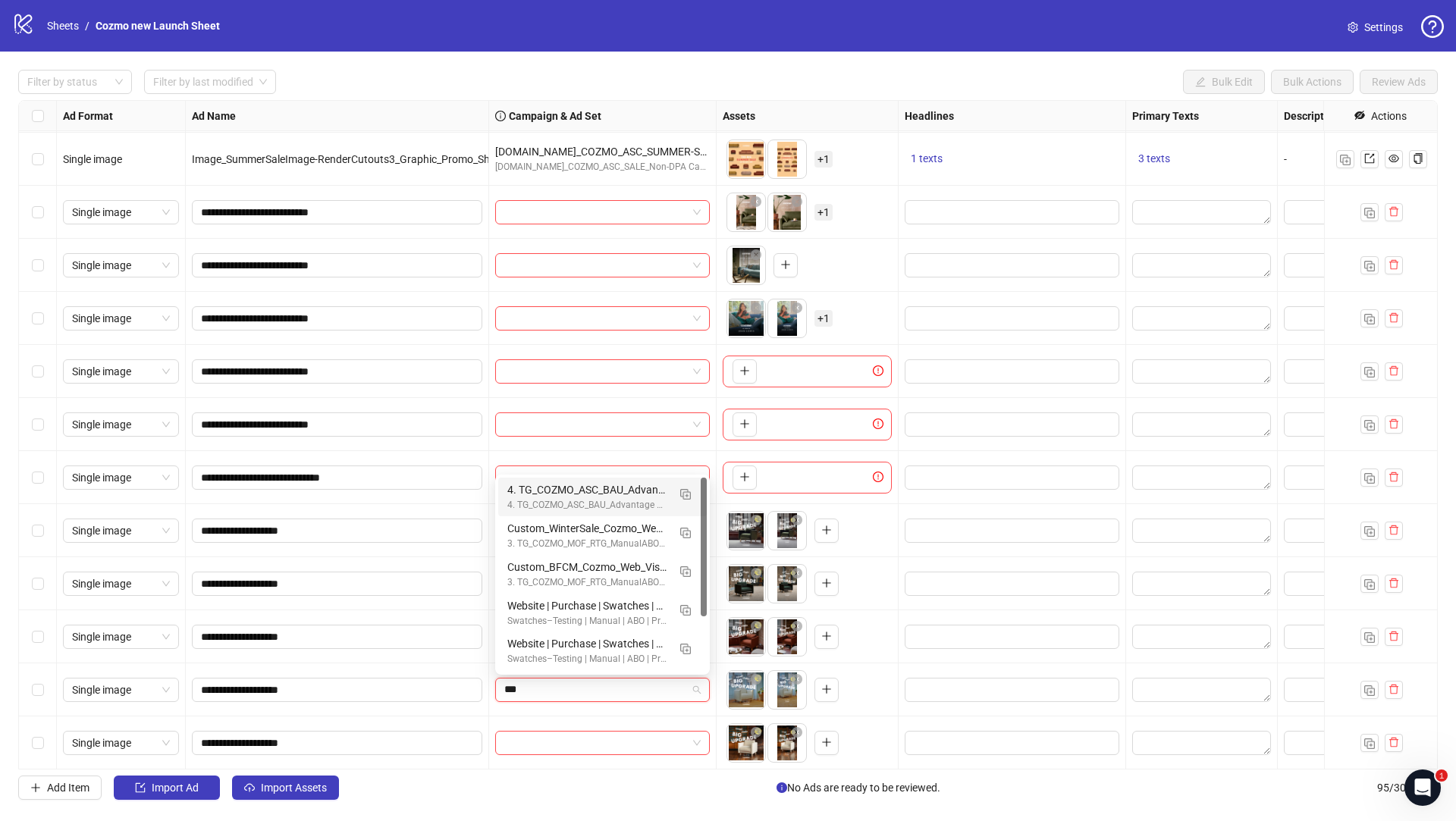 click on "4. TG_COZMO_ASC_BAU_Advantage + Campaign_ARMCHAIR_JUNE" at bounding box center [587, 490] 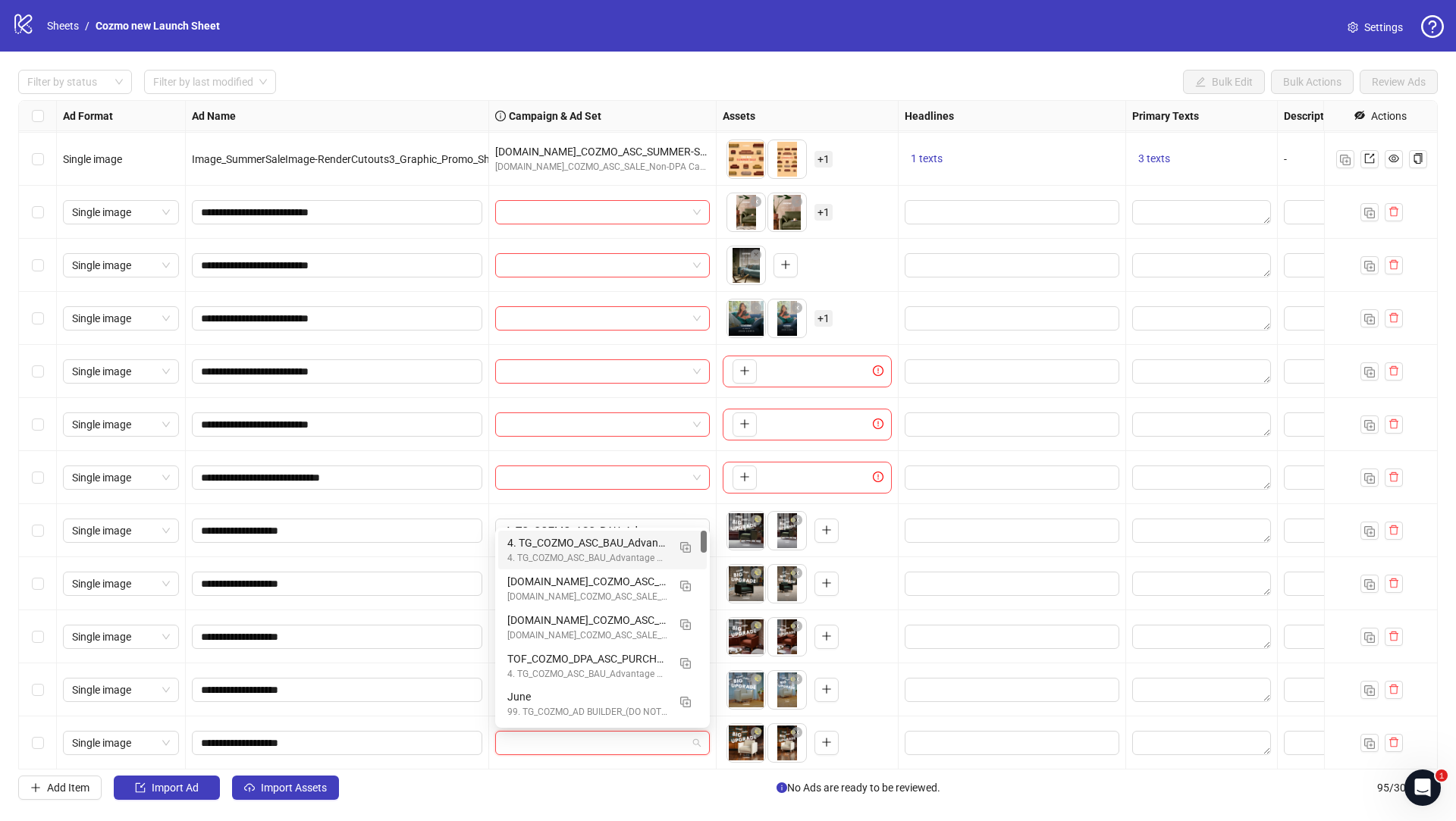 click at bounding box center (595, 743) 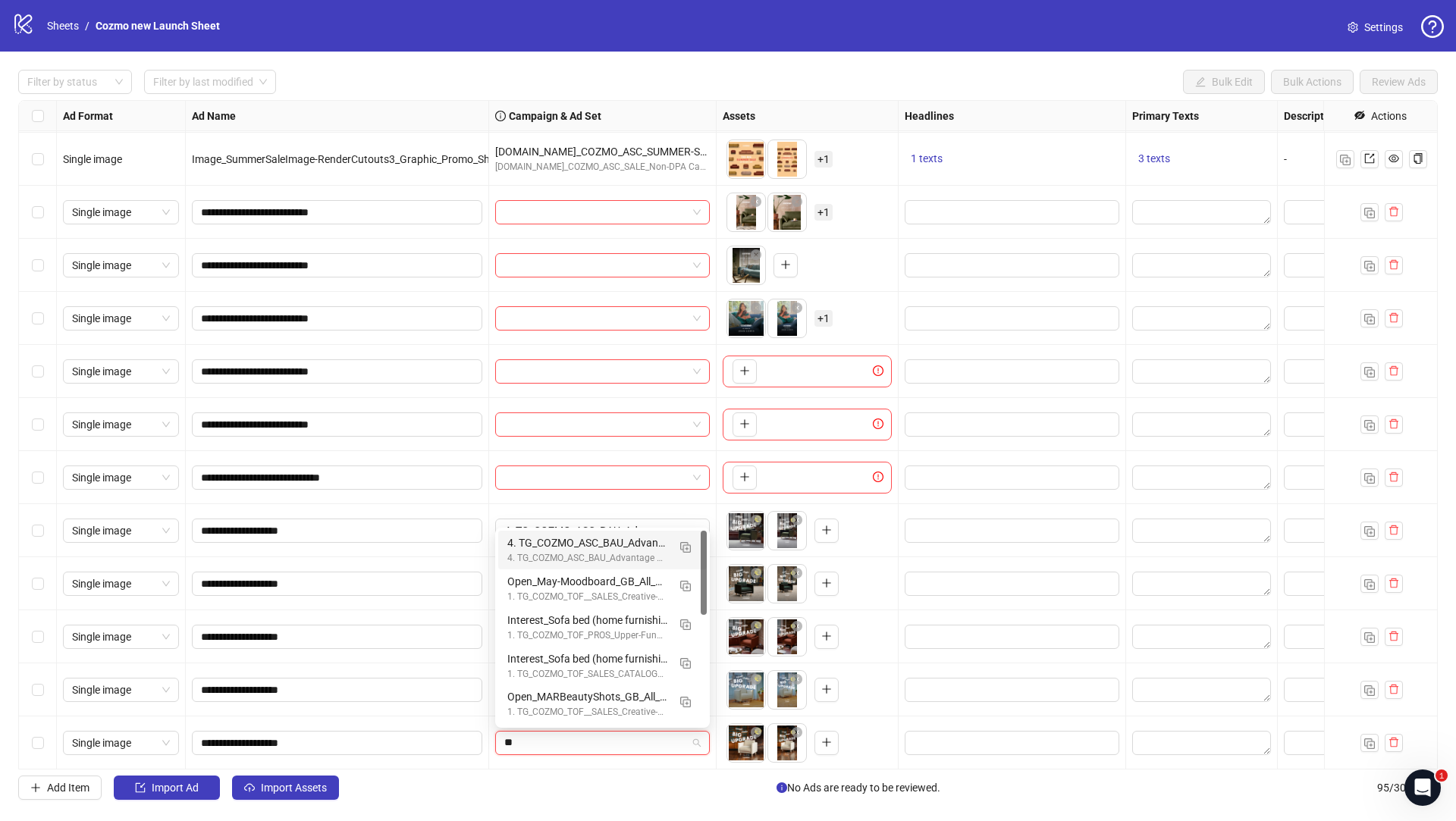 type on "***" 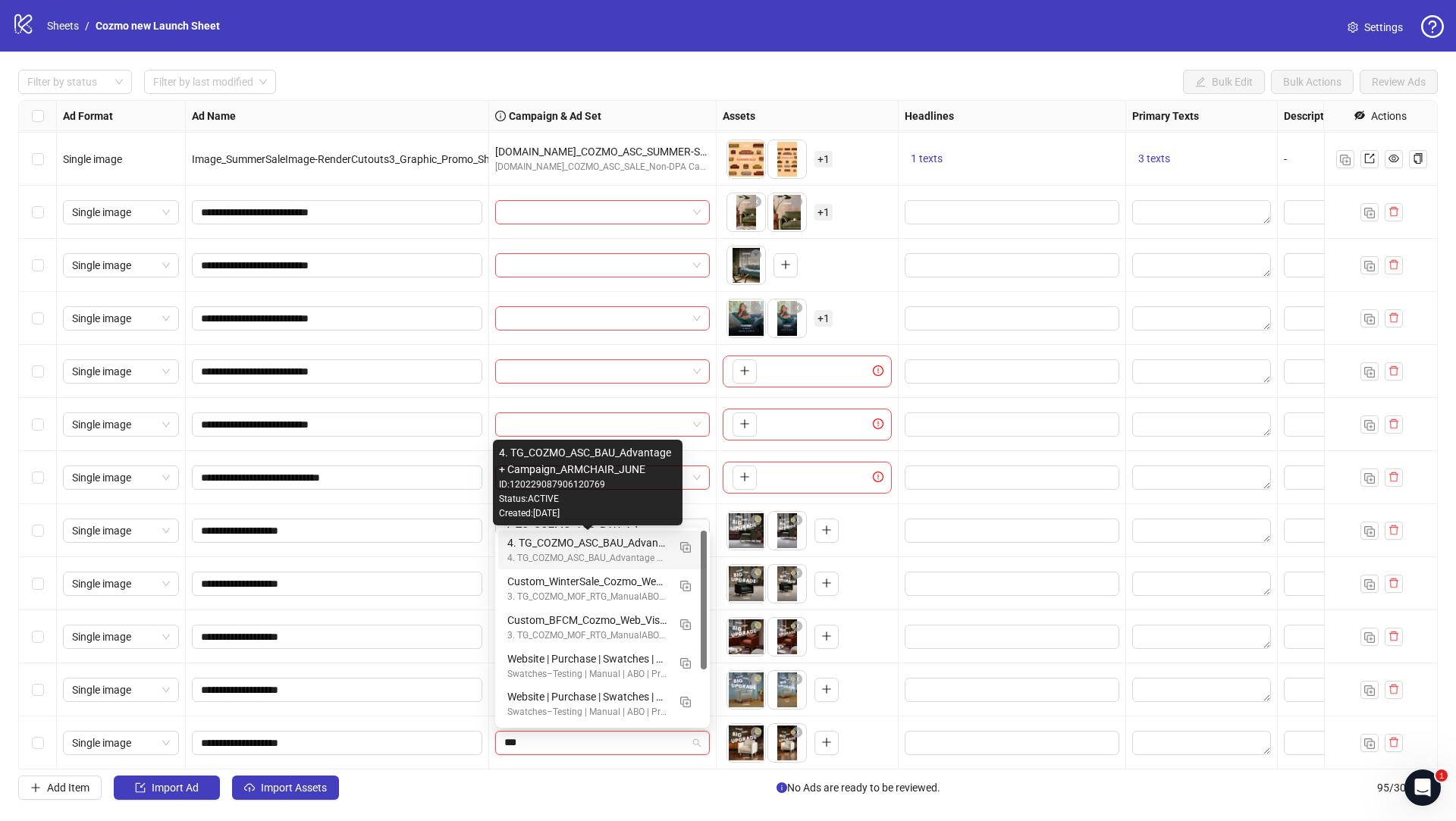 click on "4. TG_COZMO_ASC_BAU_Advantage + Campaign May A/B Test Campaign" at bounding box center [587, 558] 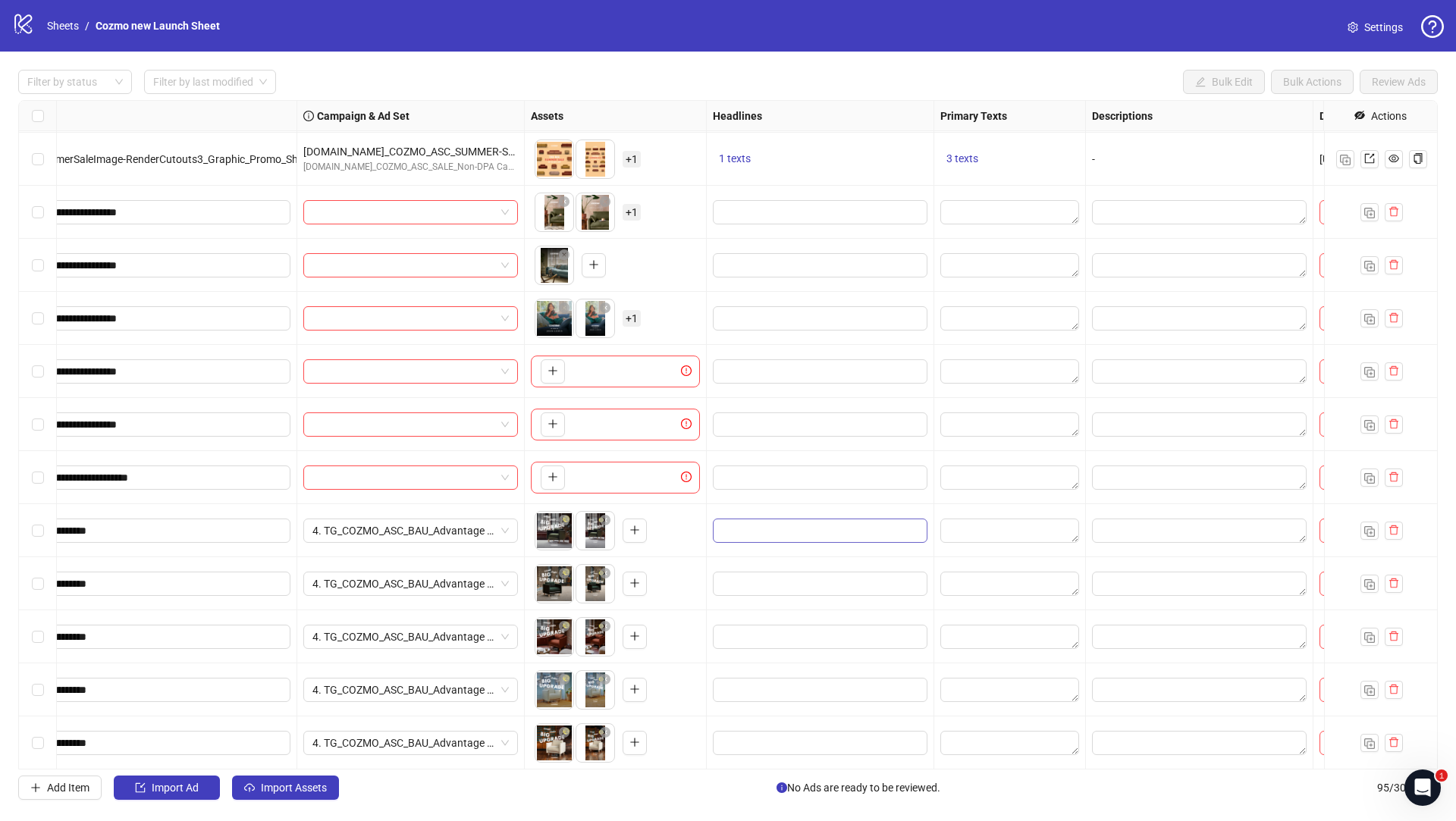 scroll, scrollTop: 4403, scrollLeft: 187, axis: both 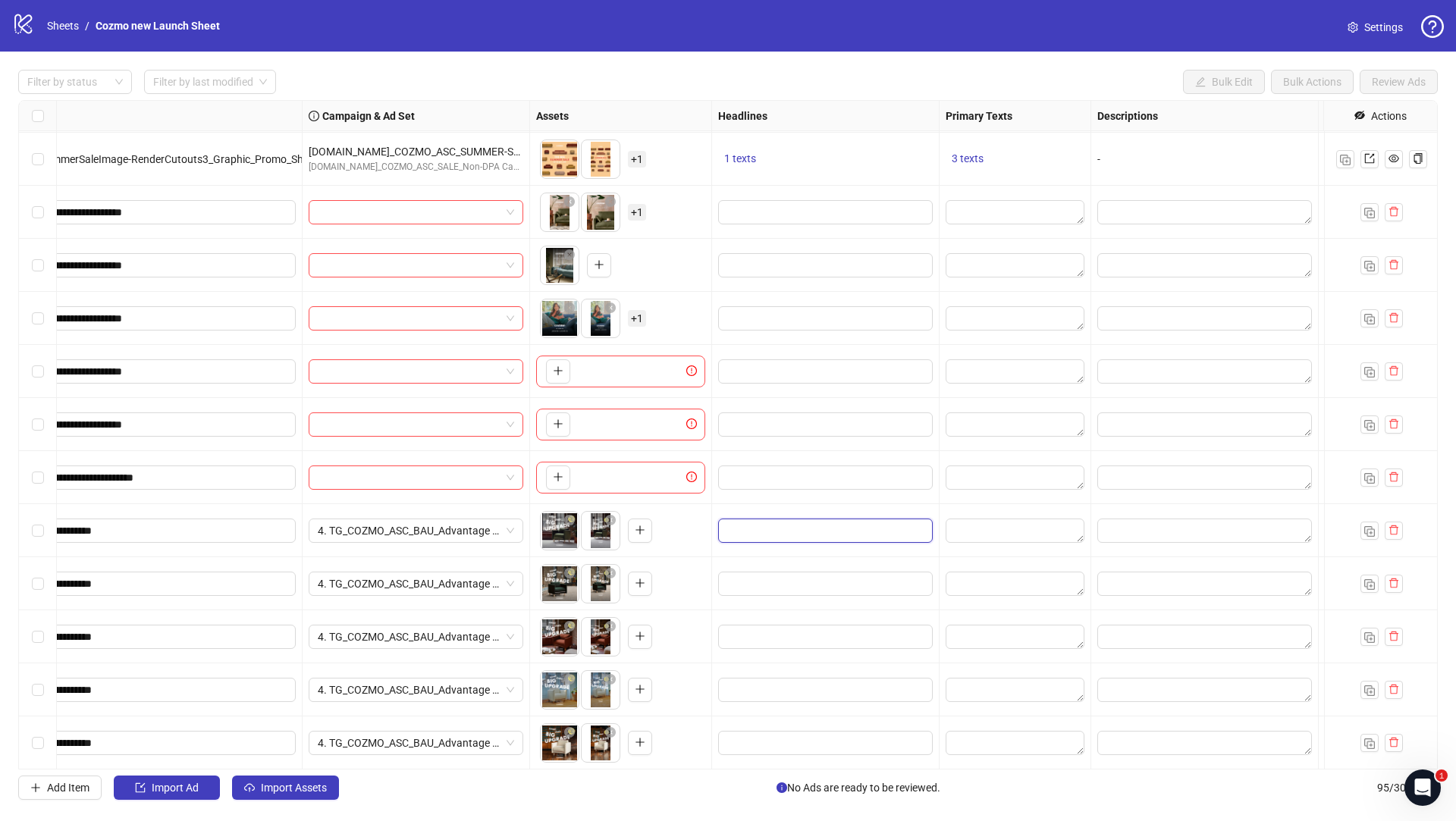 click at bounding box center [824, 531] 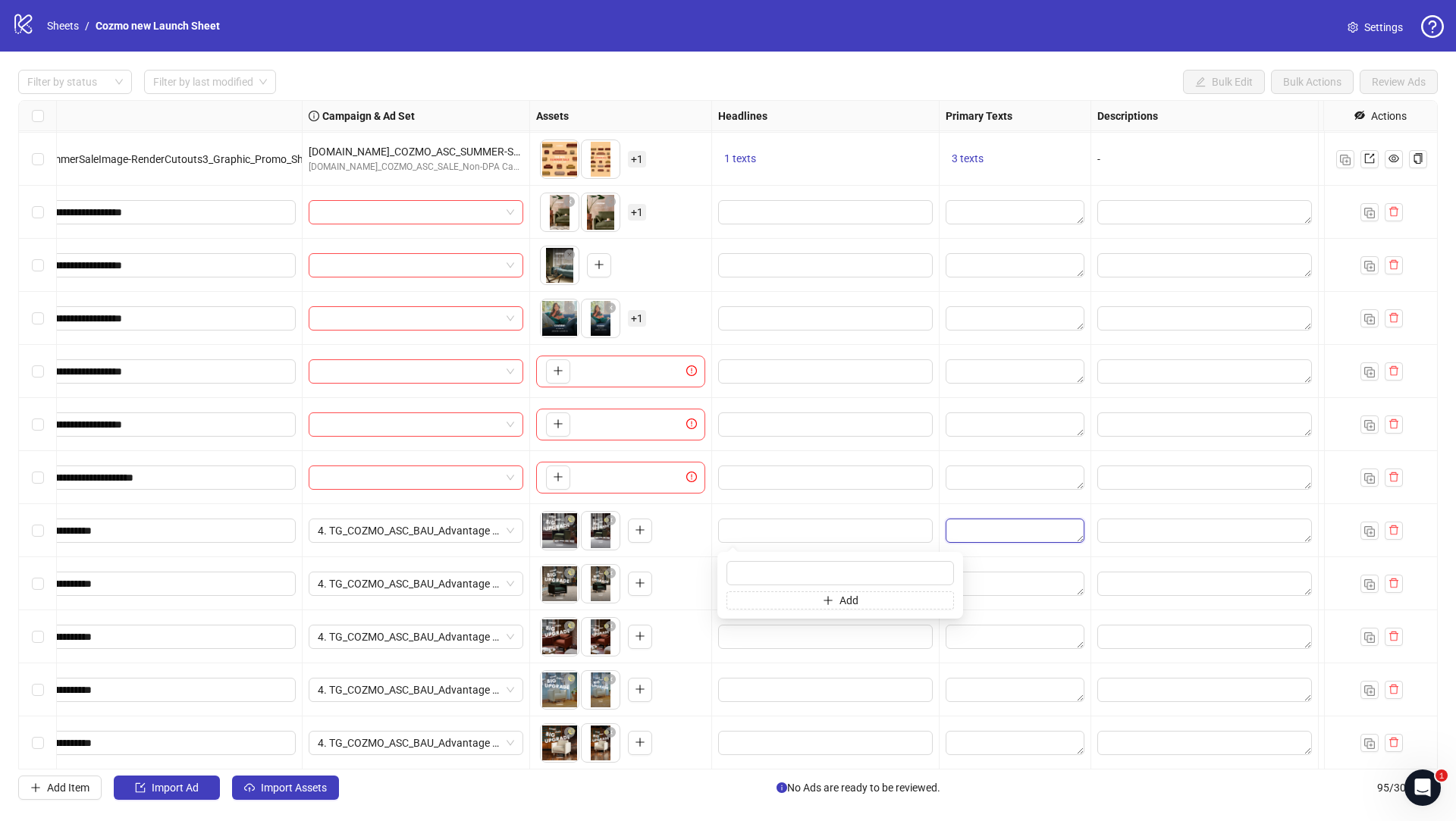 click at bounding box center [1015, 531] 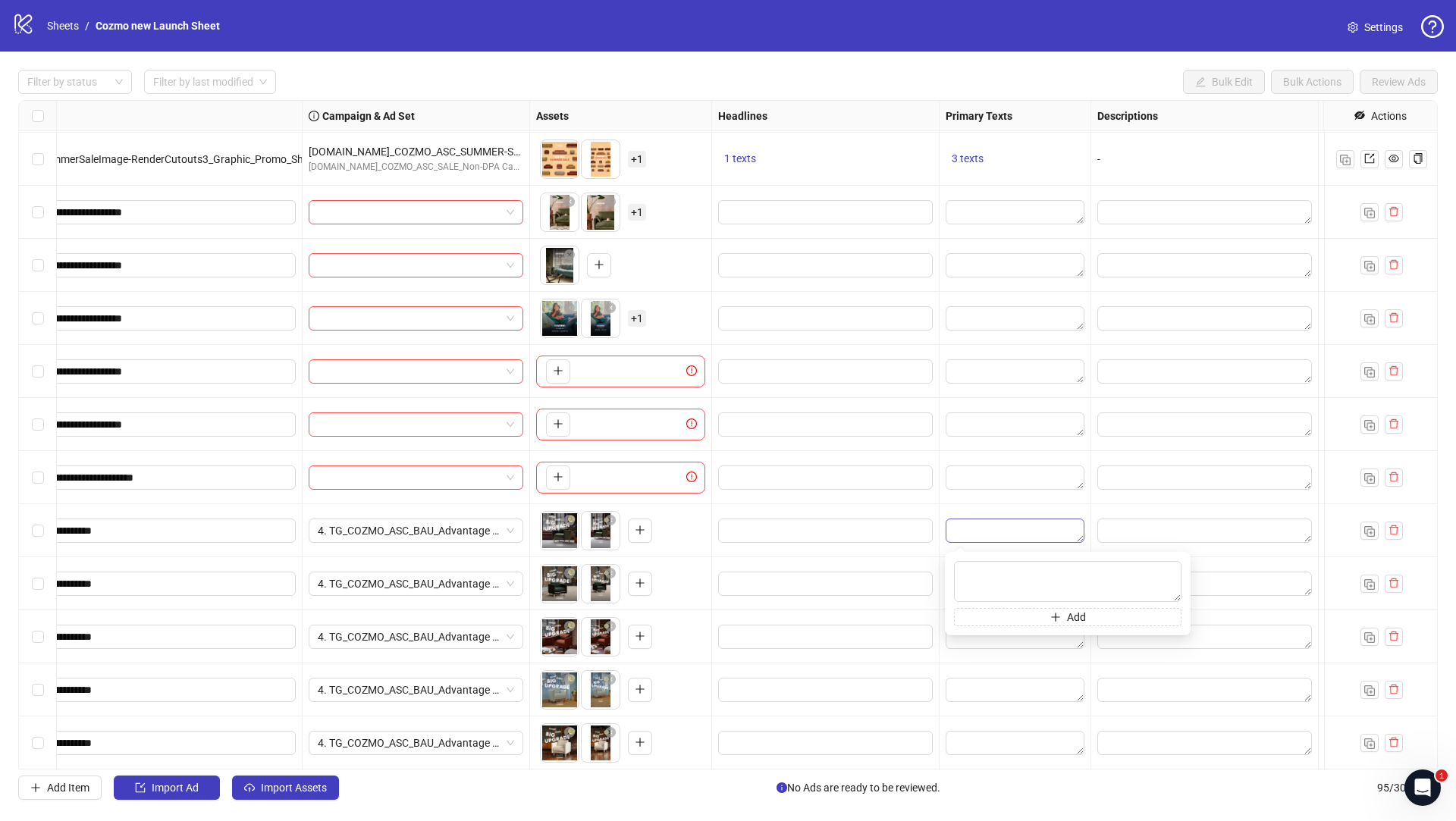 type on "**********" 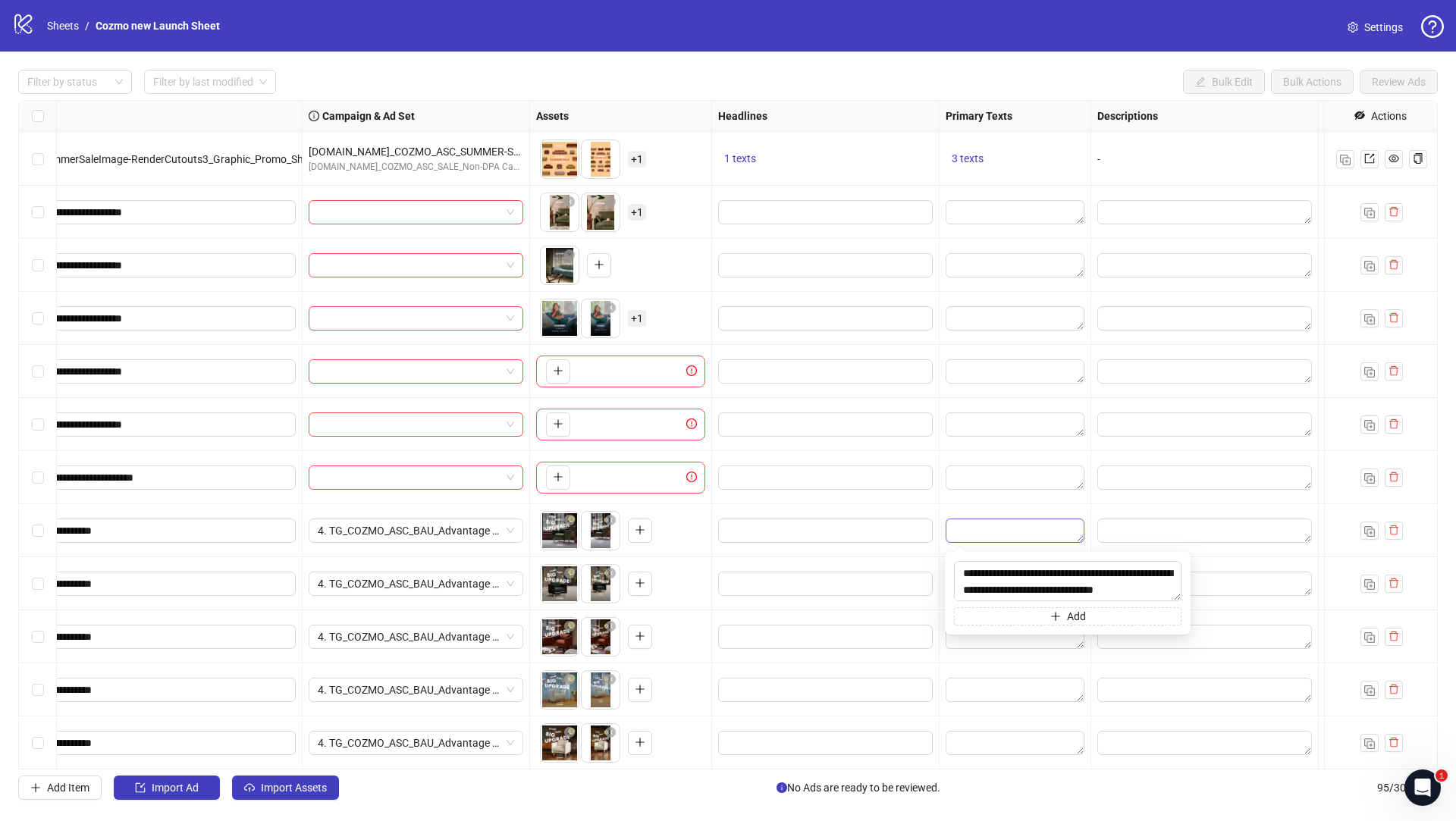 scroll, scrollTop: 44, scrollLeft: 0, axis: vertical 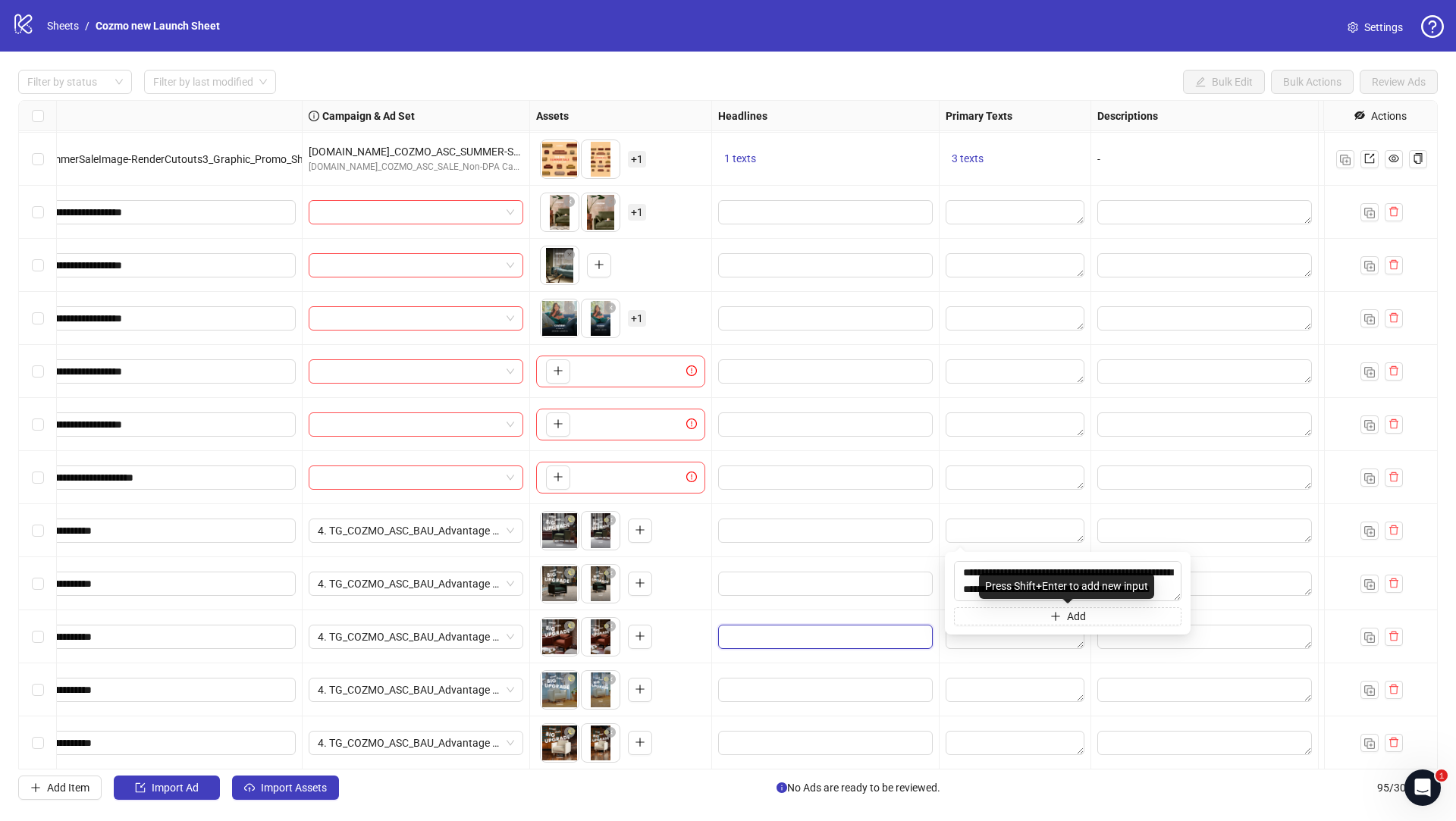 click at bounding box center (824, 637) 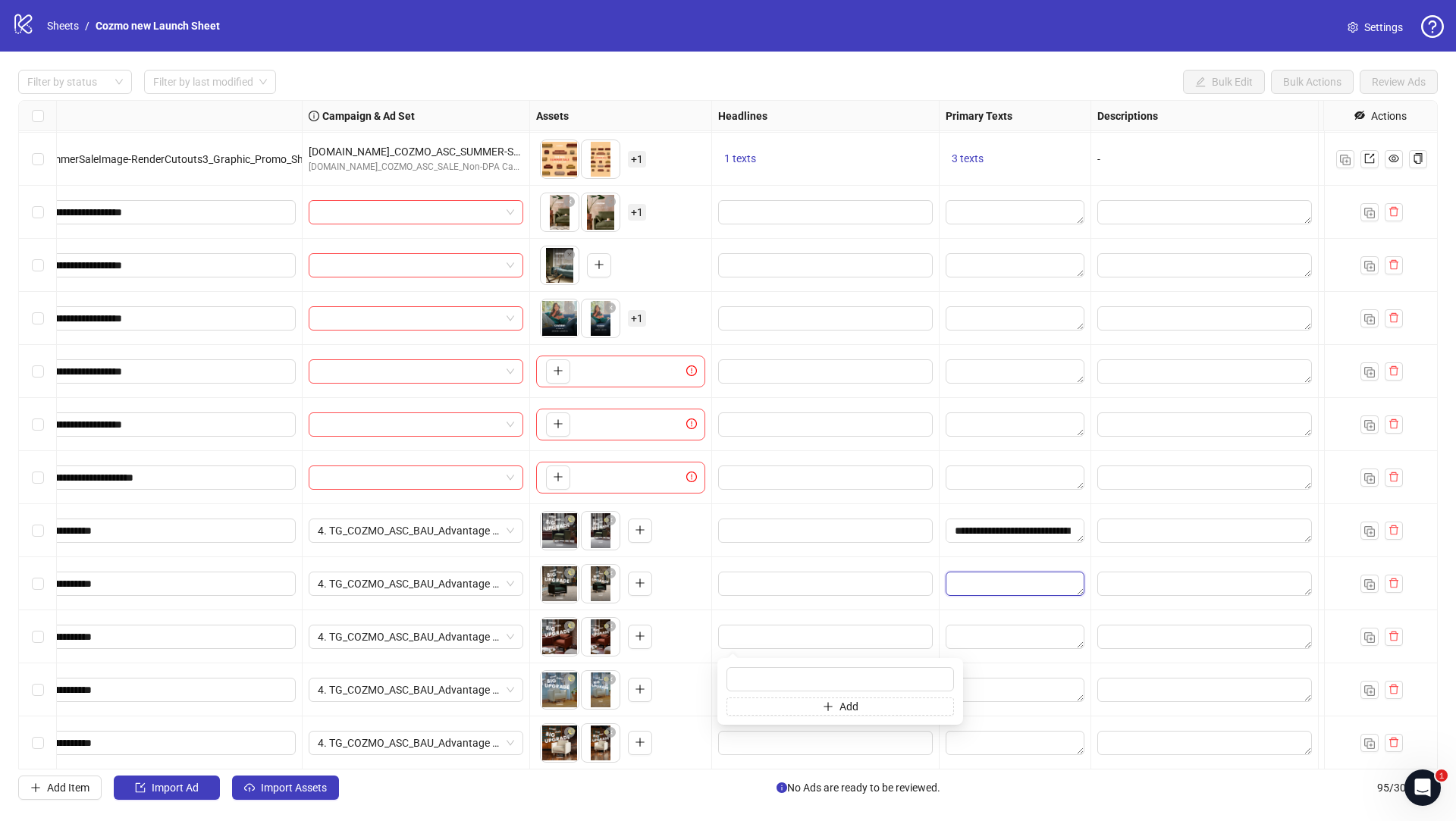 click at bounding box center (1015, 584) 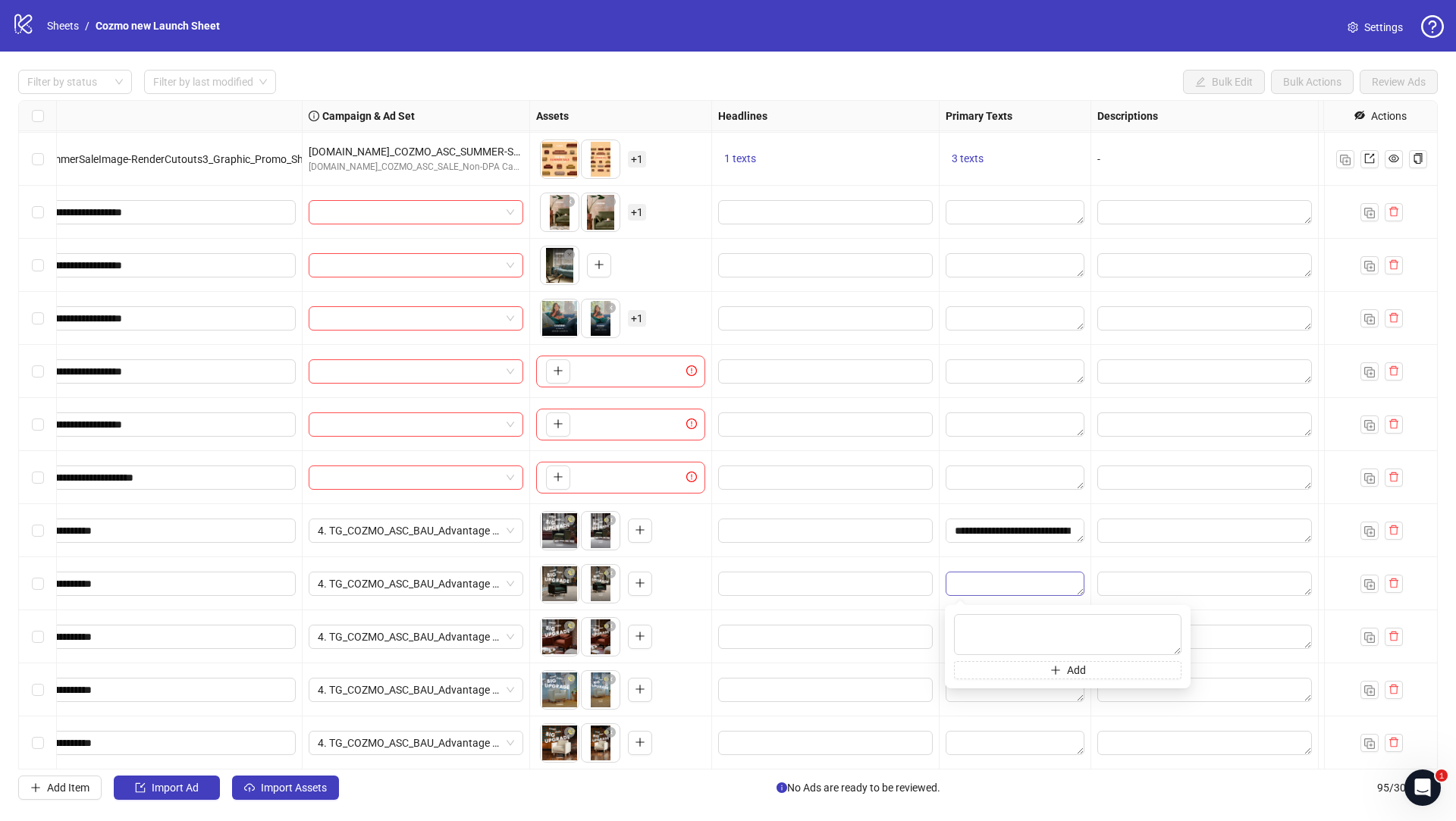 type on "**********" 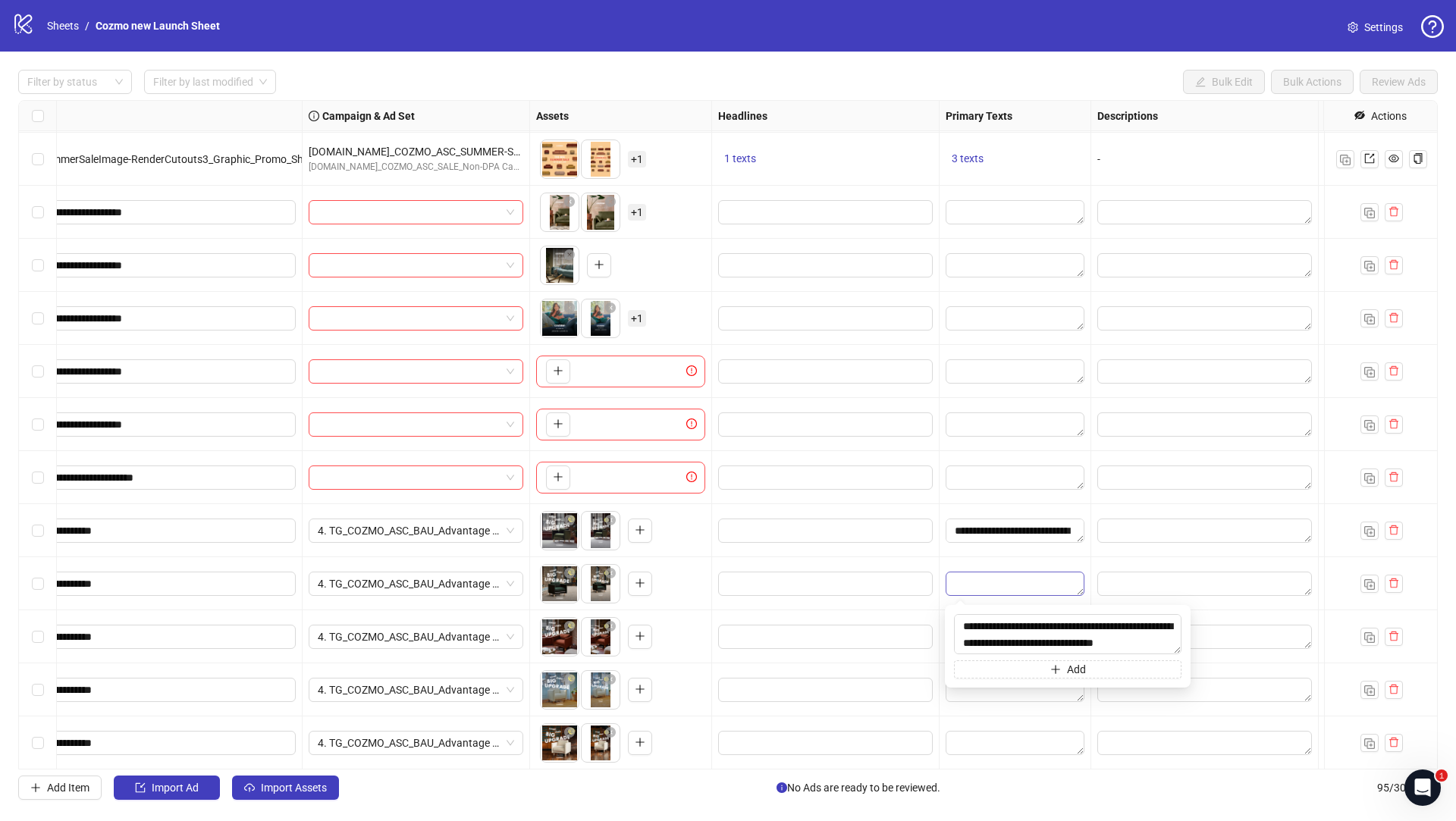 scroll, scrollTop: 44, scrollLeft: 0, axis: vertical 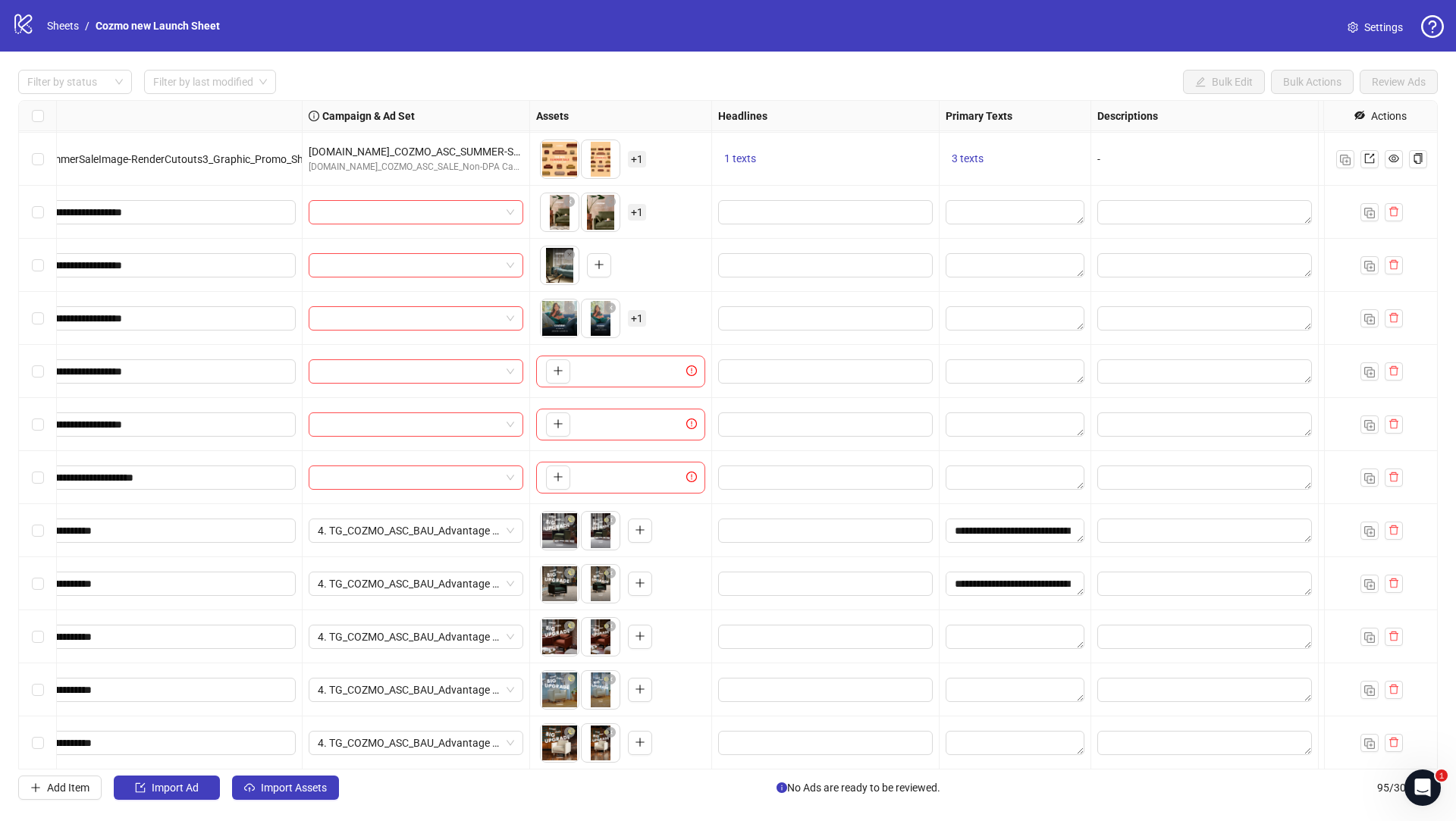 click at bounding box center (826, 637) 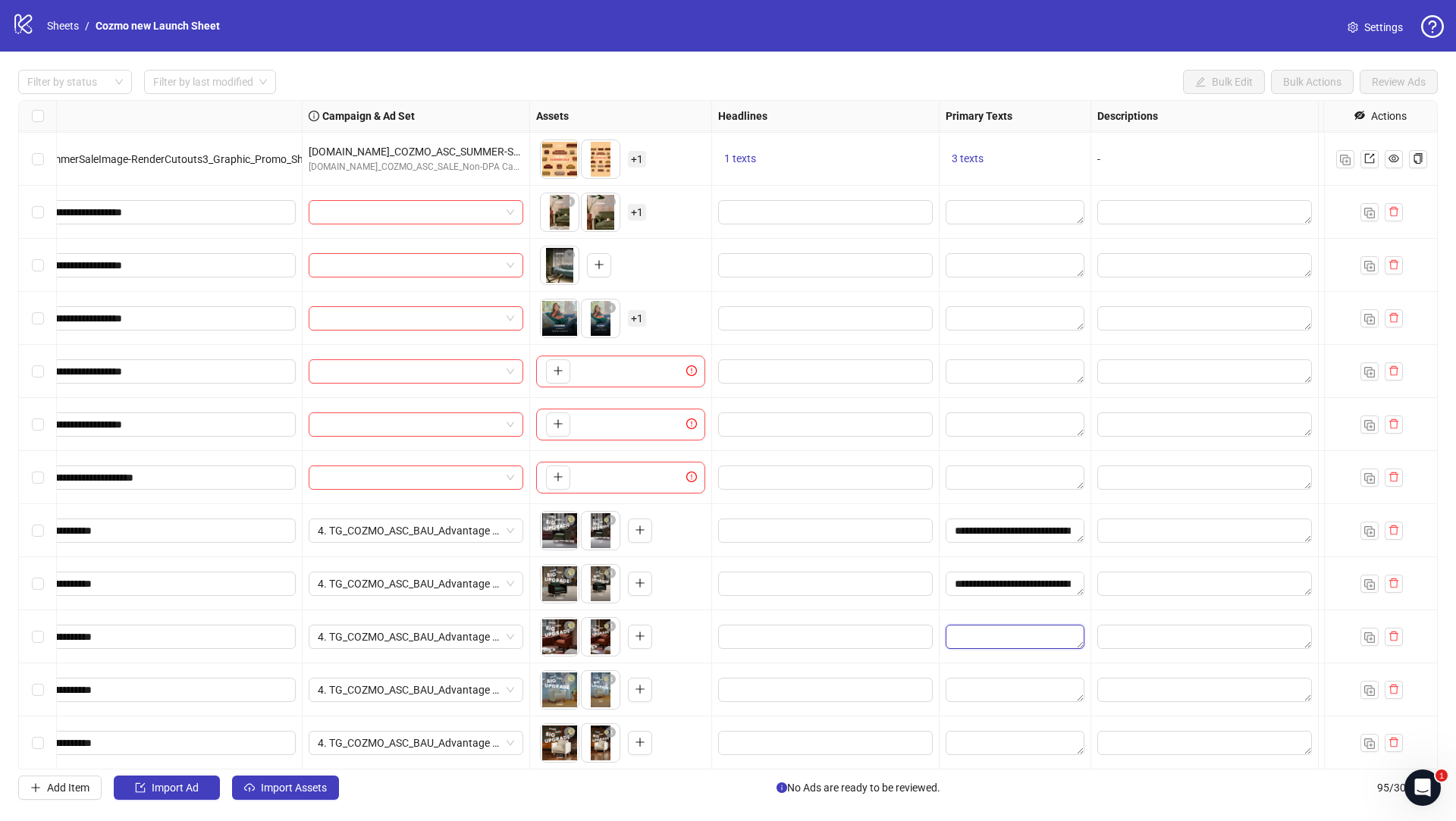 click at bounding box center (1015, 637) 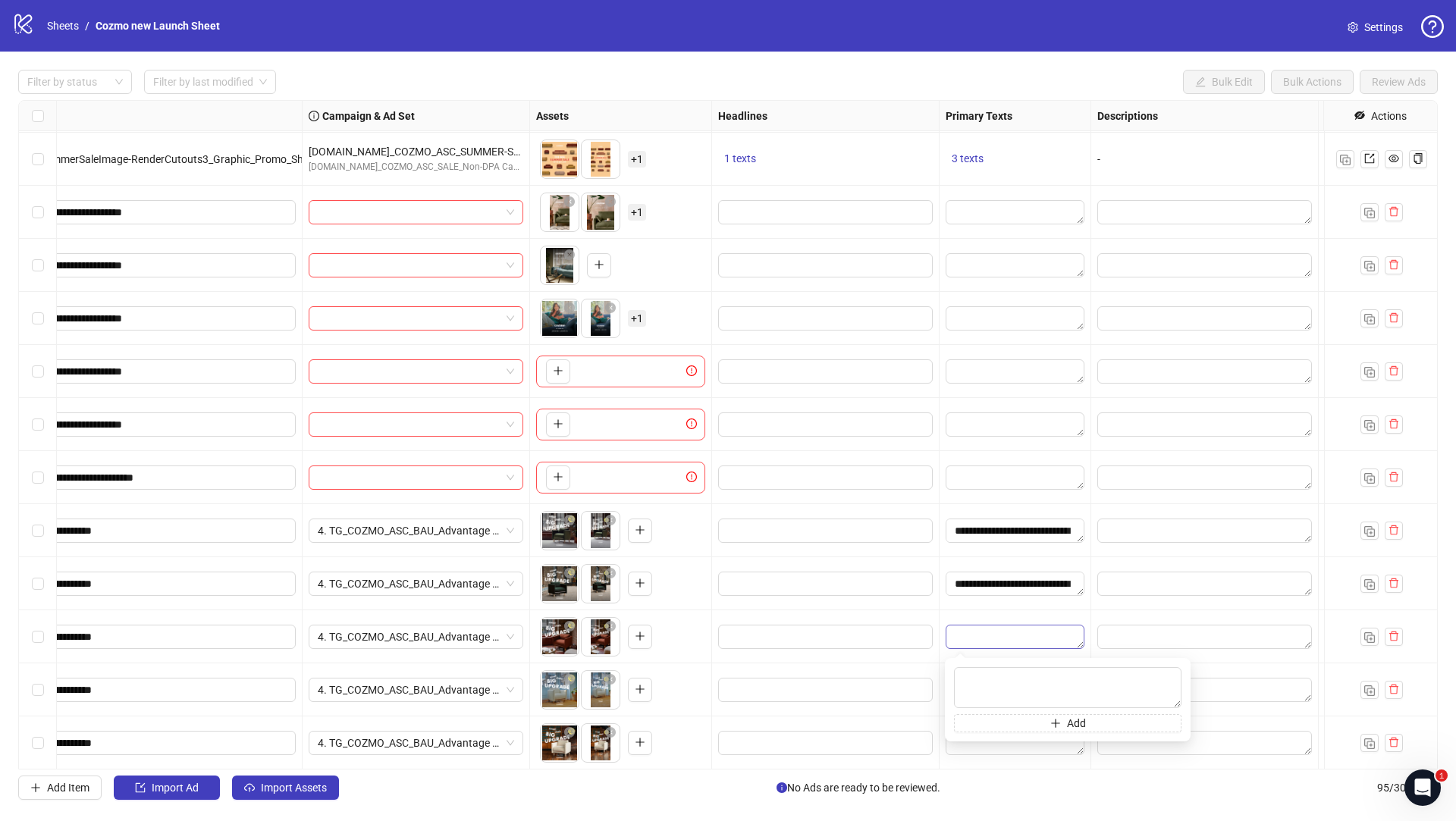 type on "**********" 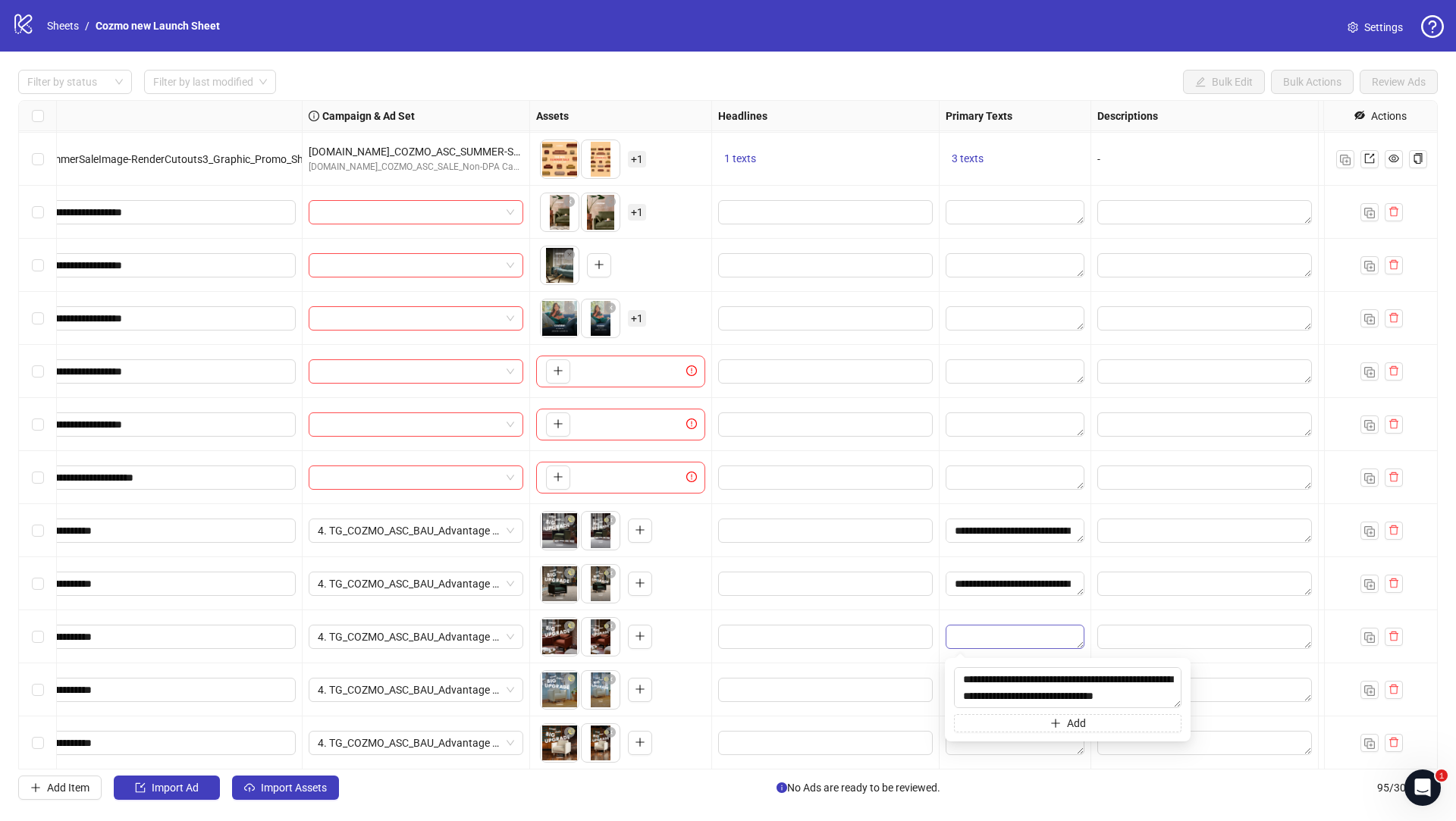 scroll, scrollTop: 45, scrollLeft: 0, axis: vertical 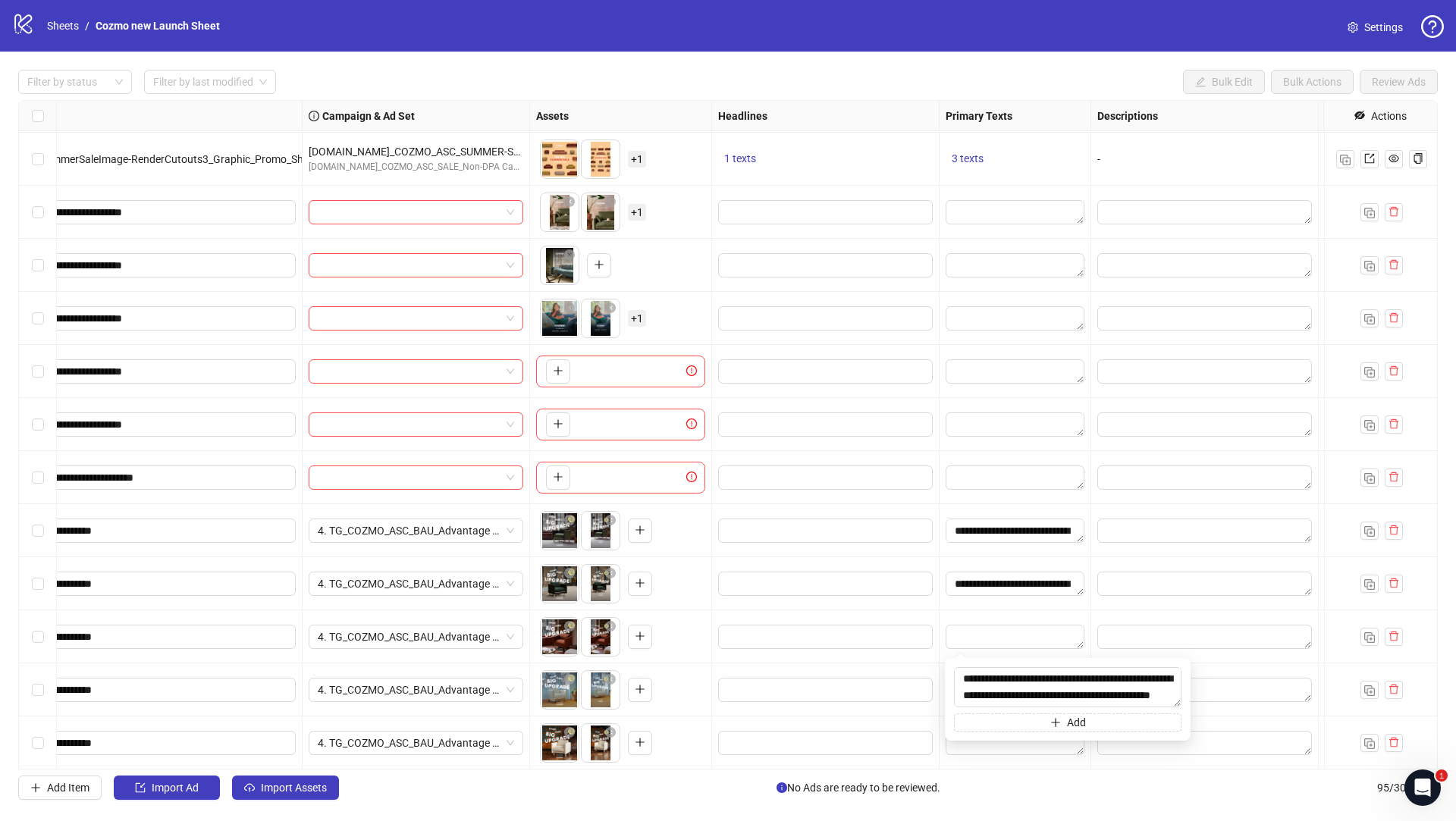 click at bounding box center [826, 690] 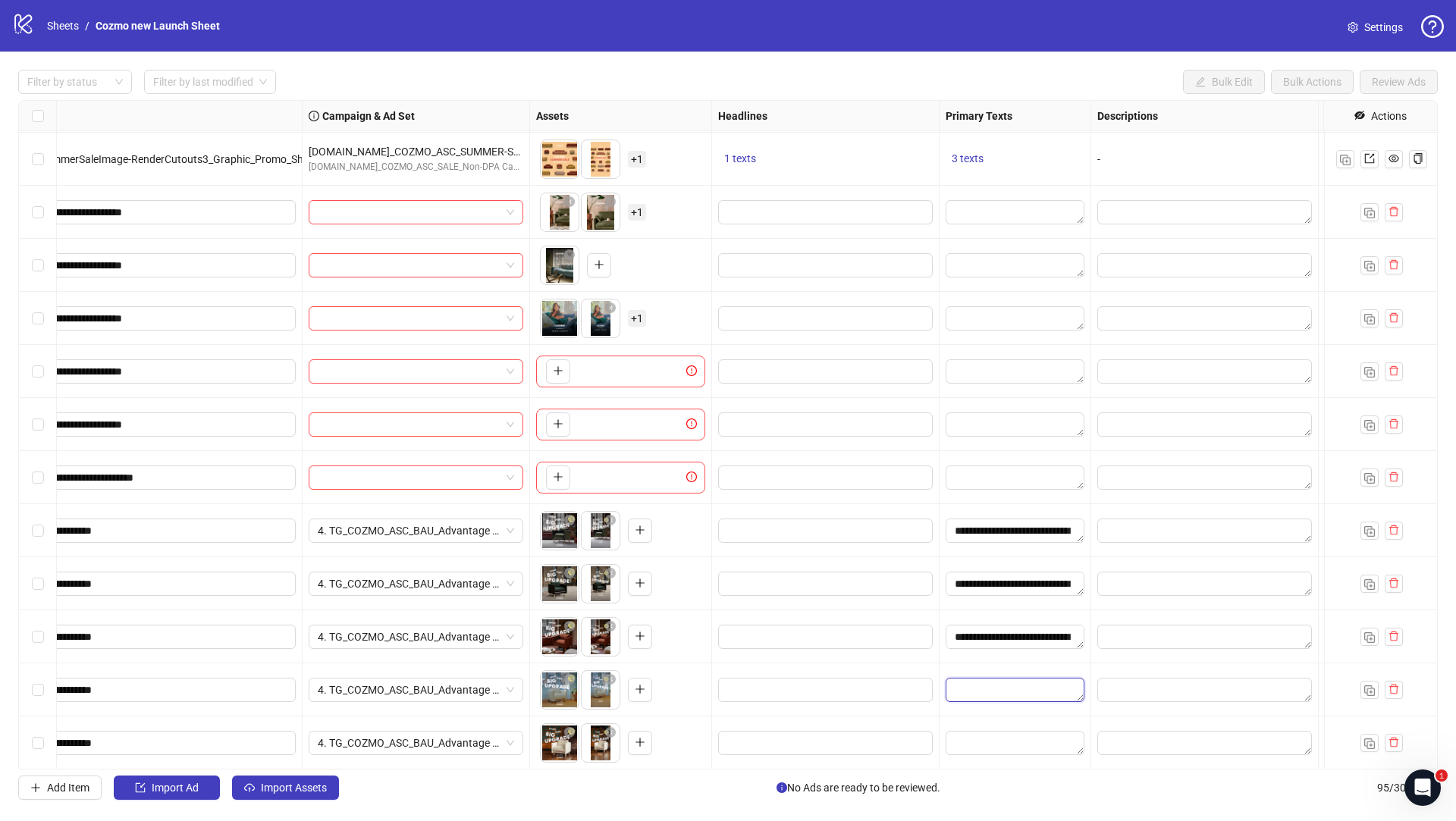 click at bounding box center [1015, 690] 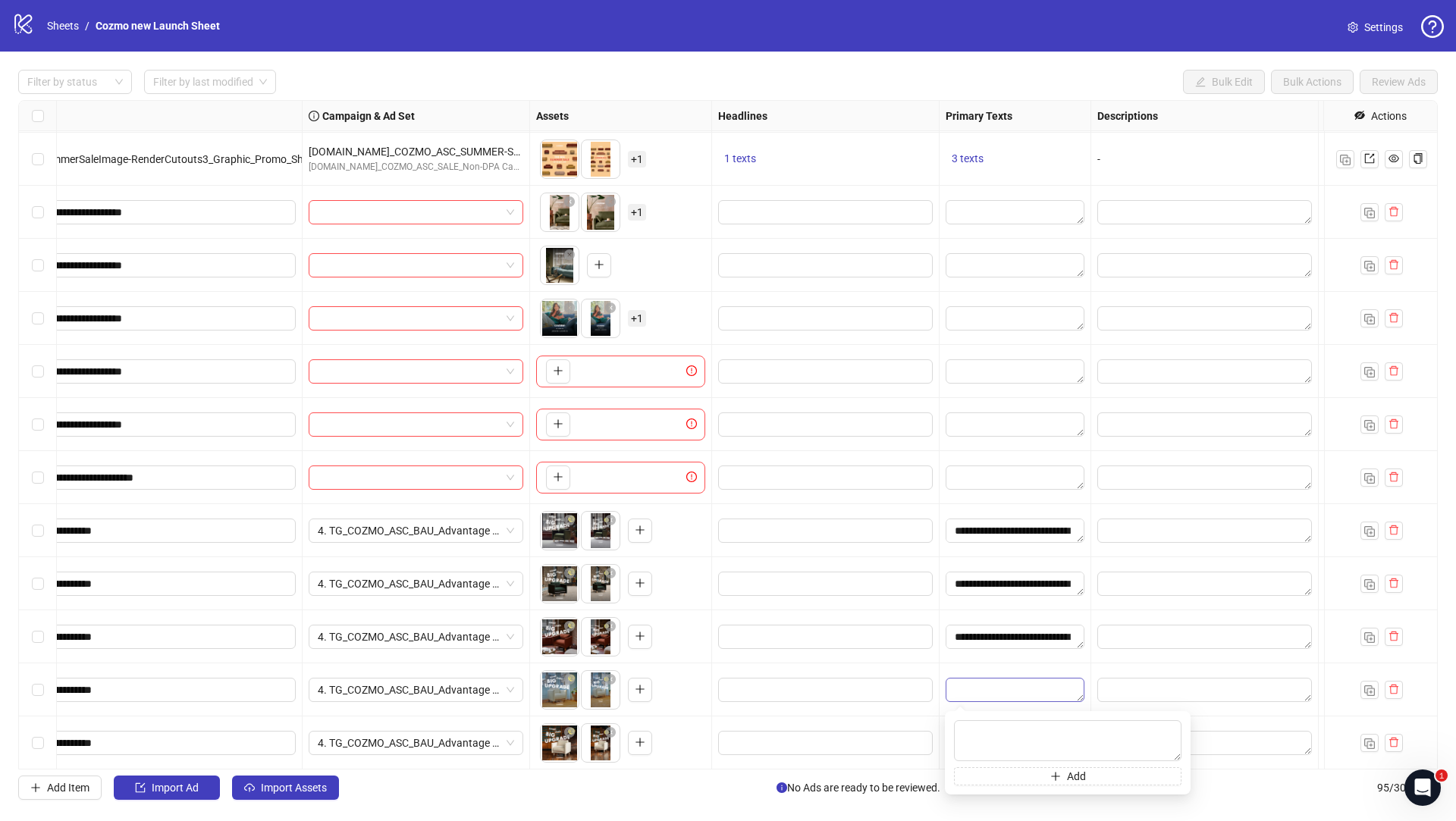 type on "**********" 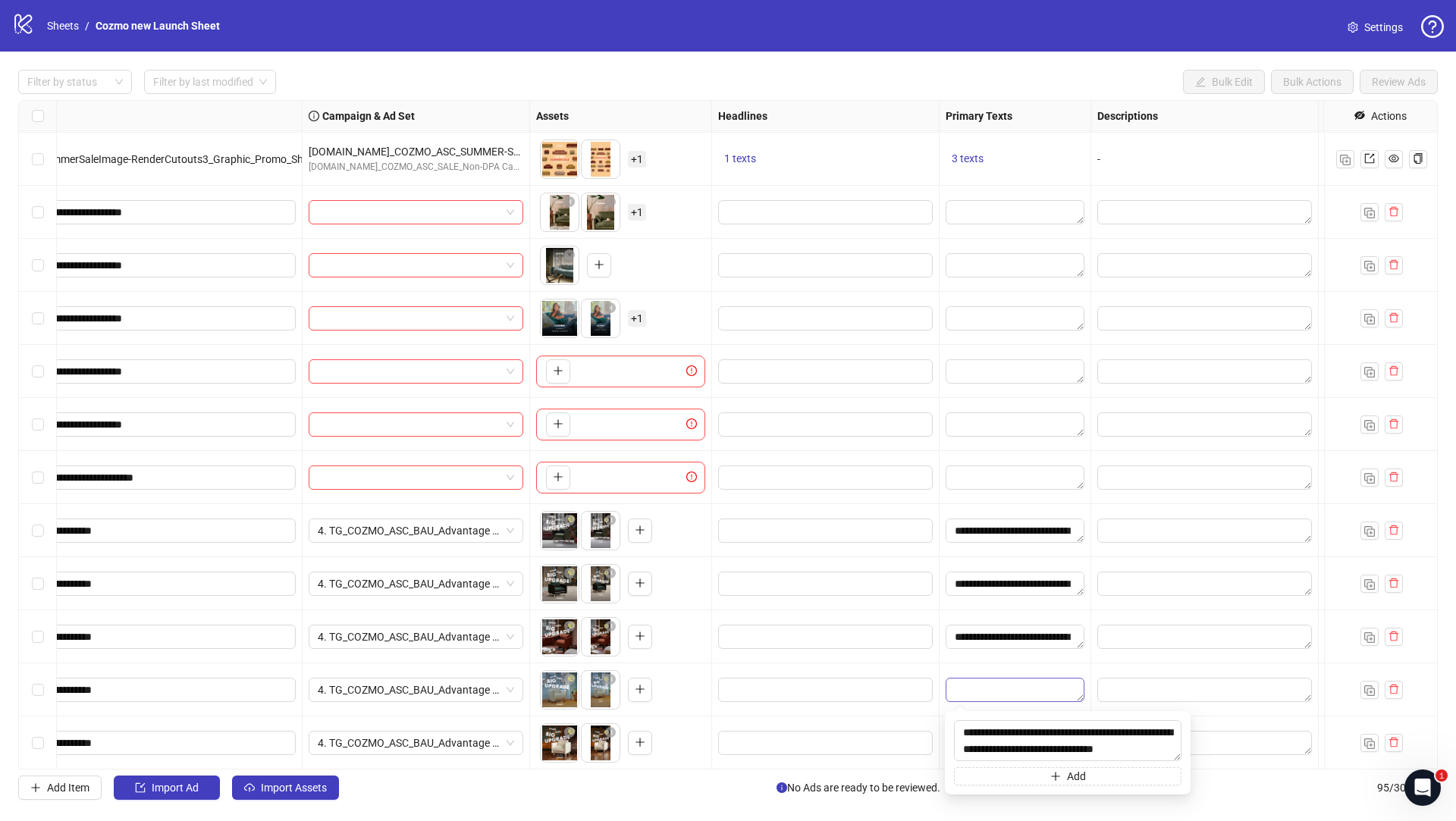 scroll, scrollTop: 44, scrollLeft: 0, axis: vertical 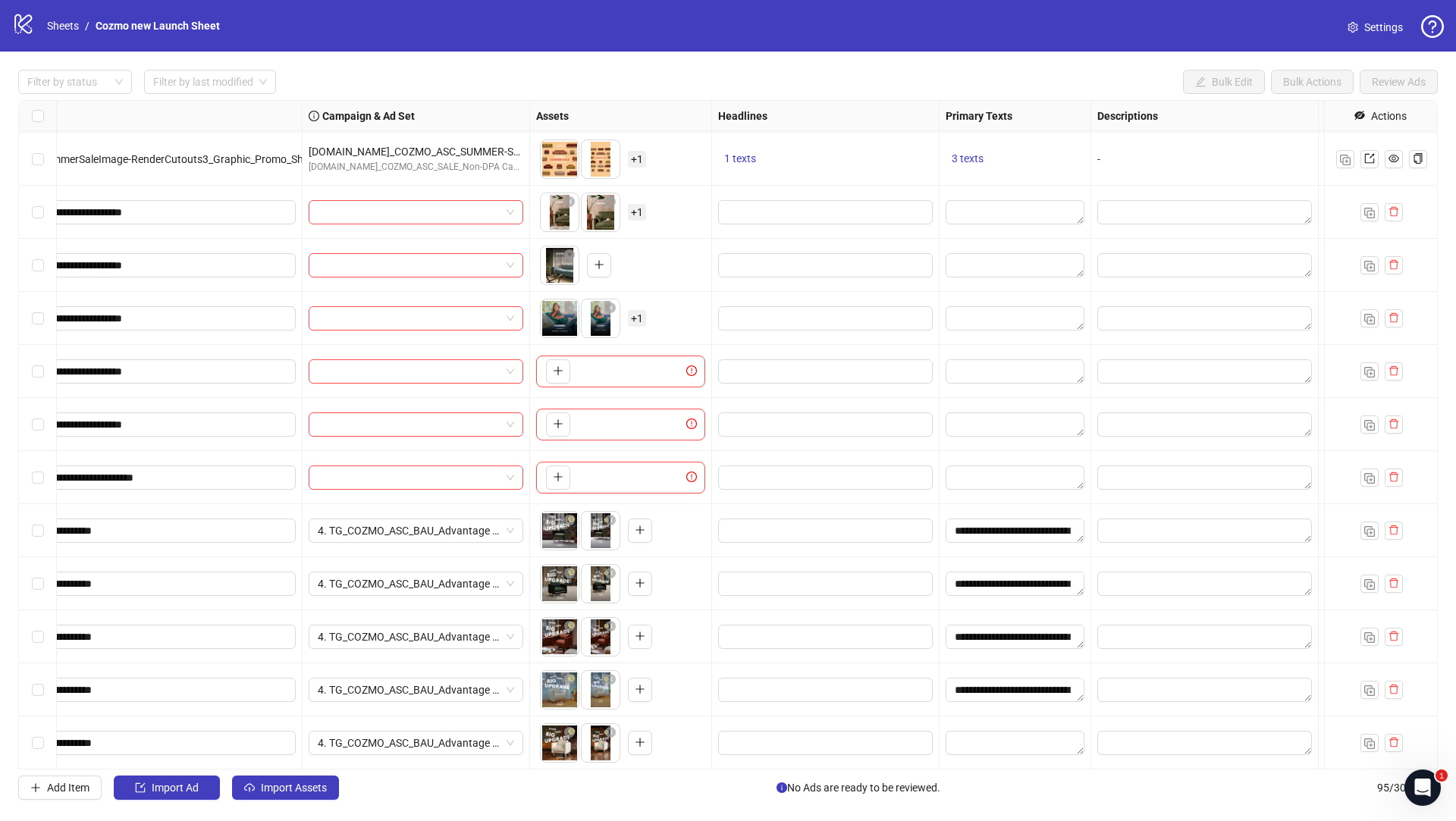 click at bounding box center [826, 690] 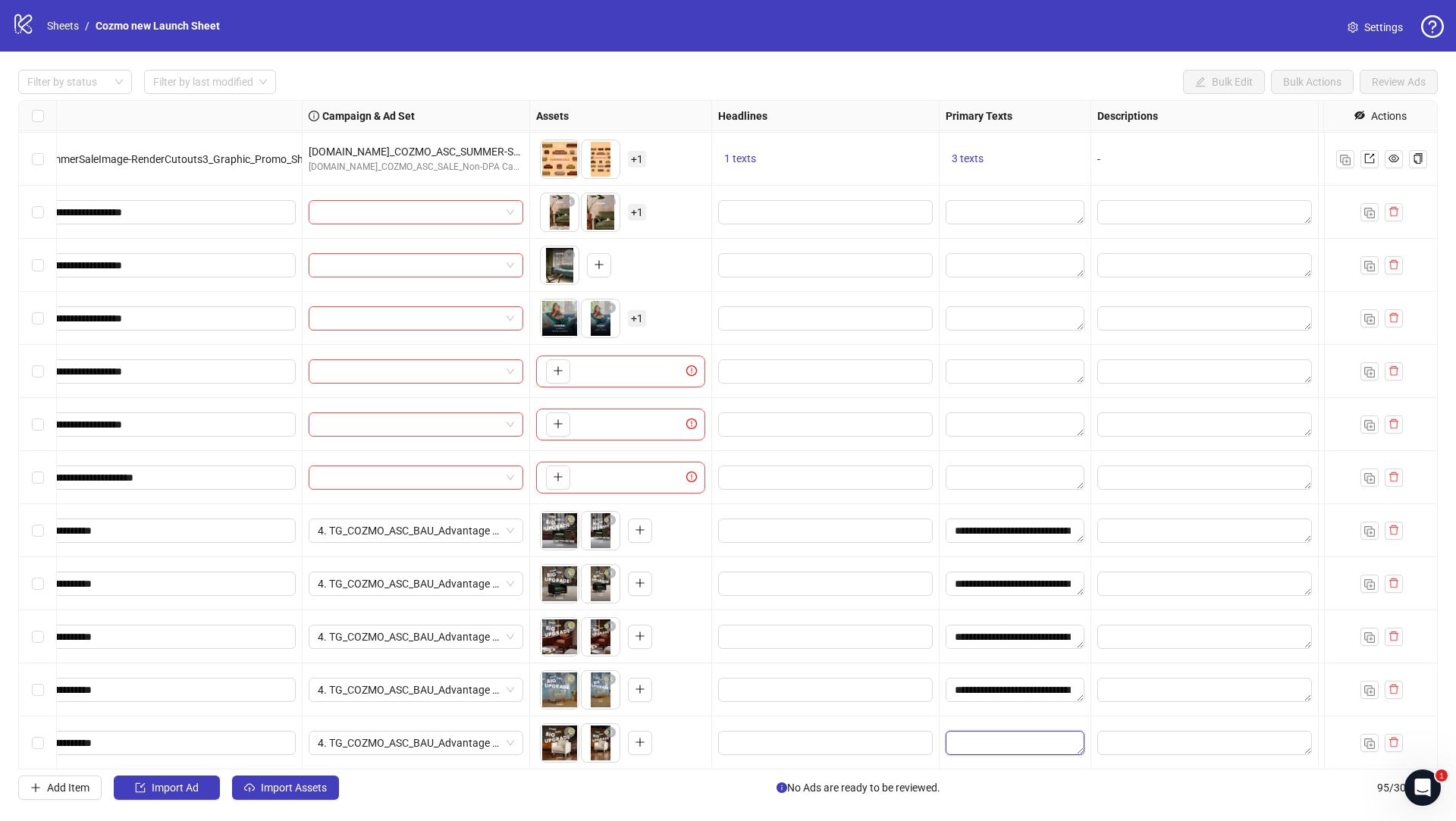 click at bounding box center (1015, 743) 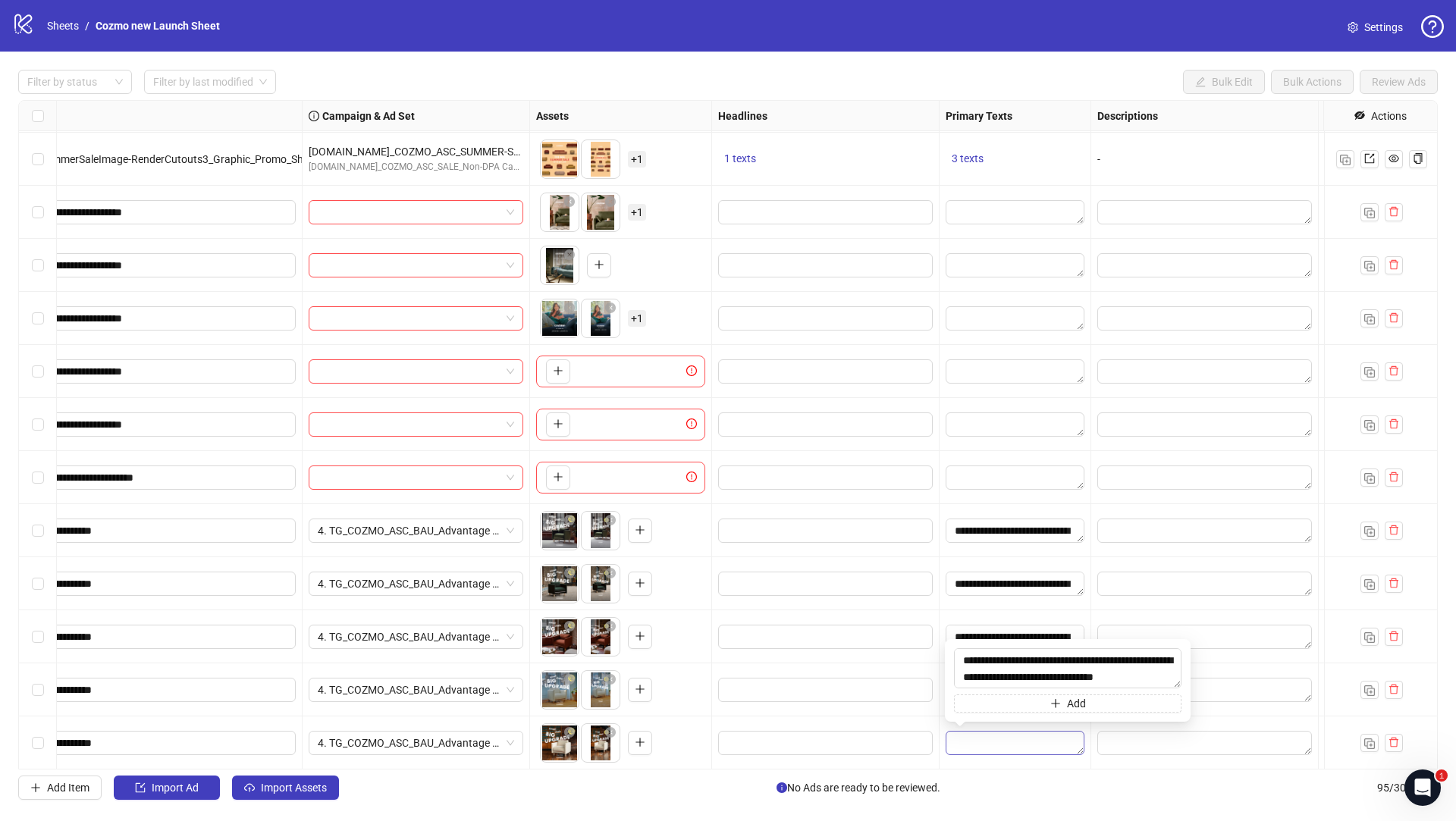 scroll, scrollTop: 45, scrollLeft: 0, axis: vertical 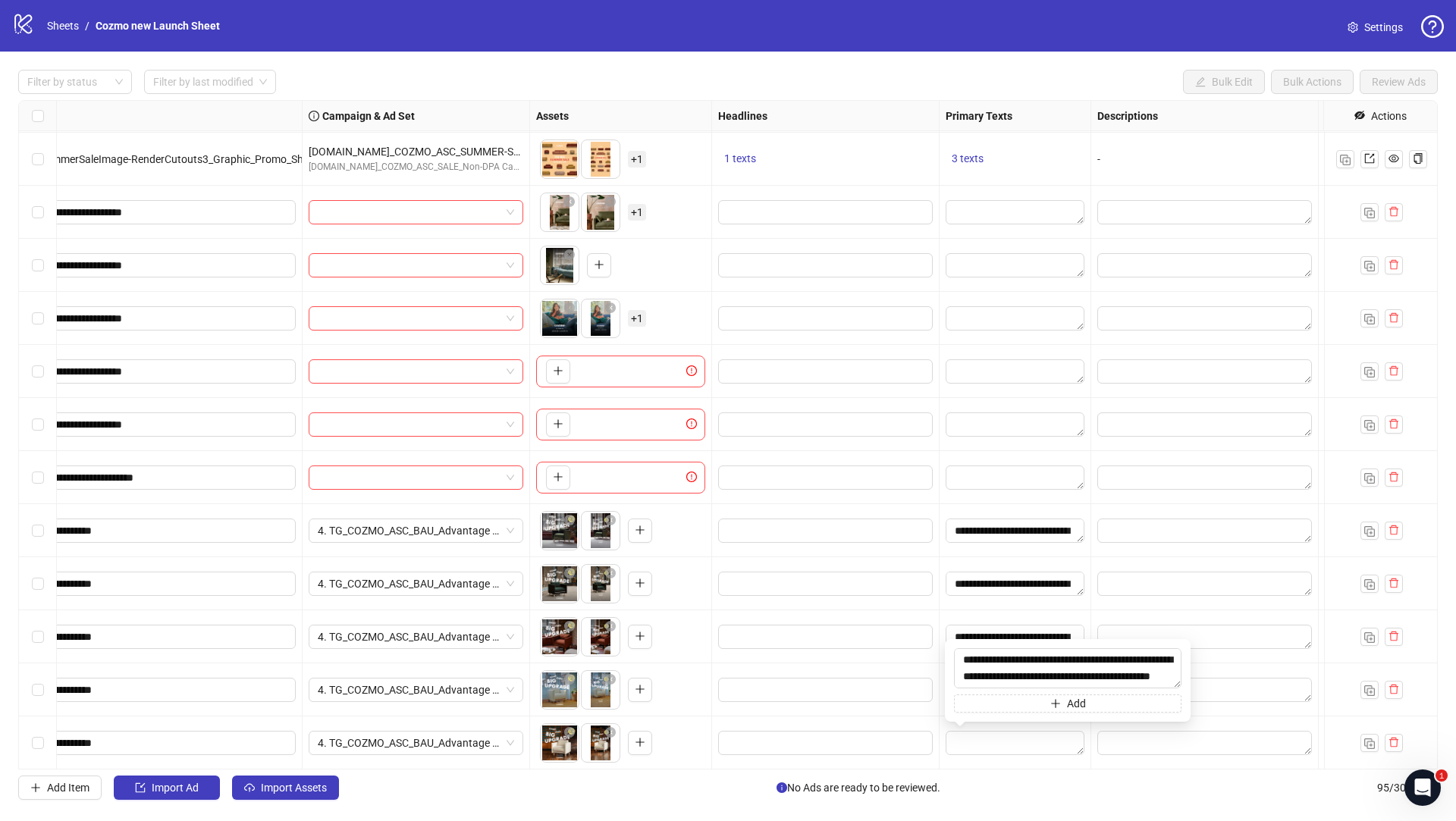 click at bounding box center (826, 690) 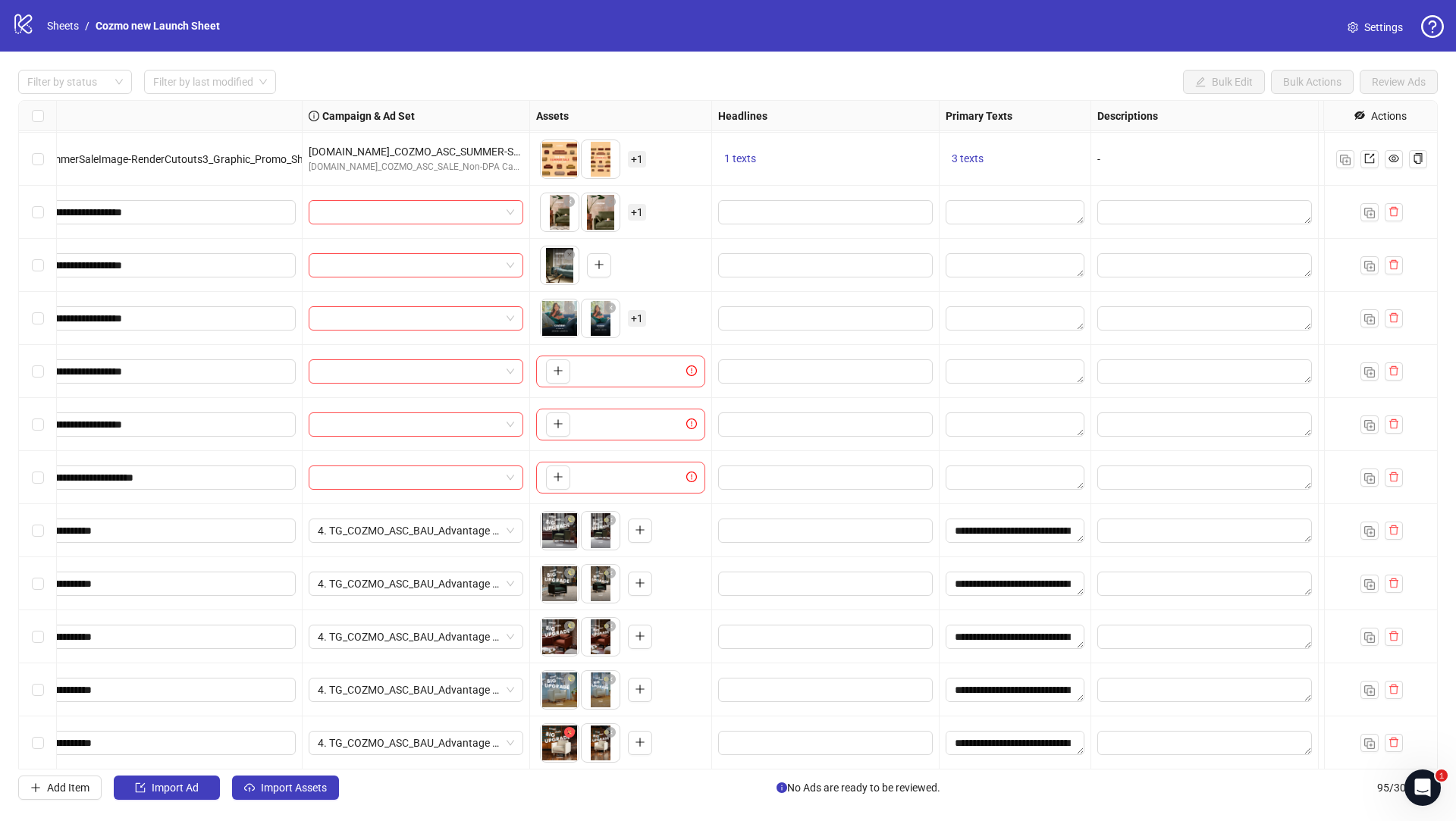 click at bounding box center (570, 733) 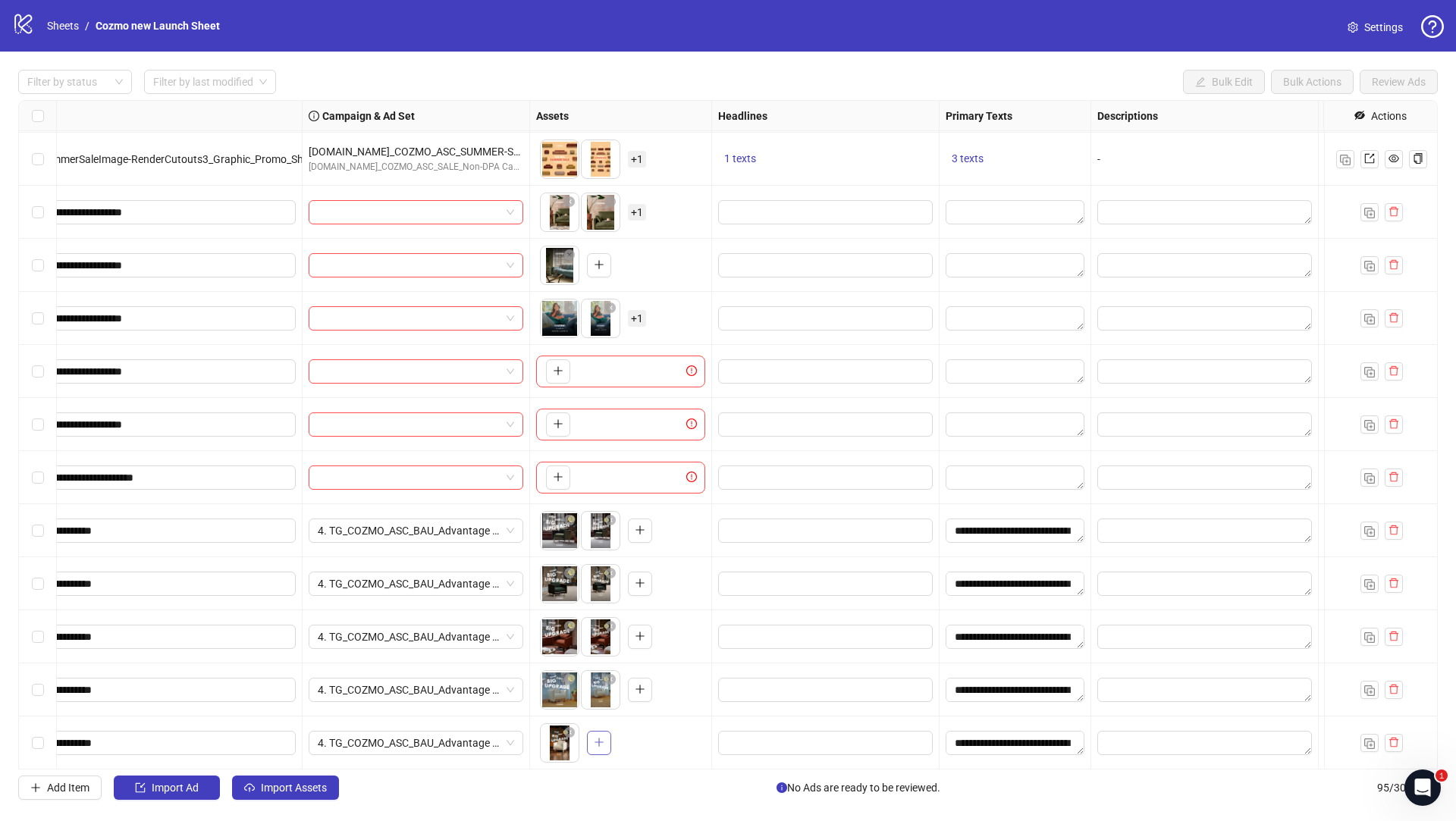 click at bounding box center (599, 743) 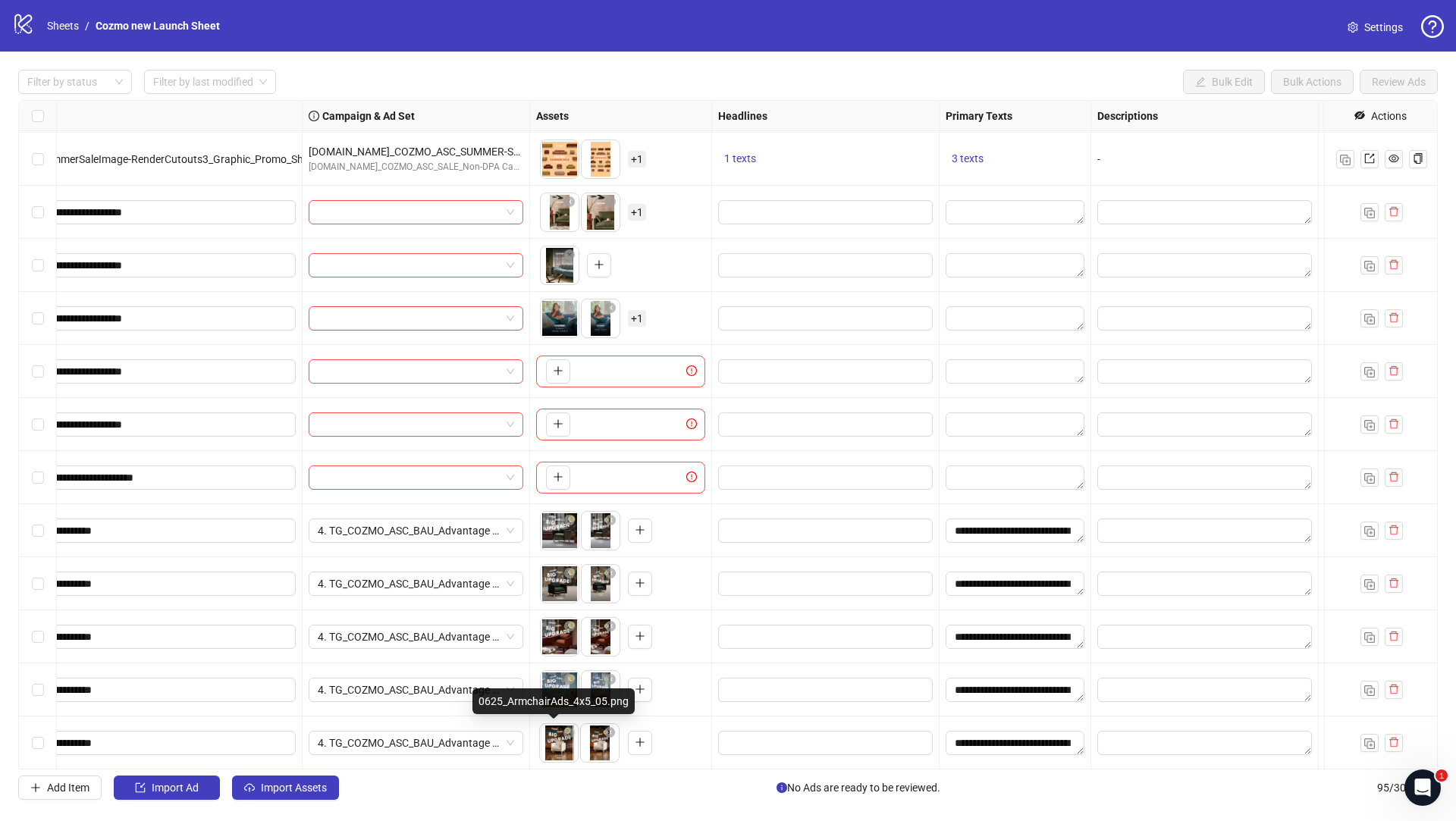 drag, startPoint x: 600, startPoint y: 753, endPoint x: 554, endPoint y: 752, distance: 46.010868 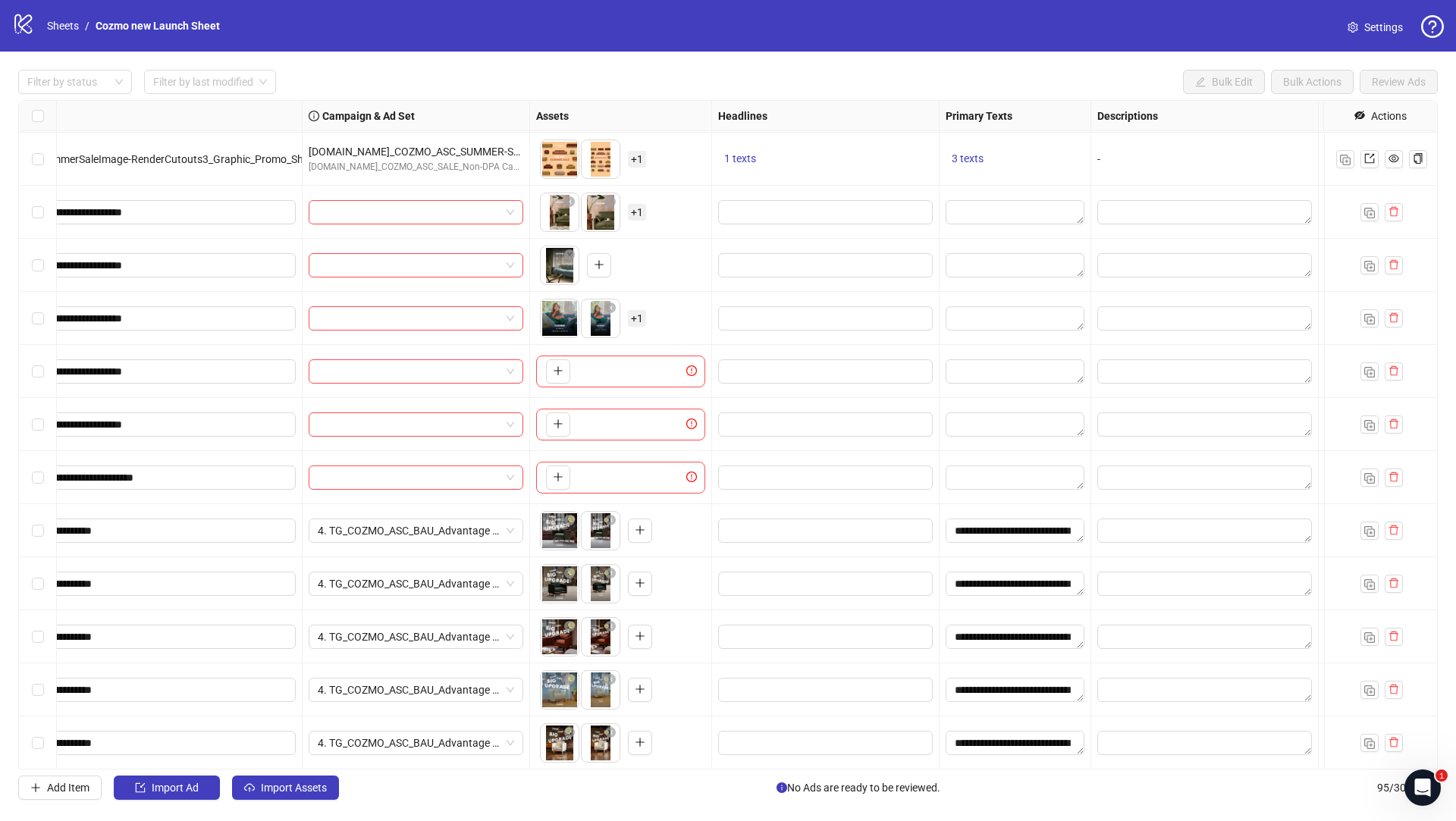 scroll, scrollTop: 4340, scrollLeft: 187, axis: both 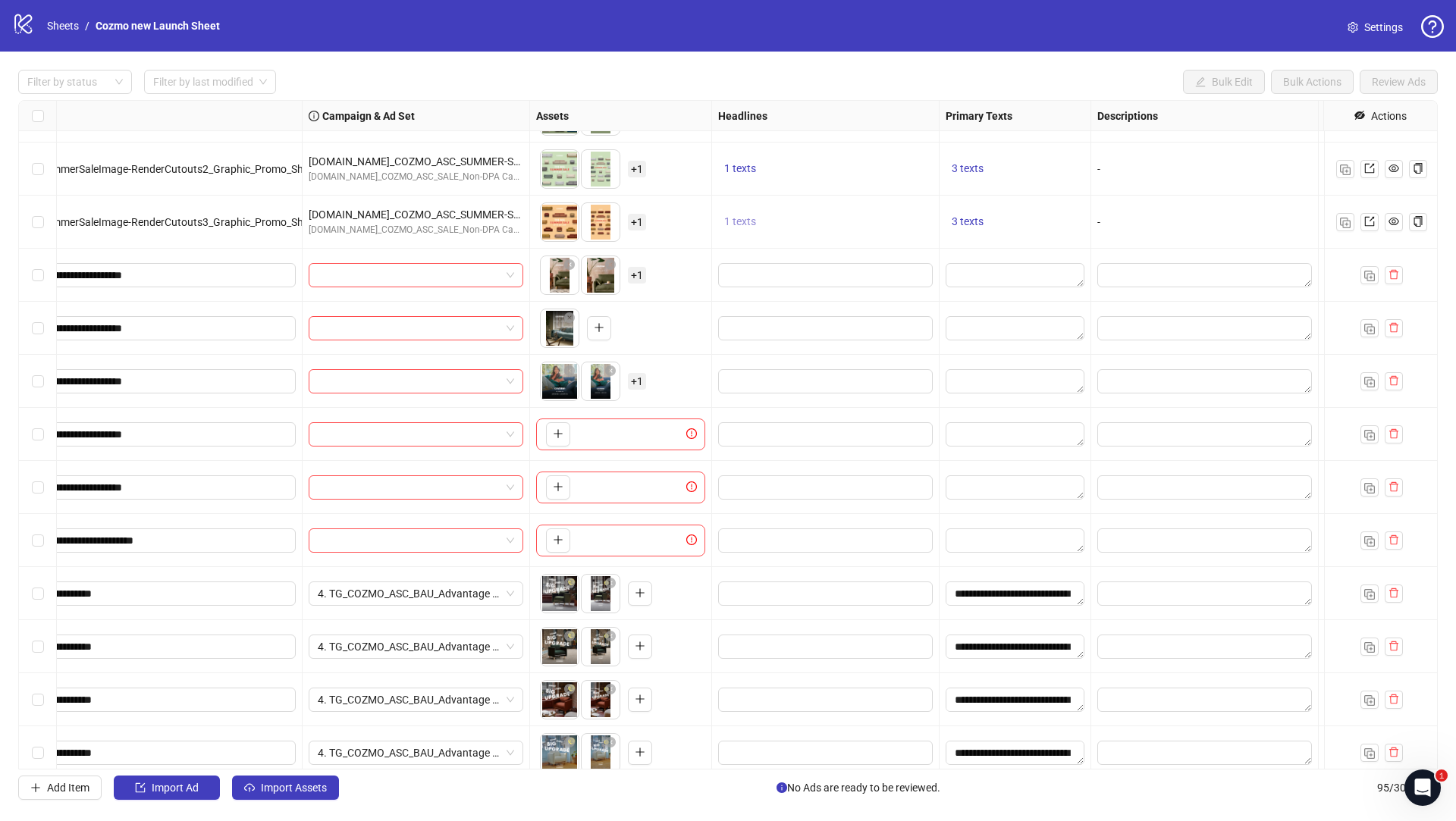click on "1 texts" at bounding box center (740, 221) 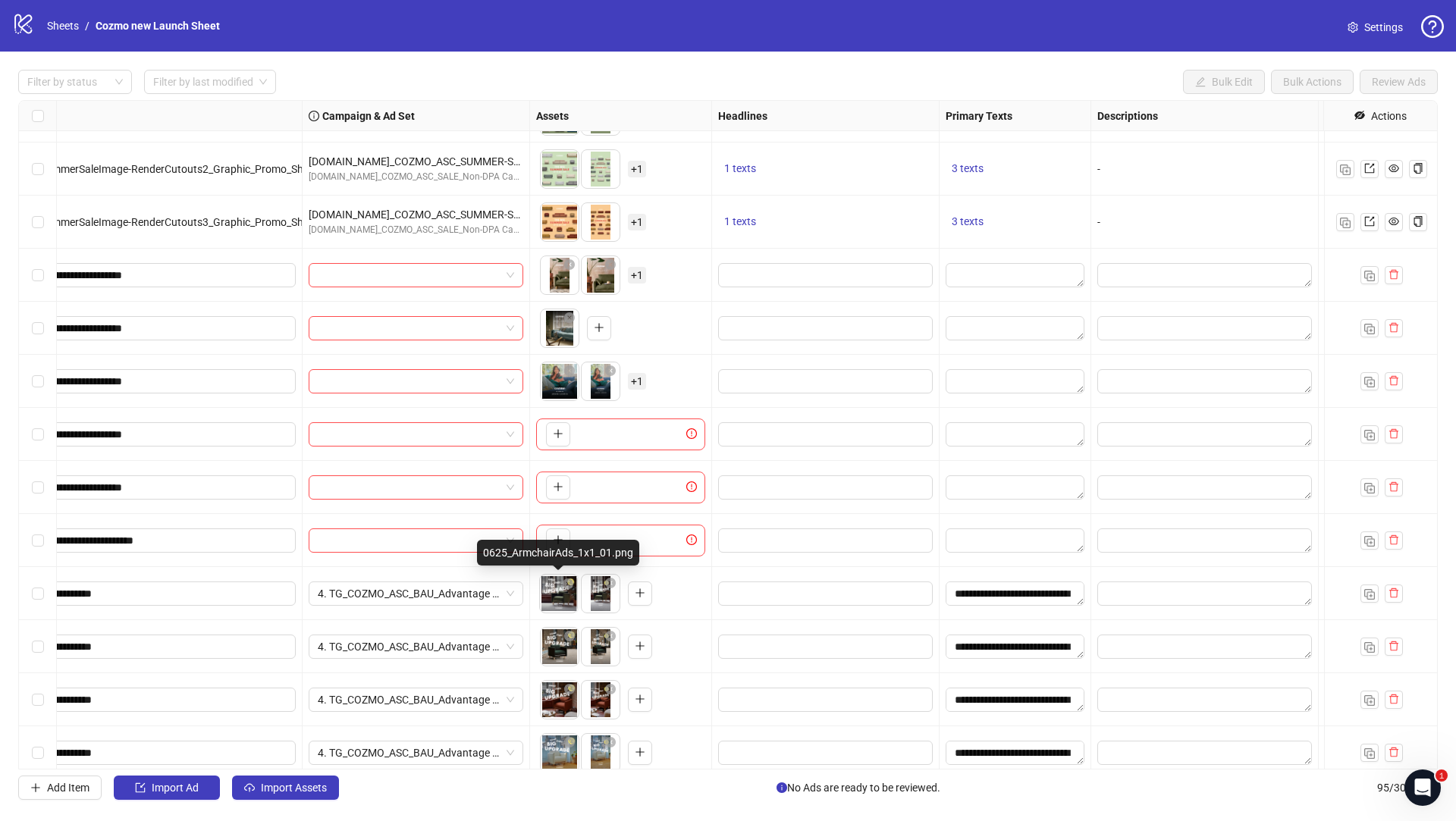 click on "logo/logo-mobile Sheets / Cozmo new Launch Sheet Settings   Filter by status Filter by last modified Bulk Edit Bulk Actions Review Ads Ad Format Ad Name Campaign & Ad Set Assets Headlines Primary Texts Descriptions Destination URL Display URL Product Set ID Call to Action Actions Single video Video_SummerSaleImage-RedBloom_Graphic_Promo_ShopNow_-_Homepage_[DATE]_* 4. TG_COZMO_ASC_Sale_Summer Sale Advantage + Ad Set 4. TG_COZMO_ASC_Sale_Sale Advantage + Campaign
To pick up a draggable item, press the space bar.
While dragging, use the arrow keys to move the item.
Press space again to drop the item in its new position, or press escape to cancel.
+ 1 1 texts 3 texts - [URL][DOMAIN_NAME] Single image Image_SummerSaleImage-RenderCutouts1_Graphic_Promo_ShopNow_-_Homepage_[DATE]_* [DOMAIN_NAME]_COZMO_ASC_SUMMER-SALE_Non-DPA Campaign BOF Ad Set [DOMAIN_NAME]_COZMO_ASC_SALE_Non-DPA Campaign Campaign + 1 1 texts 3 texts - [URL][DOMAIN_NAME] Single image [DOMAIN_NAME]_COZMO_ASC_SUMMER-SALE_Non-DPA Campaign BOF Ad Set +" at bounding box center [728, 410] 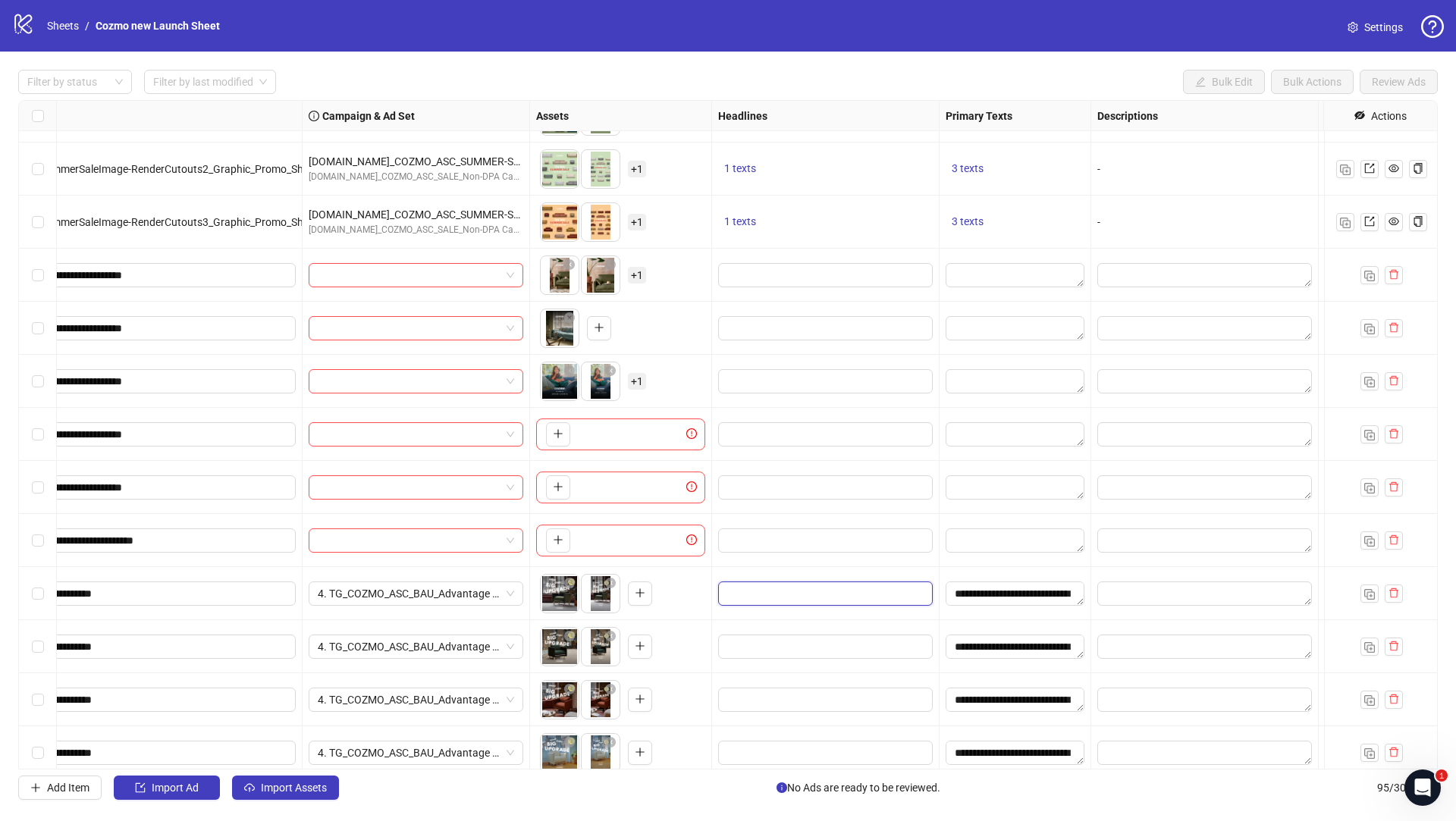 click at bounding box center (824, 594) 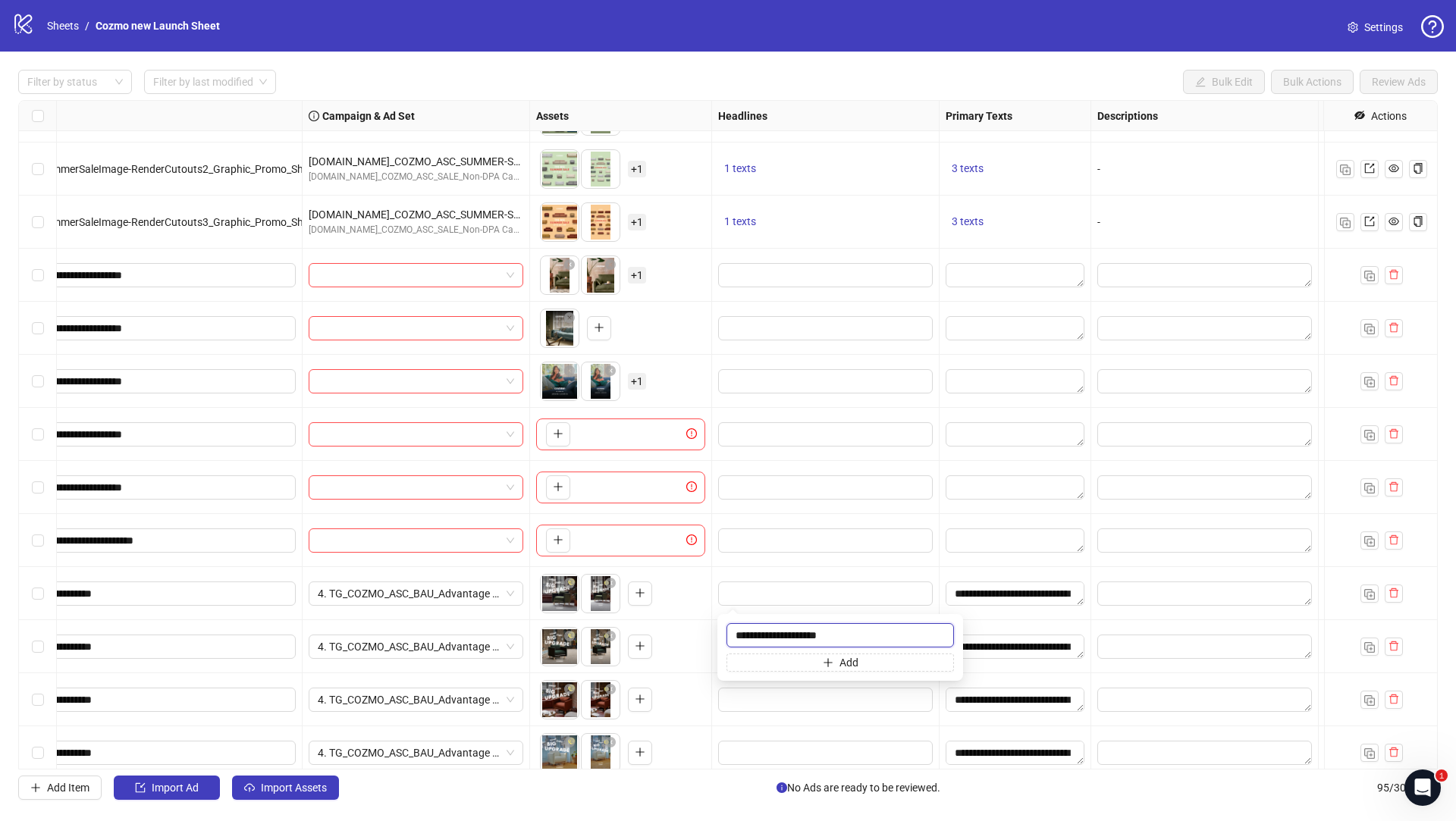type on "**********" 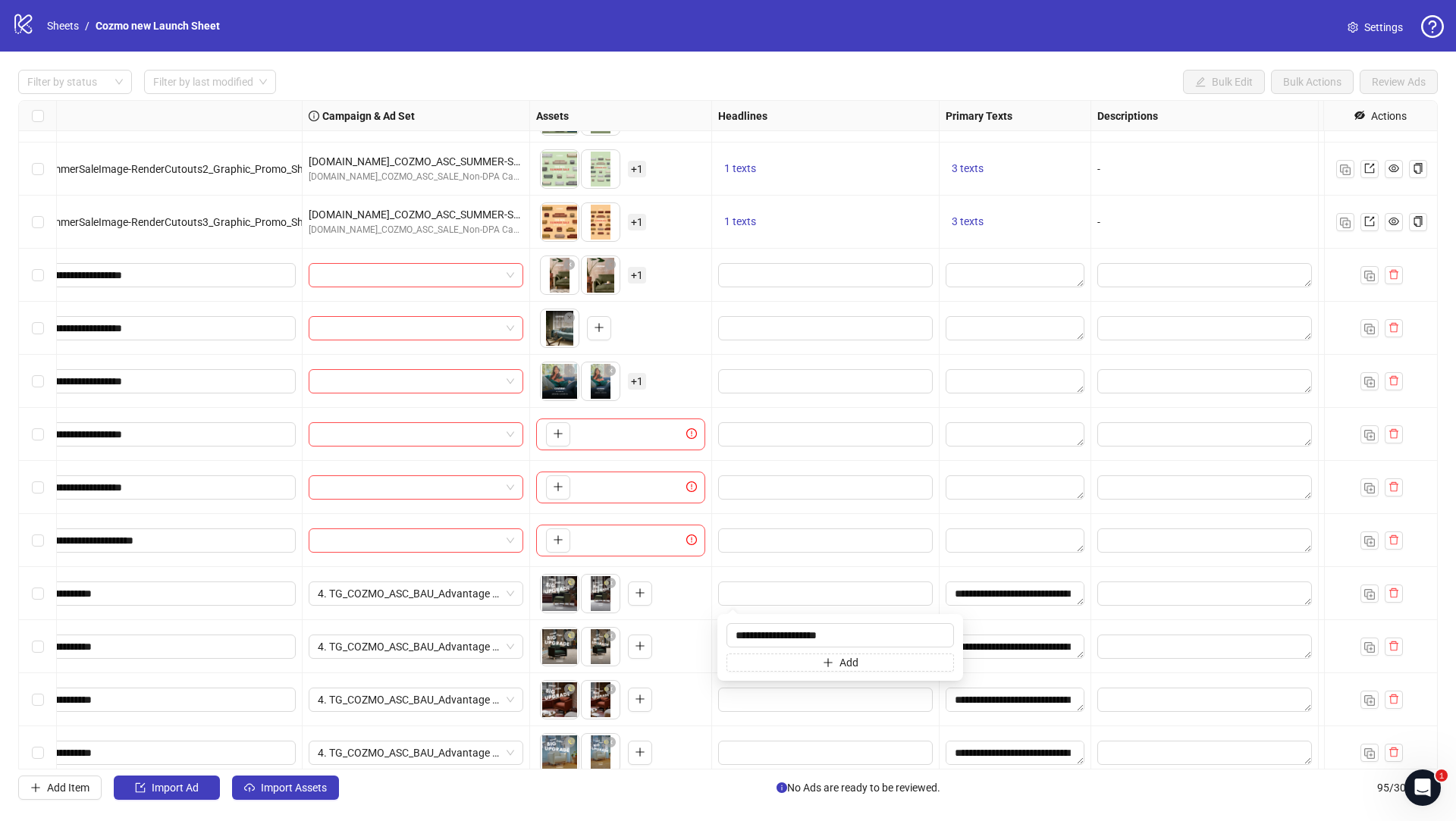 click on "To pick up a draggable item, press the space bar.
While dragging, use the arrow keys to move the item.
Press space again to drop the item in its new position, or press escape to cancel.
Draggable item 9dc500c5-38f1-4ac5-ad0b-54bdea416b3e was dropped over droppable area 9dc500c5-38f1-4ac5-ad0b-54bdea416b3e" at bounding box center [620, 594] 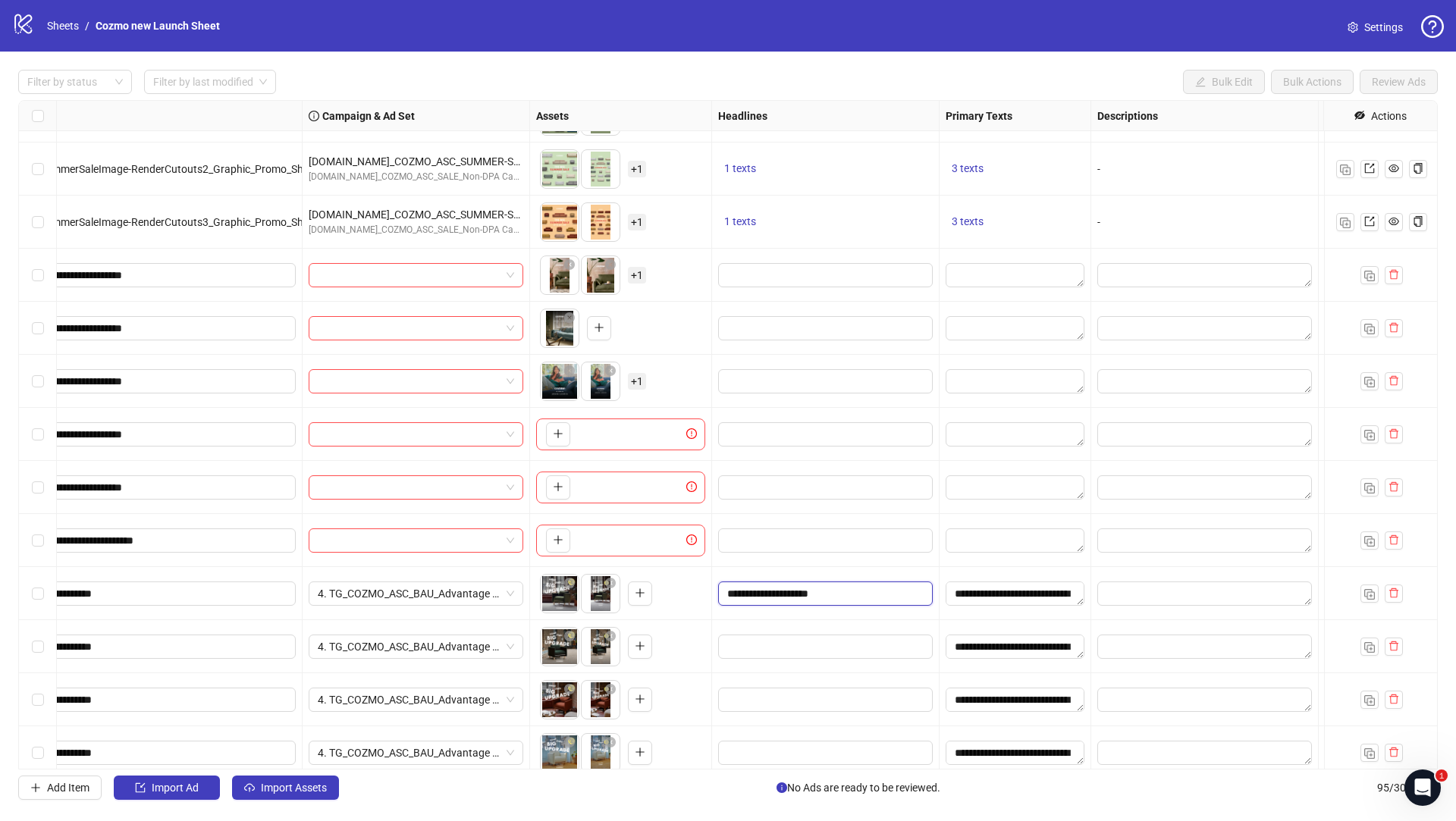 click on "**********" at bounding box center (824, 594) 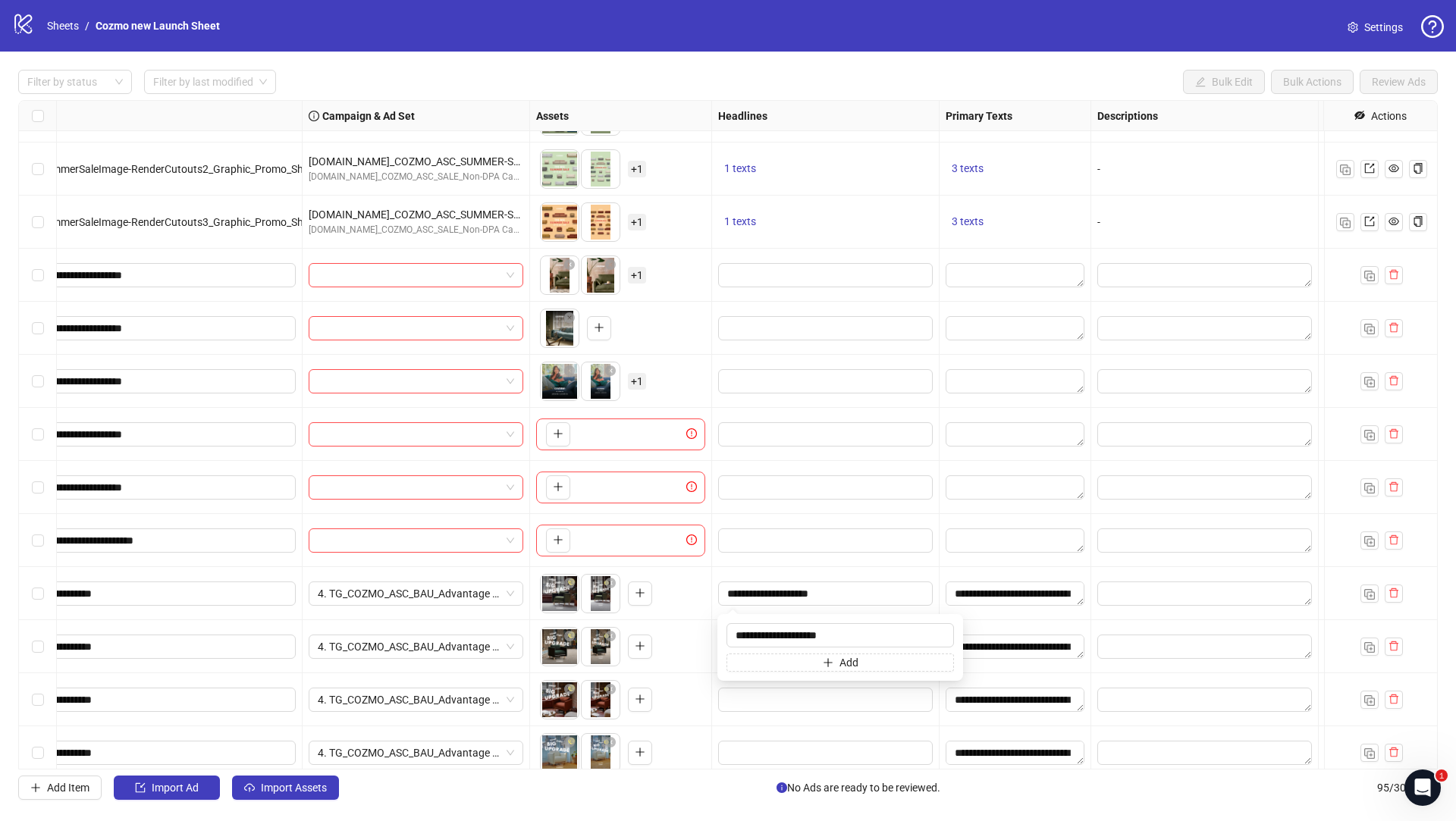 click on "To pick up a draggable item, press the space bar.
While dragging, use the arrow keys to move the item.
Press space again to drop the item in its new position, or press escape to cancel." at bounding box center [620, 647] 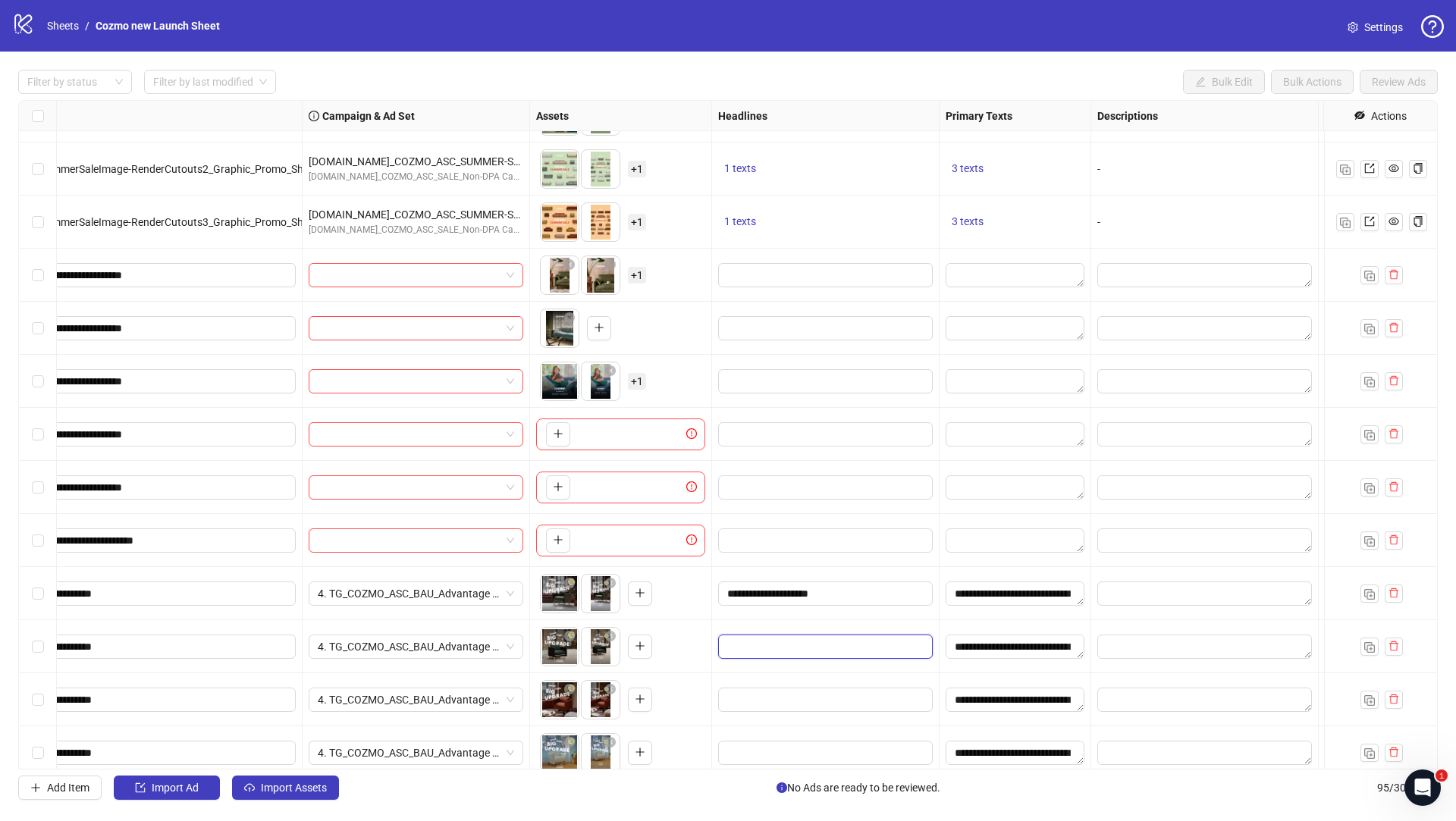click at bounding box center [824, 647] 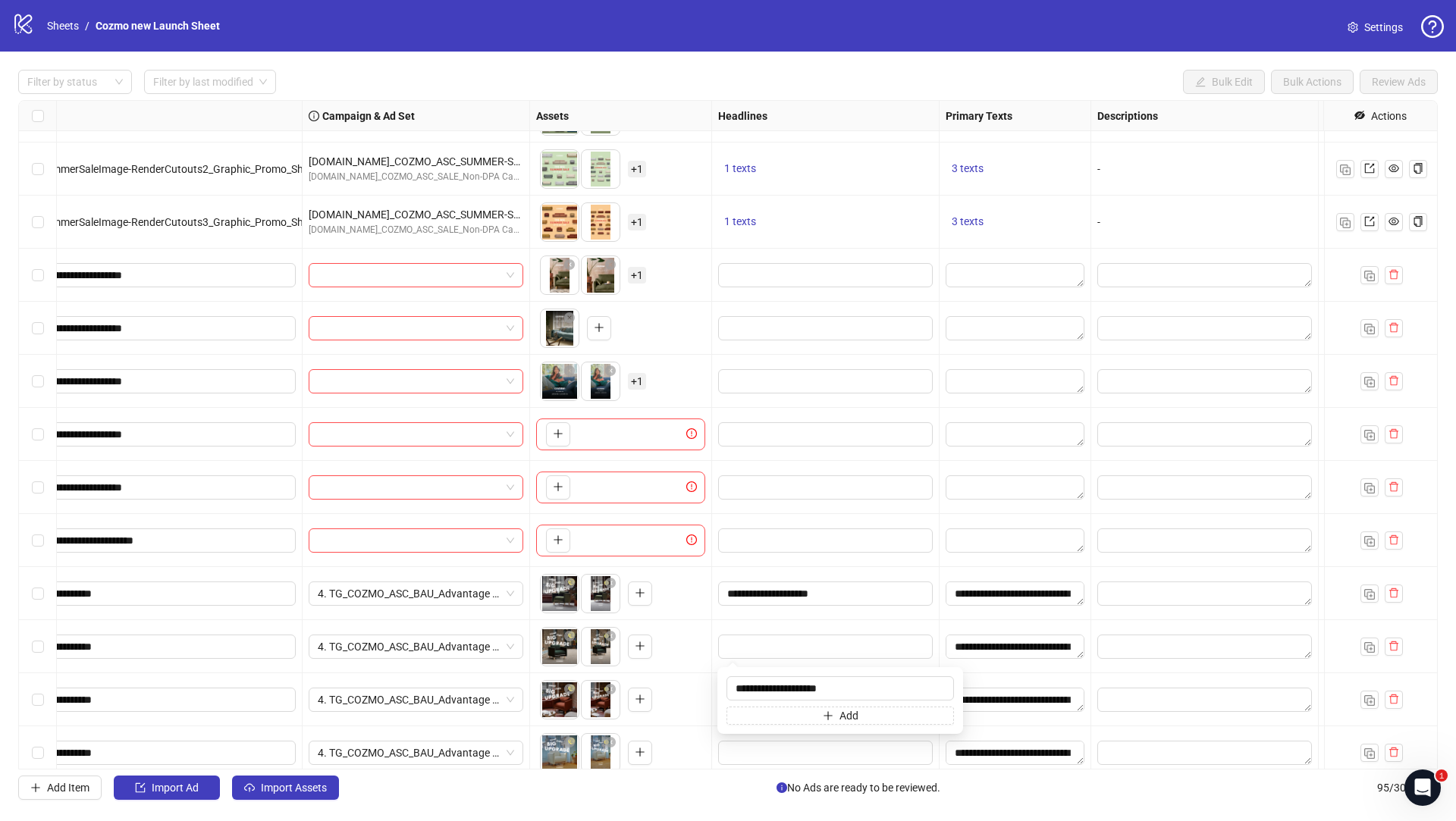 click on "To pick up a draggable item, press the space bar.
While dragging, use the arrow keys to move the item.
Press space again to drop the item in its new position, or press escape to cancel." at bounding box center [620, 700] 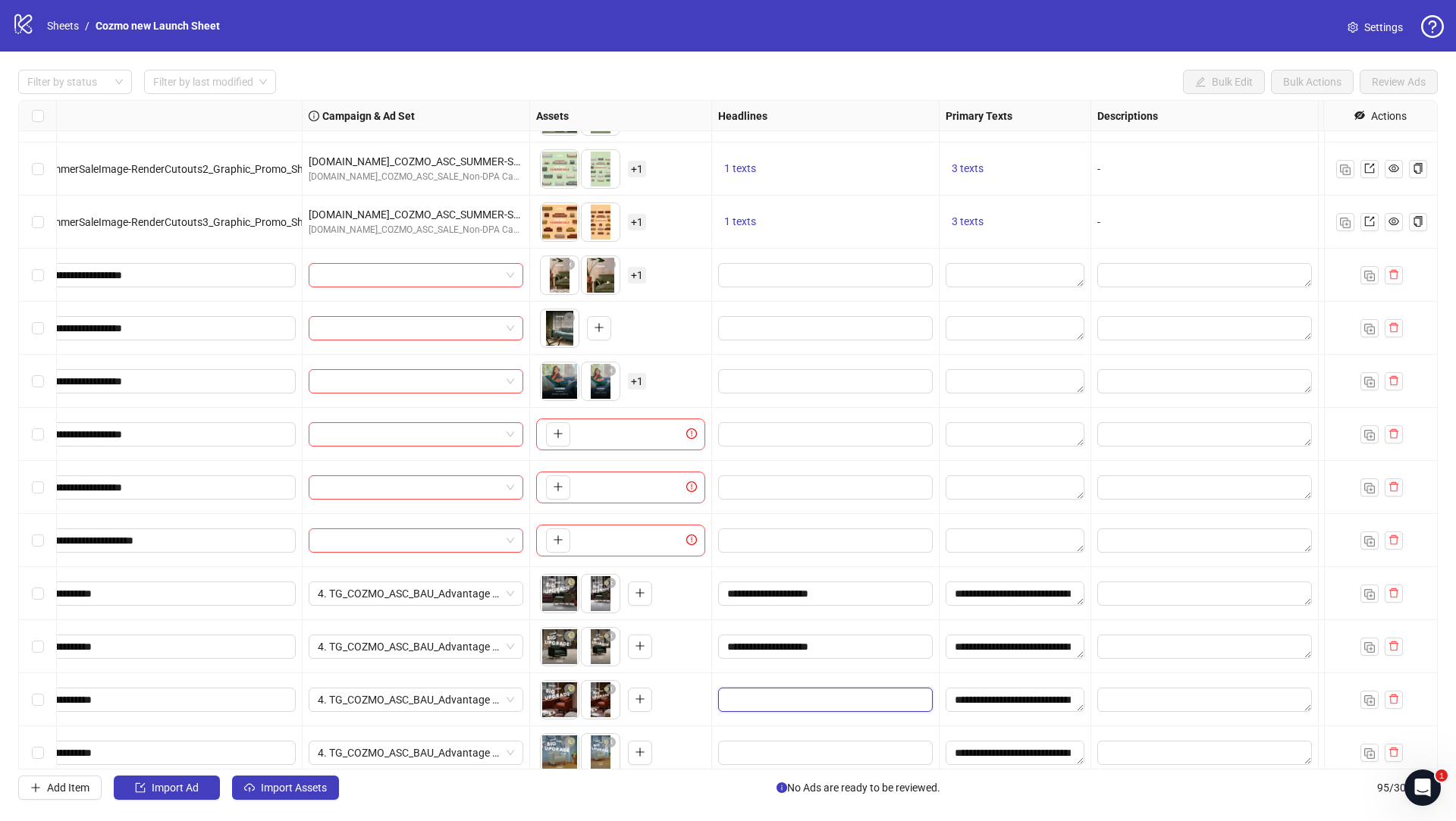 click at bounding box center [824, 700] 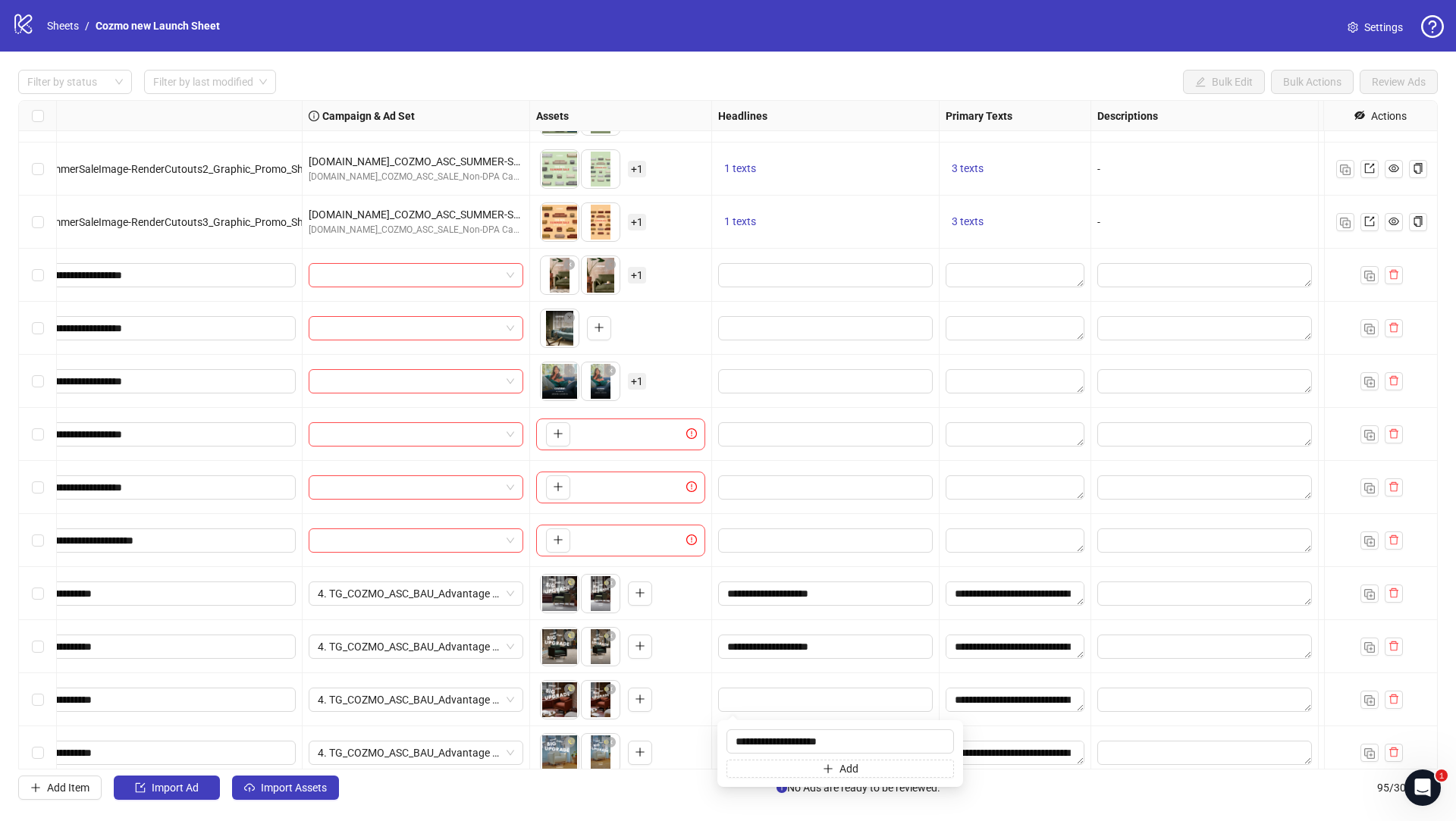click on "To pick up a draggable item, press the space bar.
While dragging, use the arrow keys to move the item.
Press space again to drop the item in its new position, or press escape to cancel." at bounding box center [620, 700] 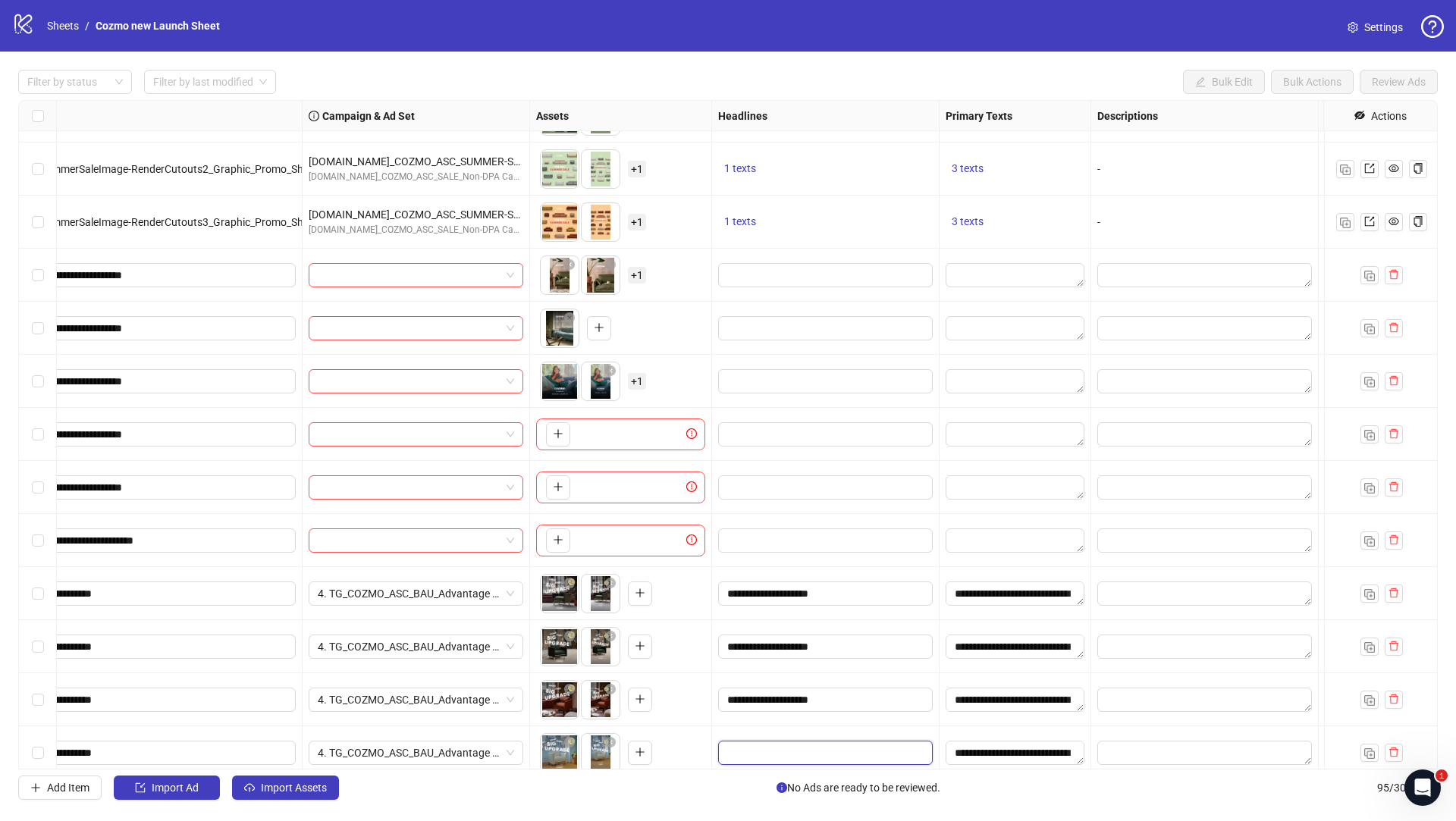 click at bounding box center [824, 753] 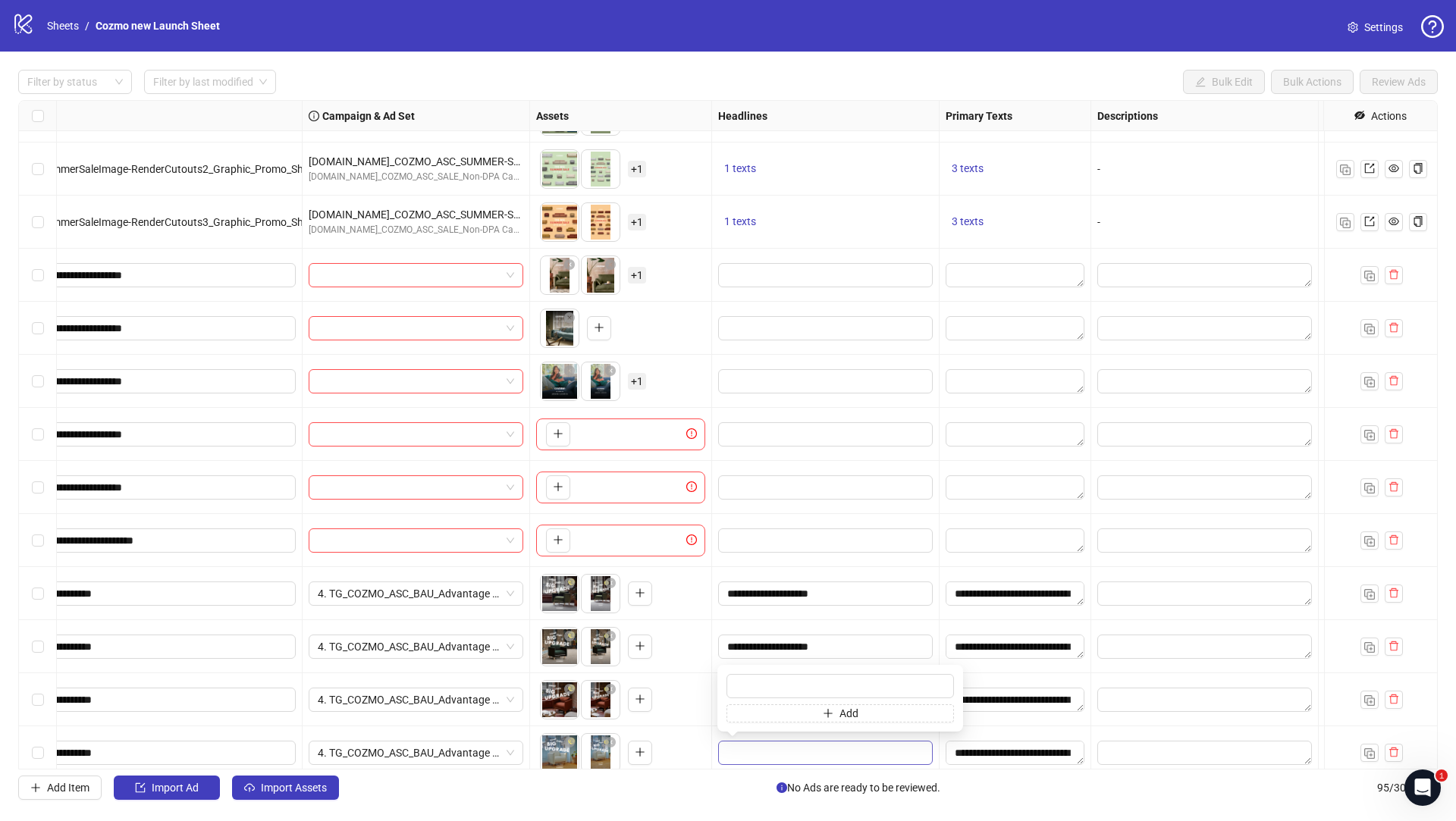 type on "**********" 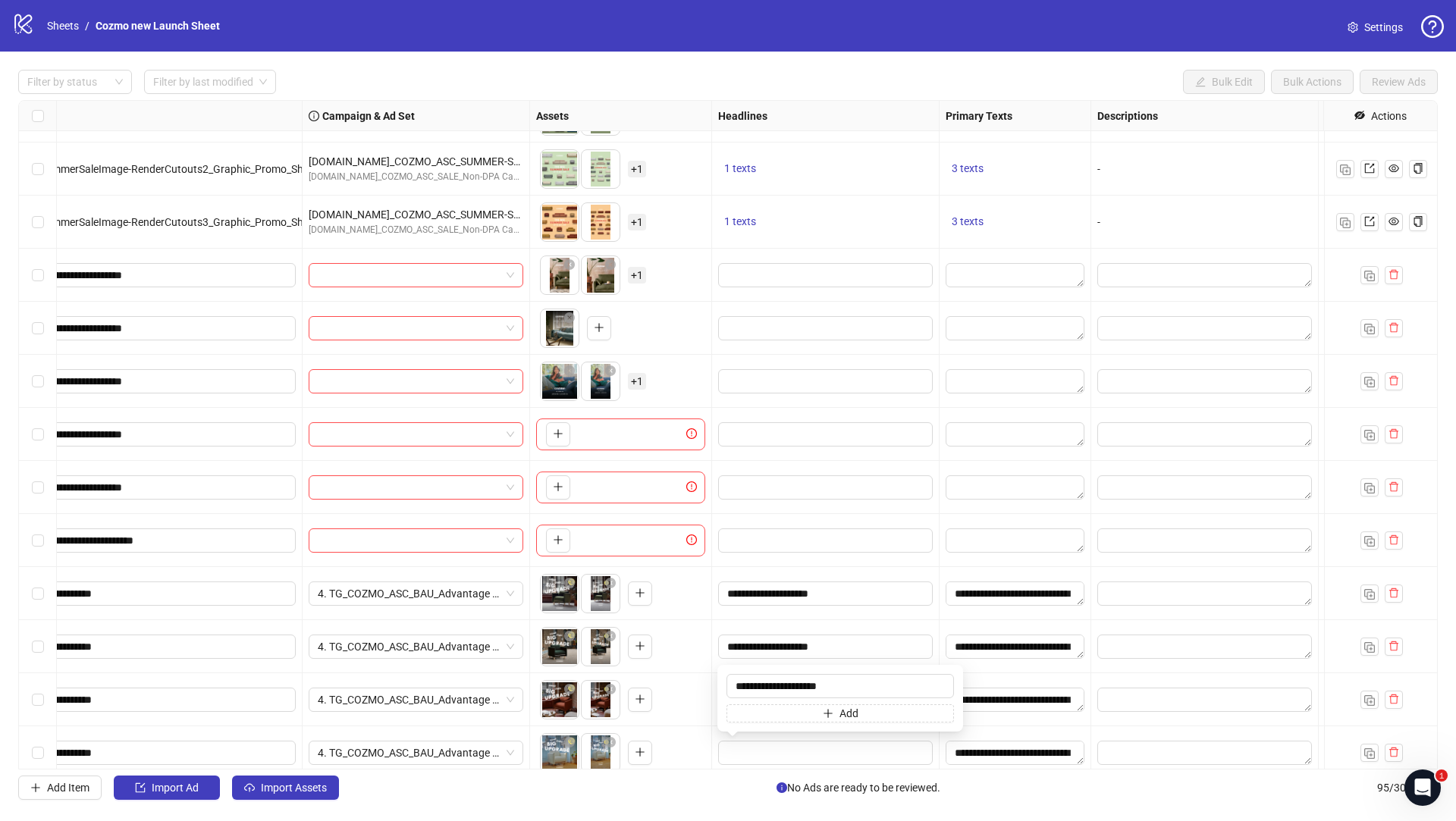click on "To pick up a draggable item, press the space bar.
While dragging, use the arrow keys to move the item.
Press space again to drop the item in its new position, or press escape to cancel." at bounding box center [620, 753] 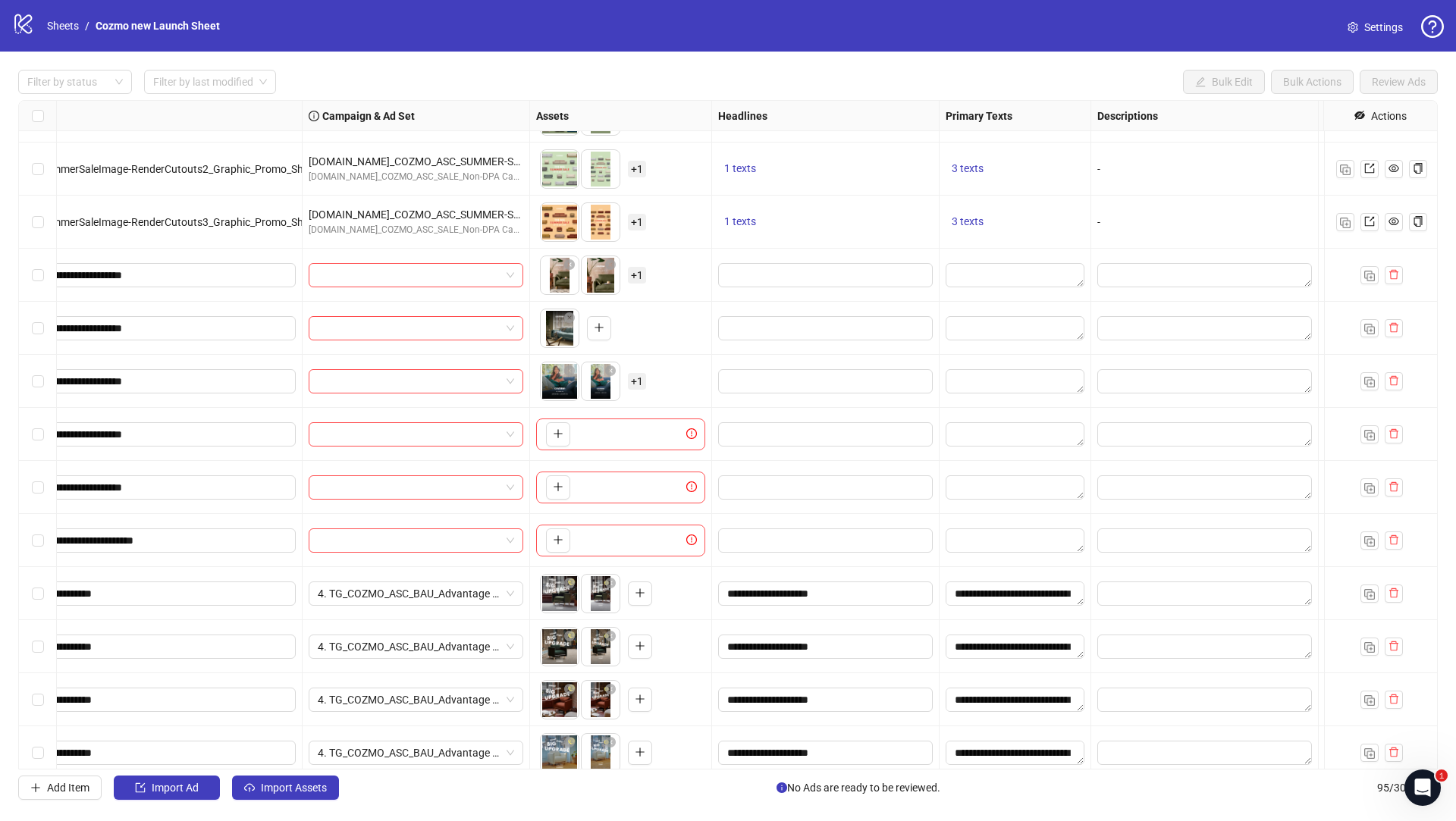 scroll, scrollTop: 4403, scrollLeft: 187, axis: both 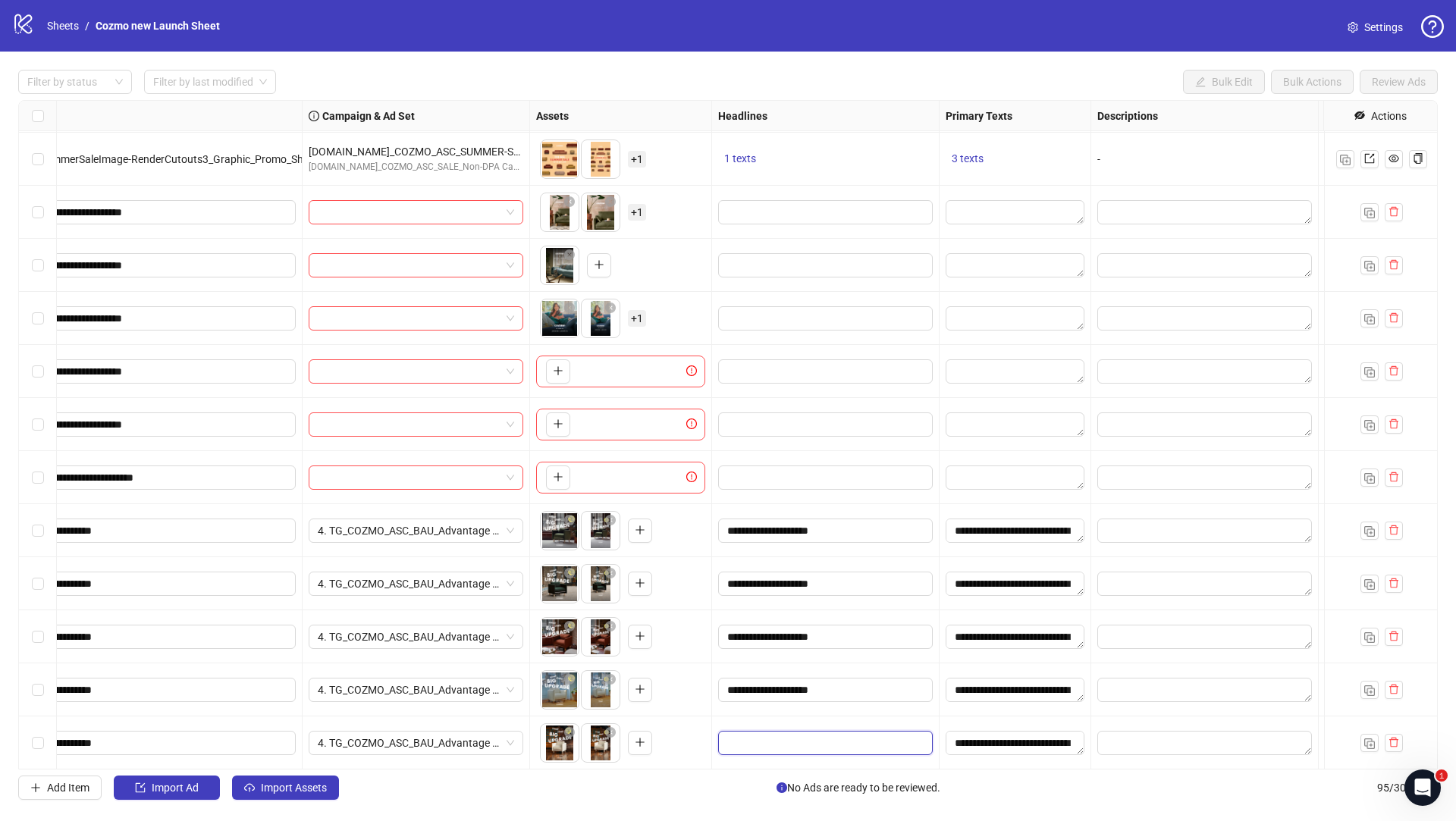 click at bounding box center (824, 743) 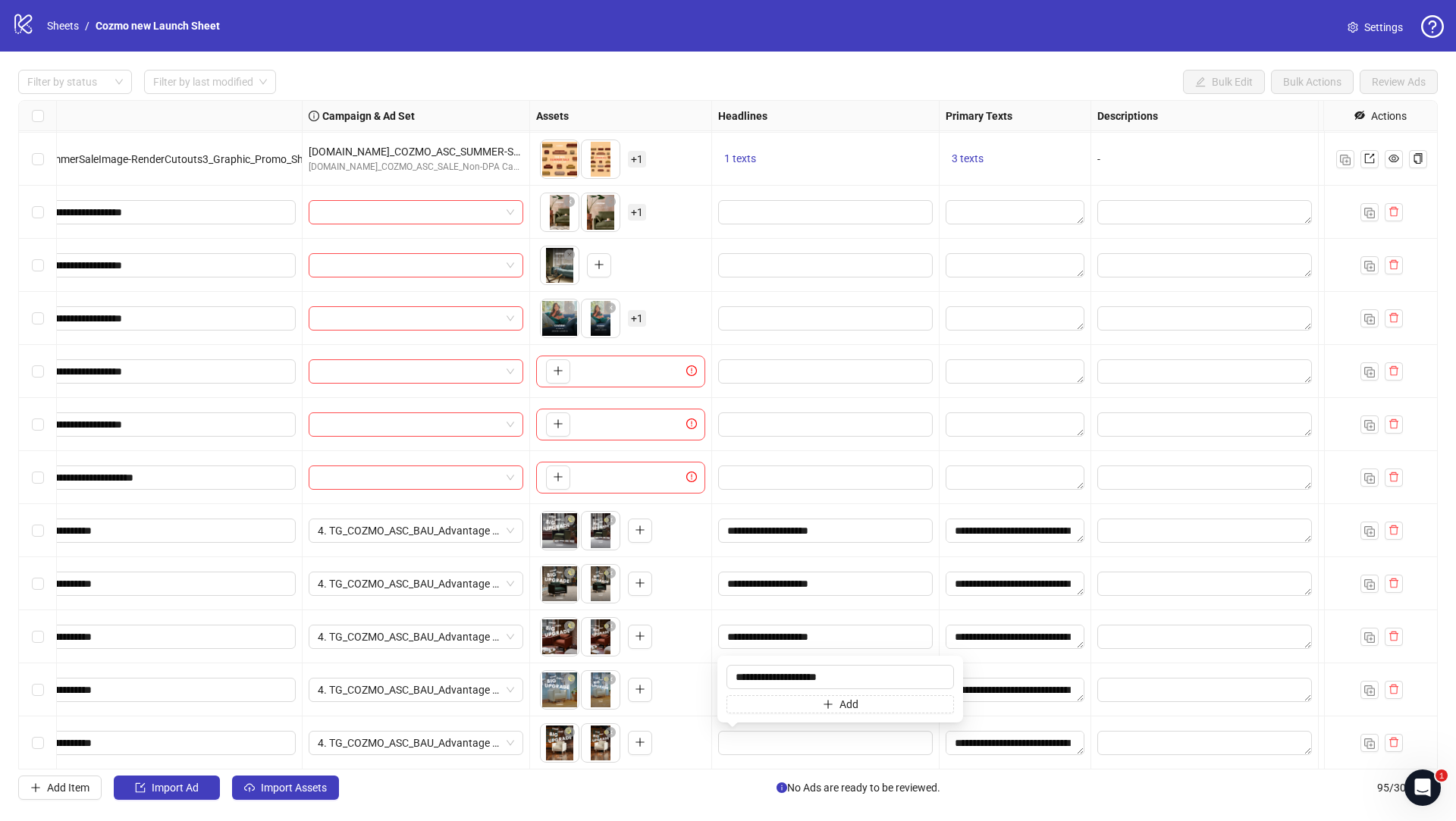 click on "To pick up a draggable item, press the space bar.
While dragging, use the arrow keys to move the item.
Press space again to drop the item in its new position, or press escape to cancel.
Draggable item 715f2775-fd7e-45c0-8707-a9c6a16b136e was dropped over droppable area a88643b8-0406-4afd-adfd-05eb2dc1d932" at bounding box center (620, 743) 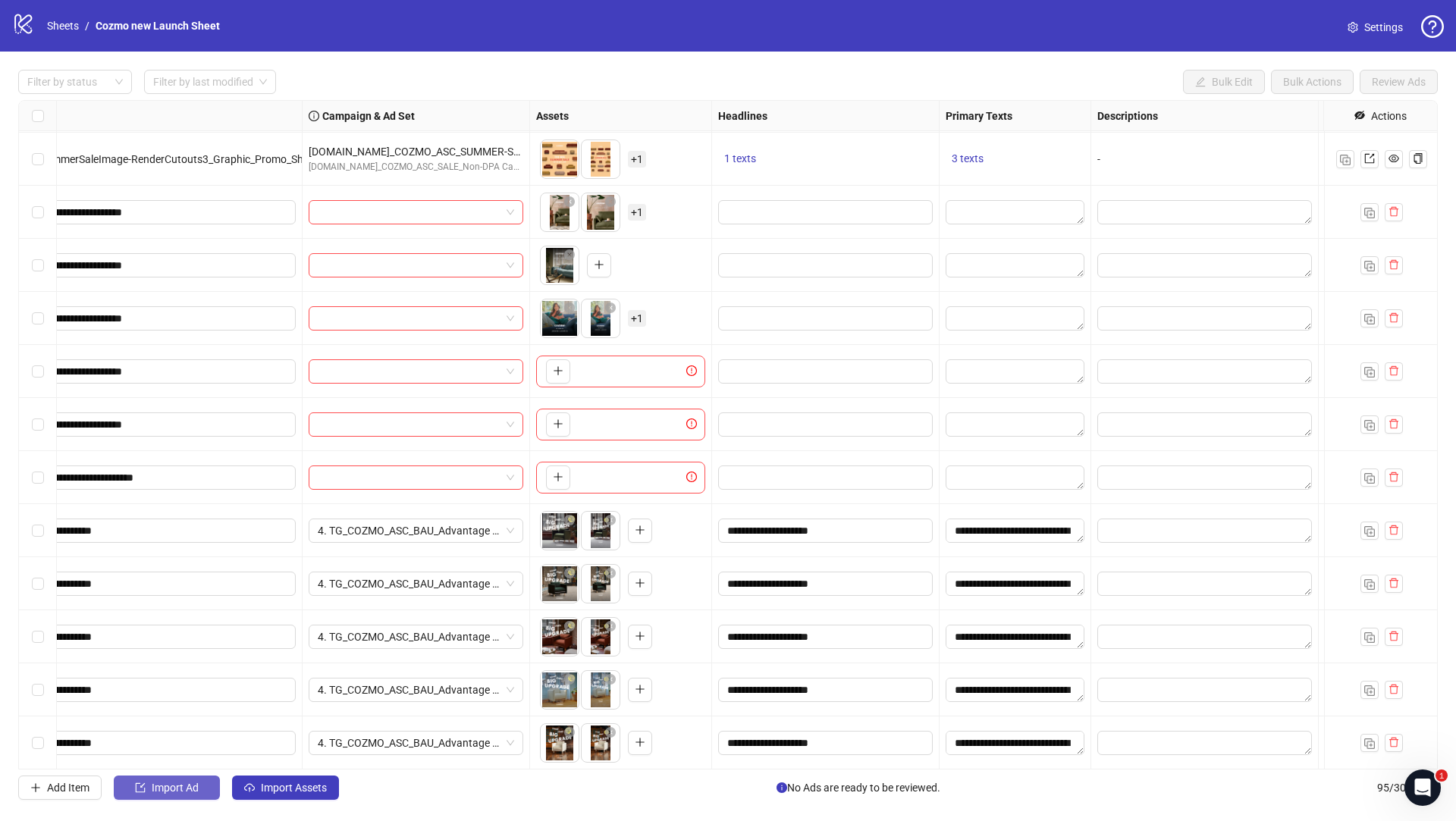 click on "Import Ad" at bounding box center [175, 788] 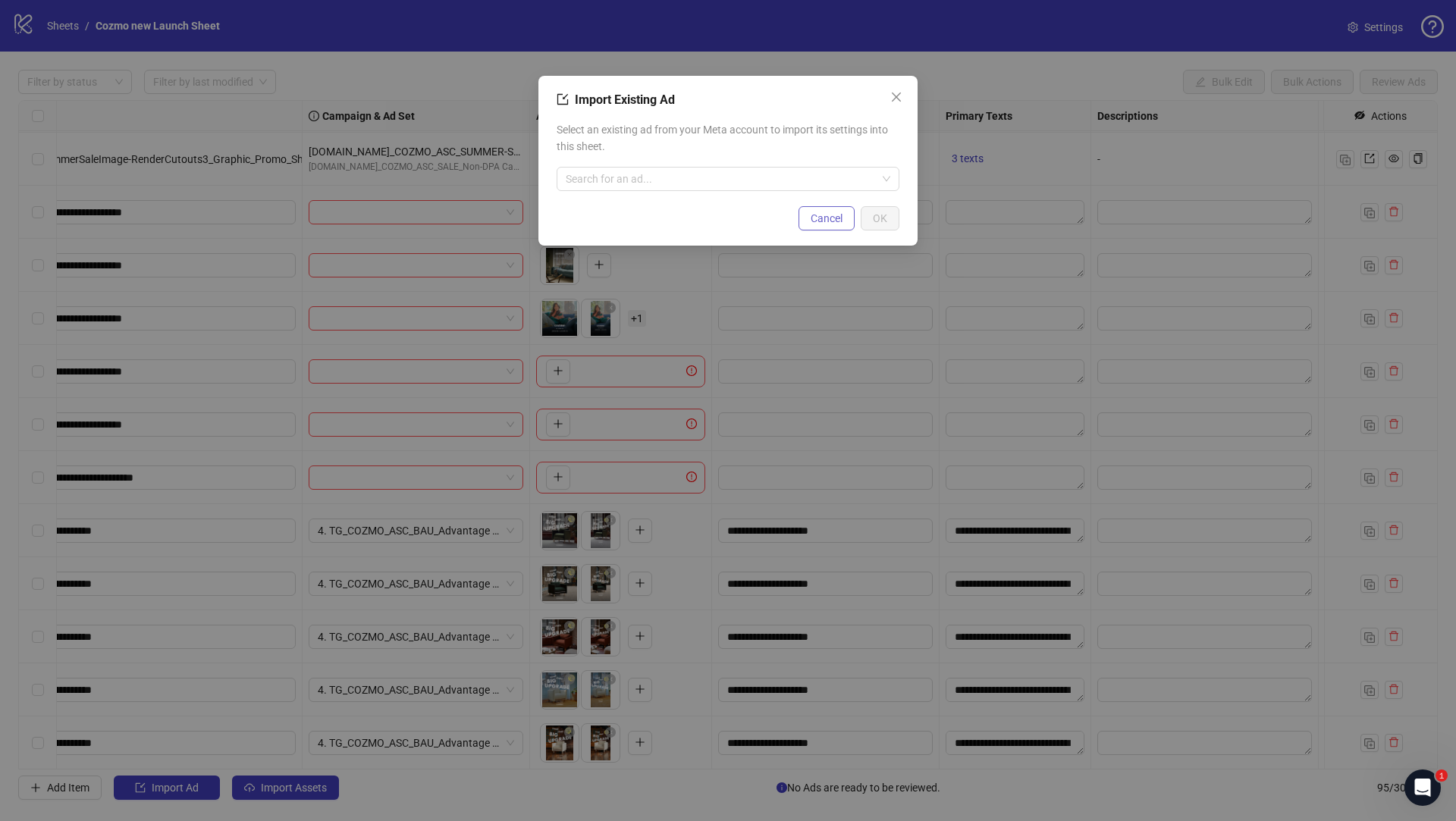 click on "Cancel" at bounding box center (827, 218) 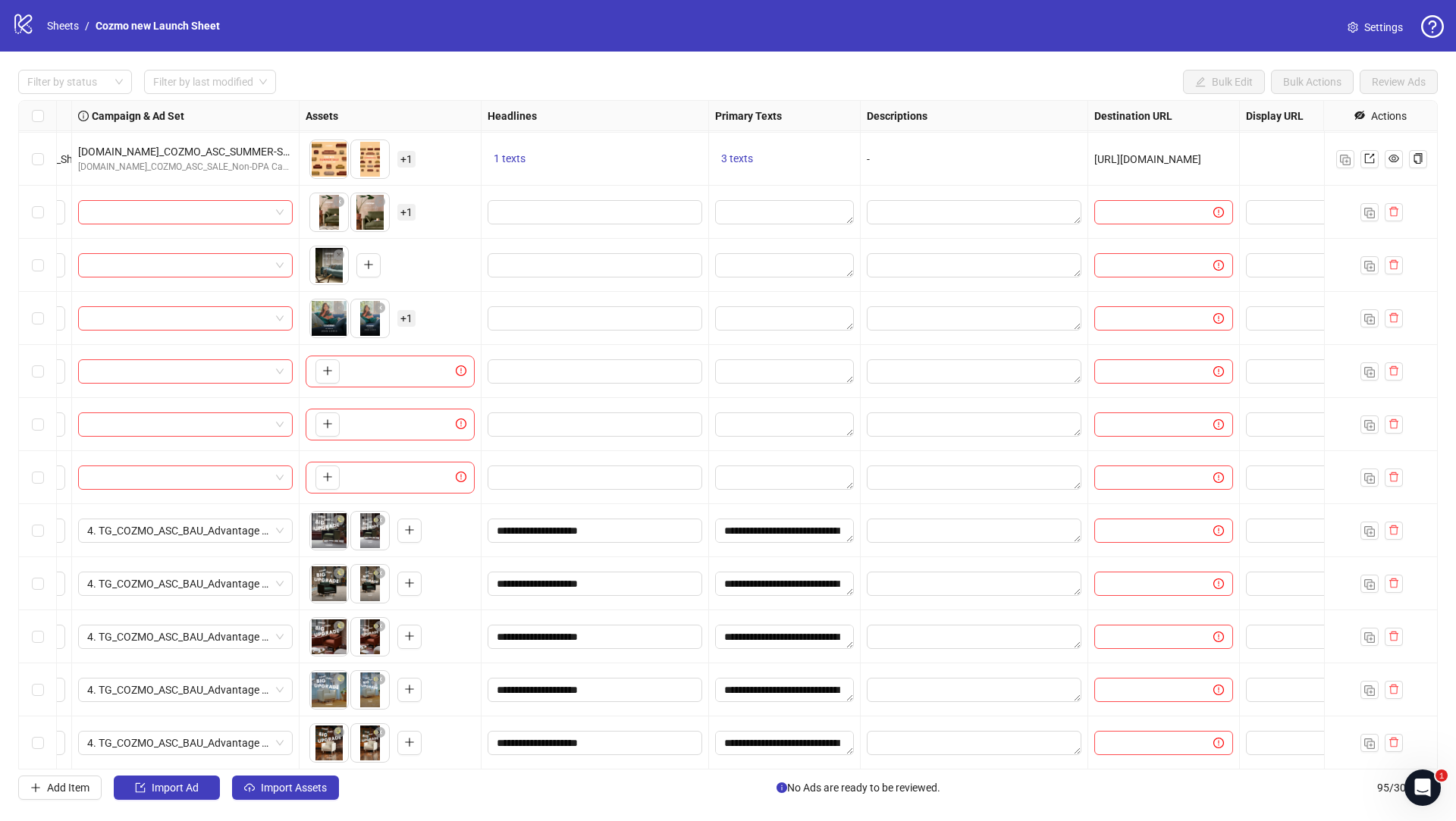 scroll, scrollTop: 4403, scrollLeft: 595, axis: both 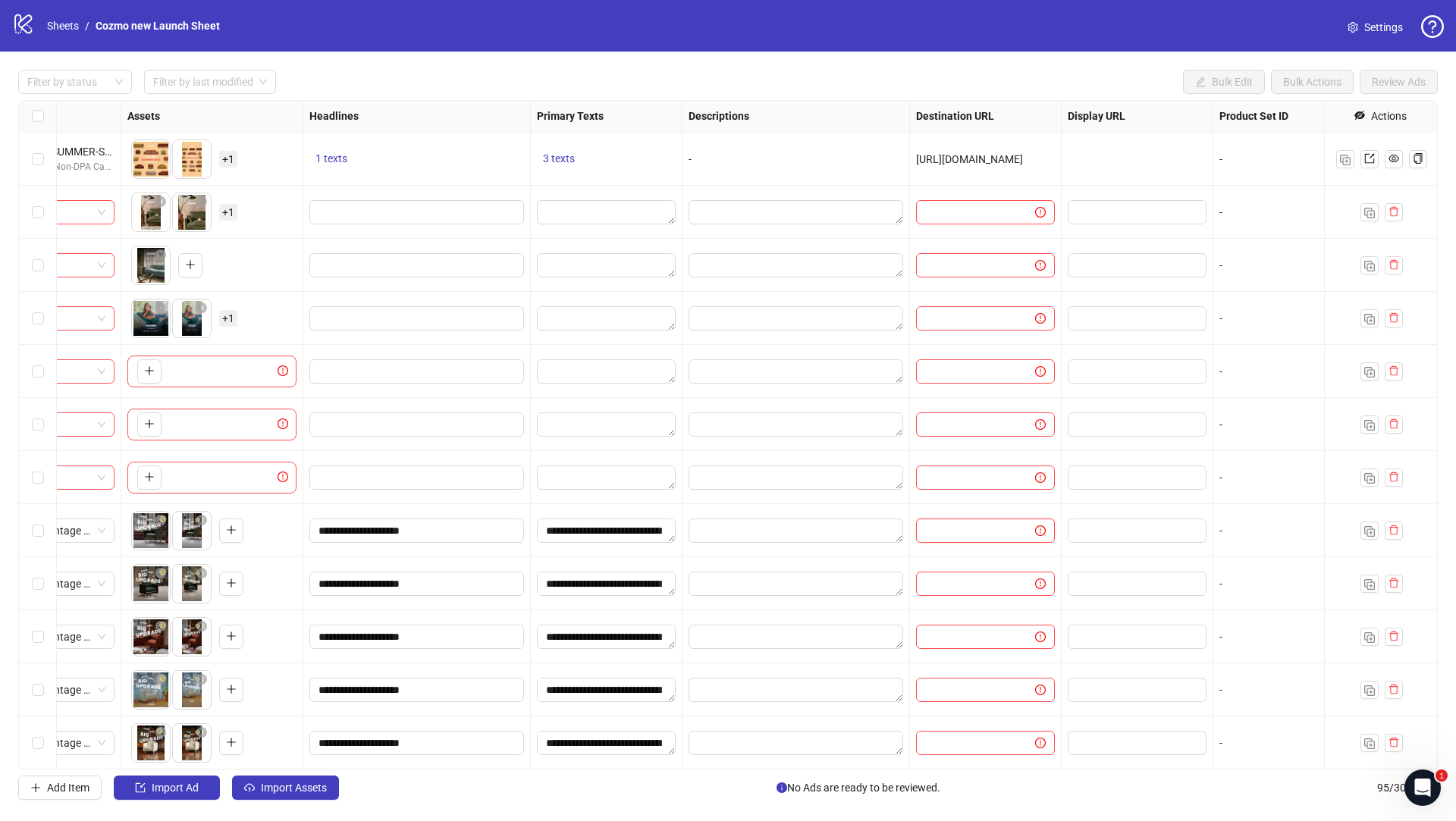 click at bounding box center [969, 531] 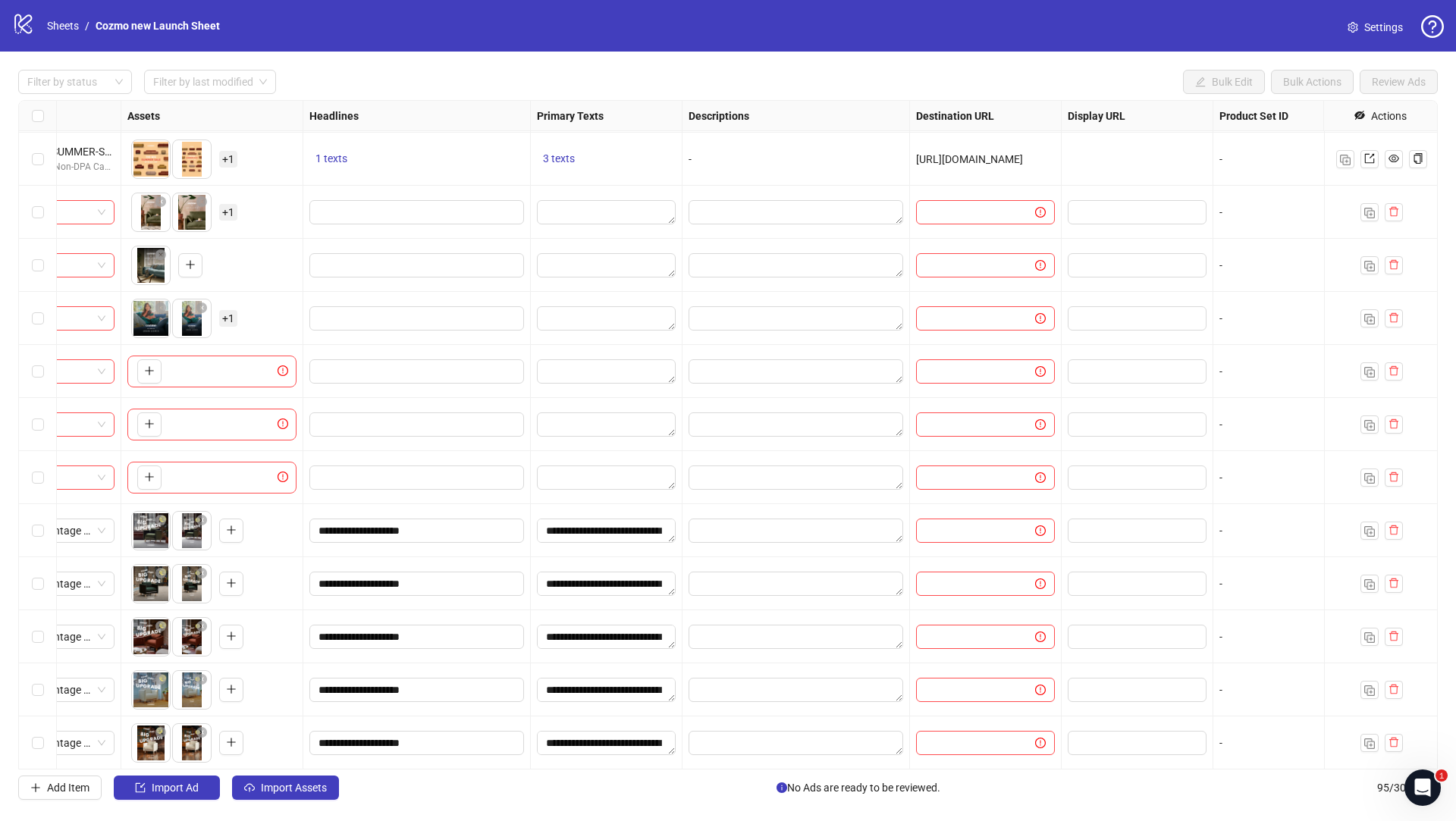 drag, startPoint x: 1028, startPoint y: 155, endPoint x: 916, endPoint y: 153, distance: 112.01786 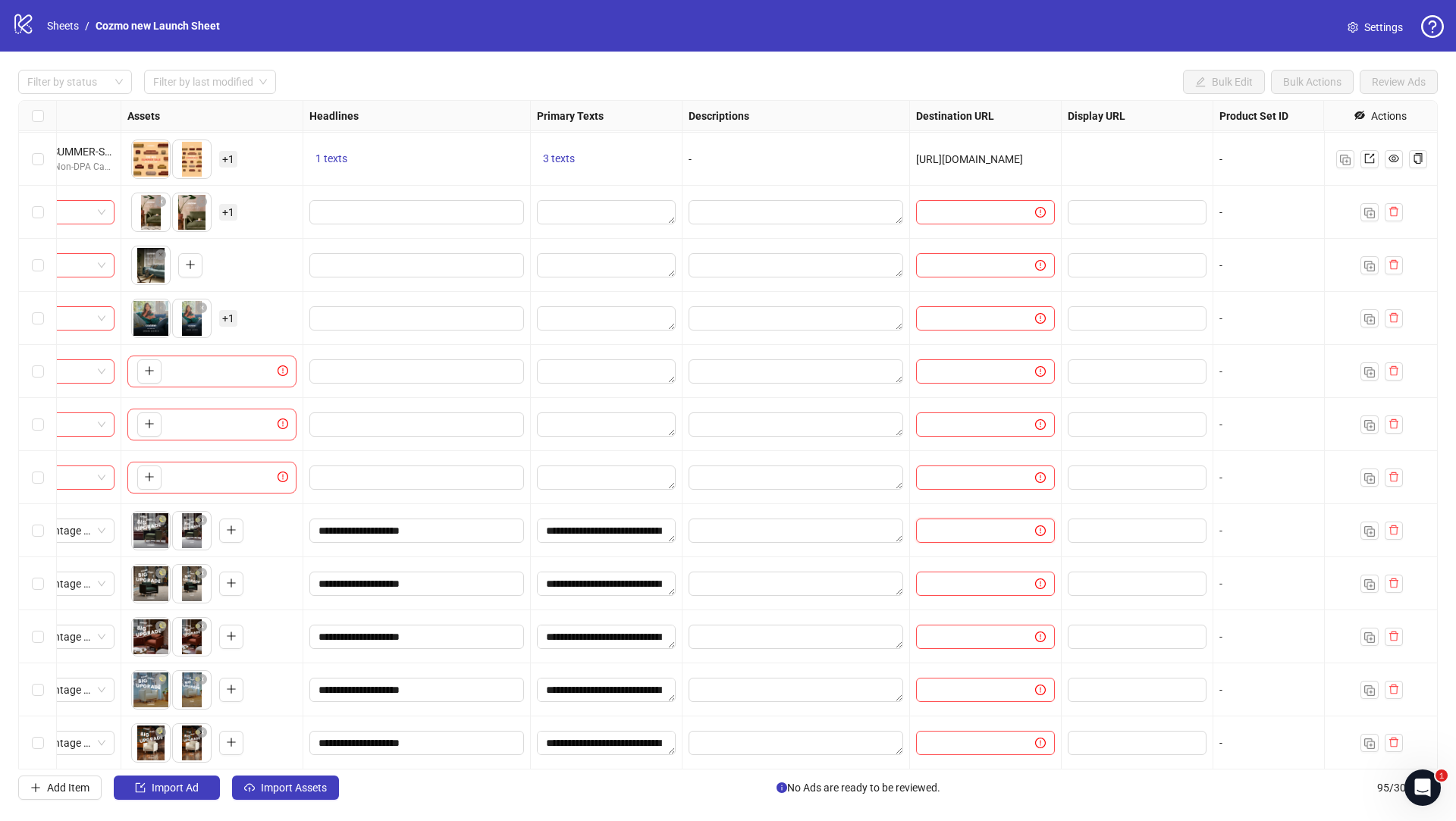 click at bounding box center (969, 531) 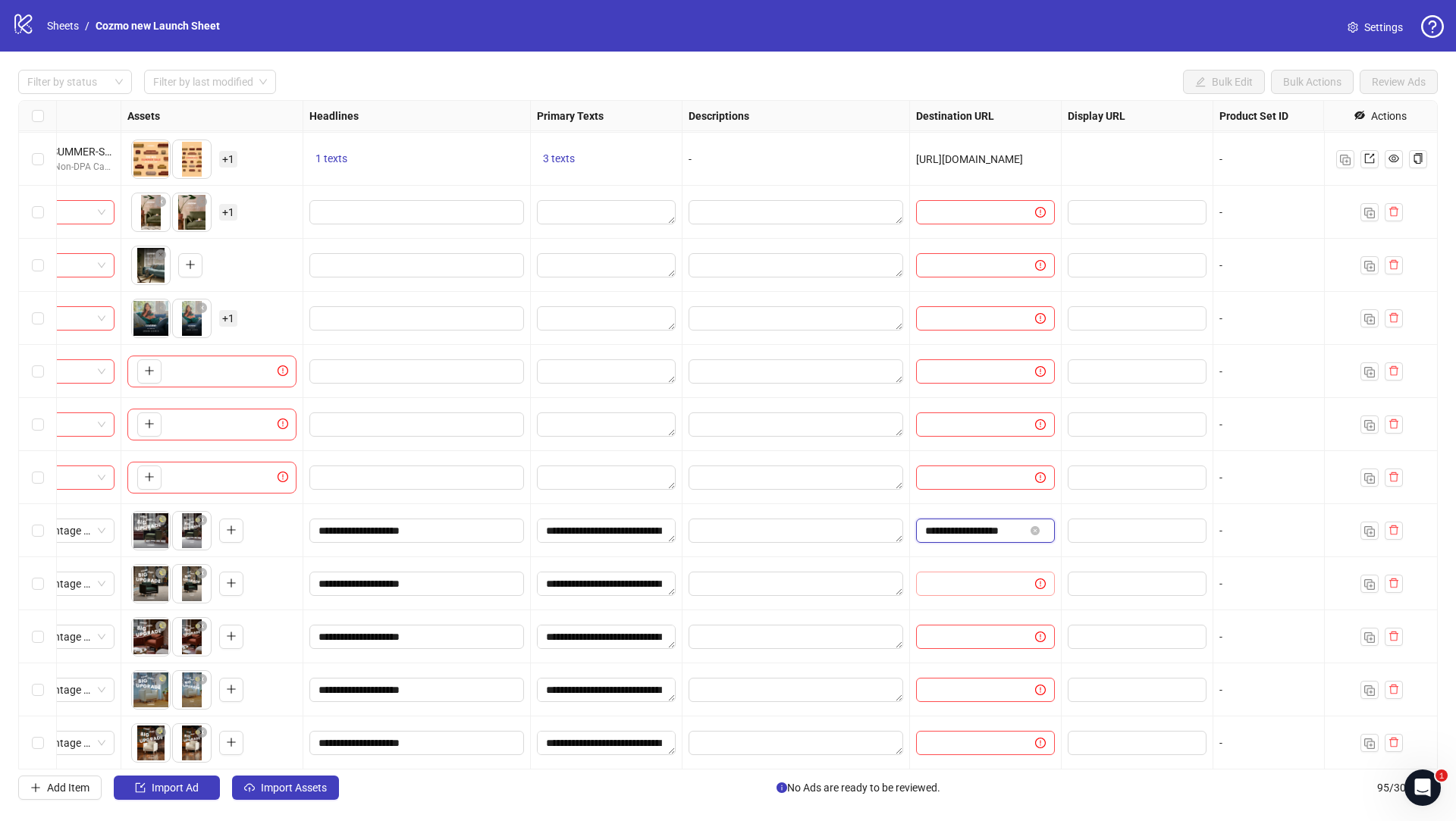 scroll, scrollTop: 0, scrollLeft: 6, axis: horizontal 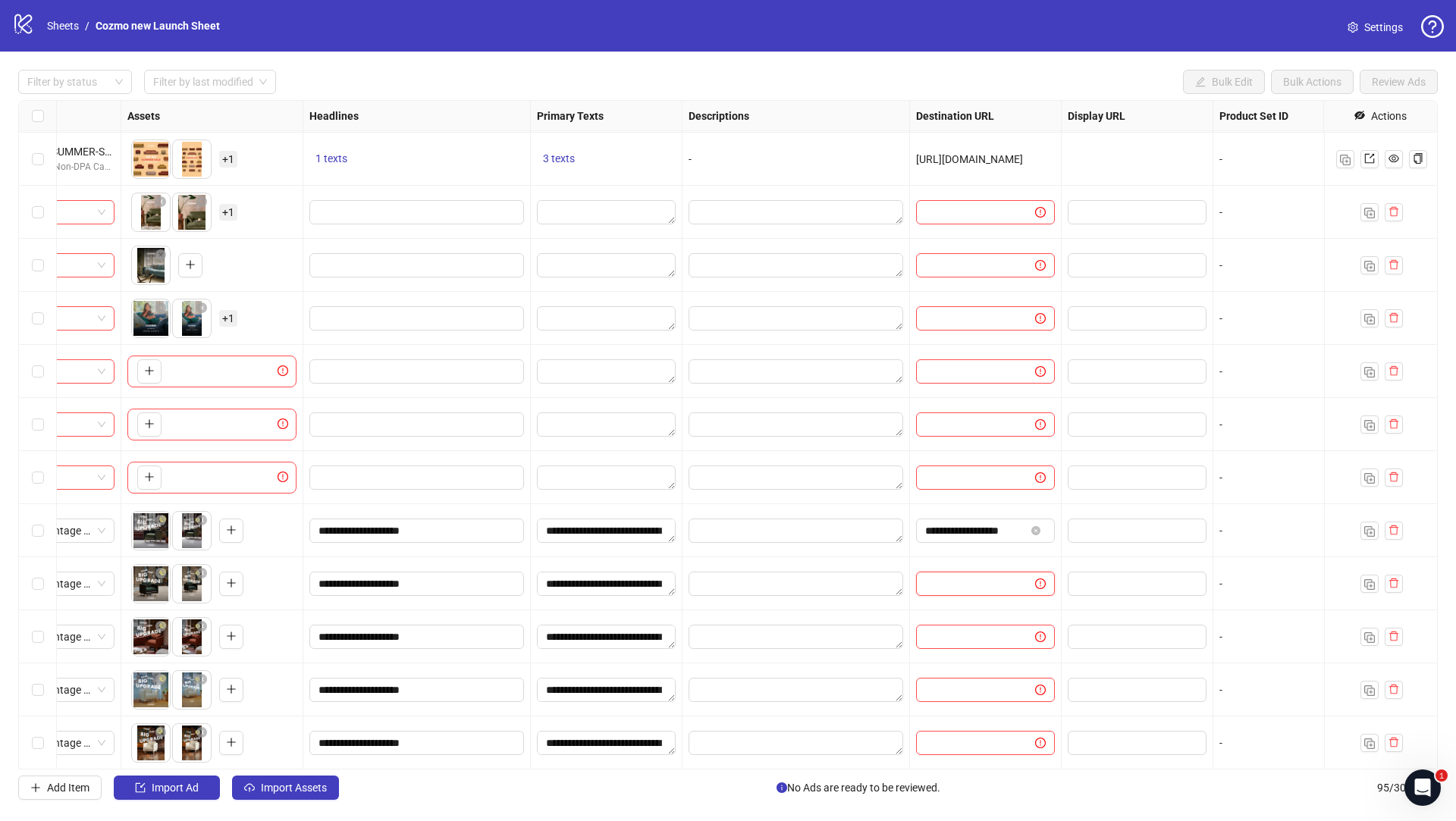 click at bounding box center (969, 584) 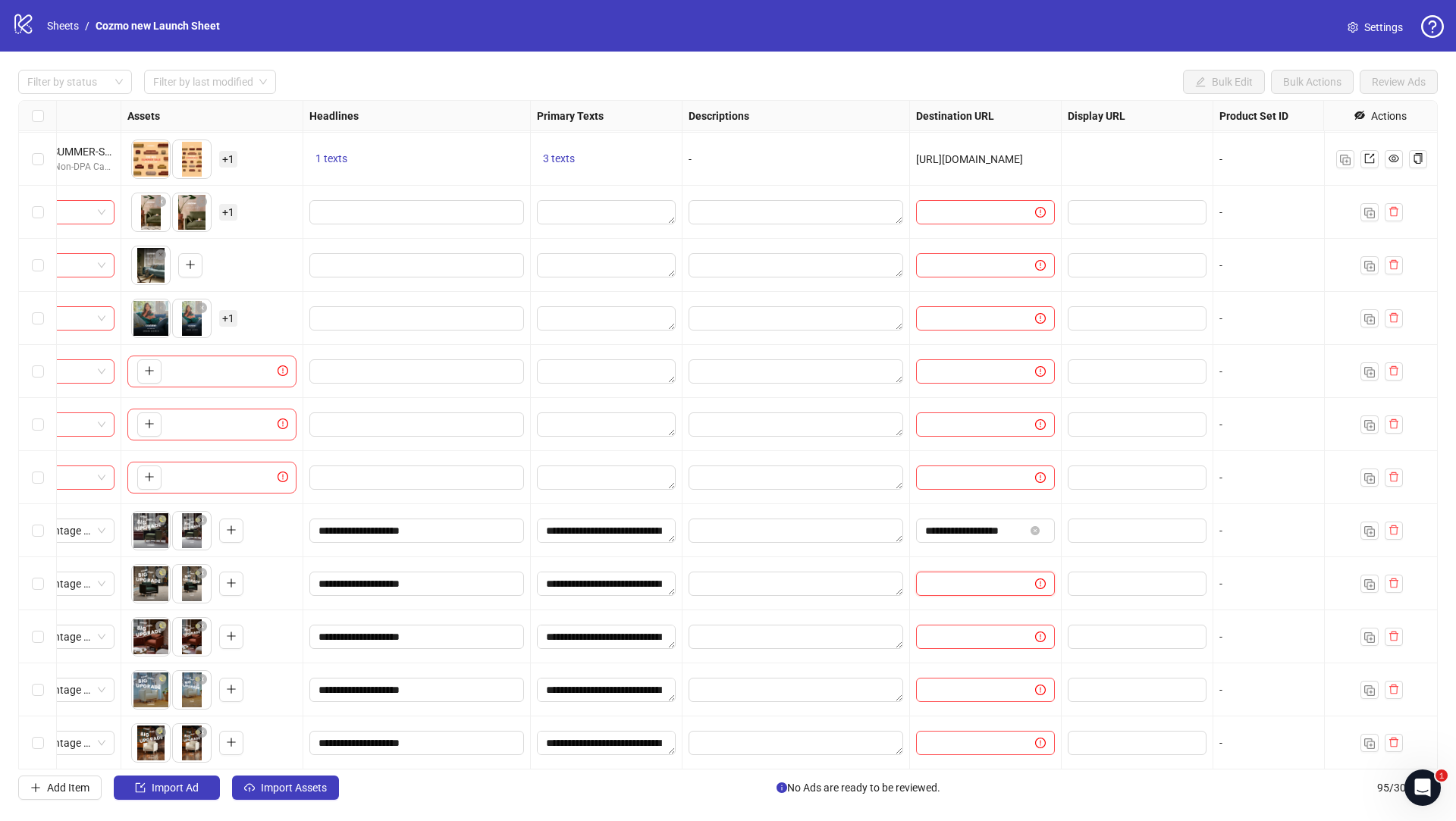 paste on "**********" 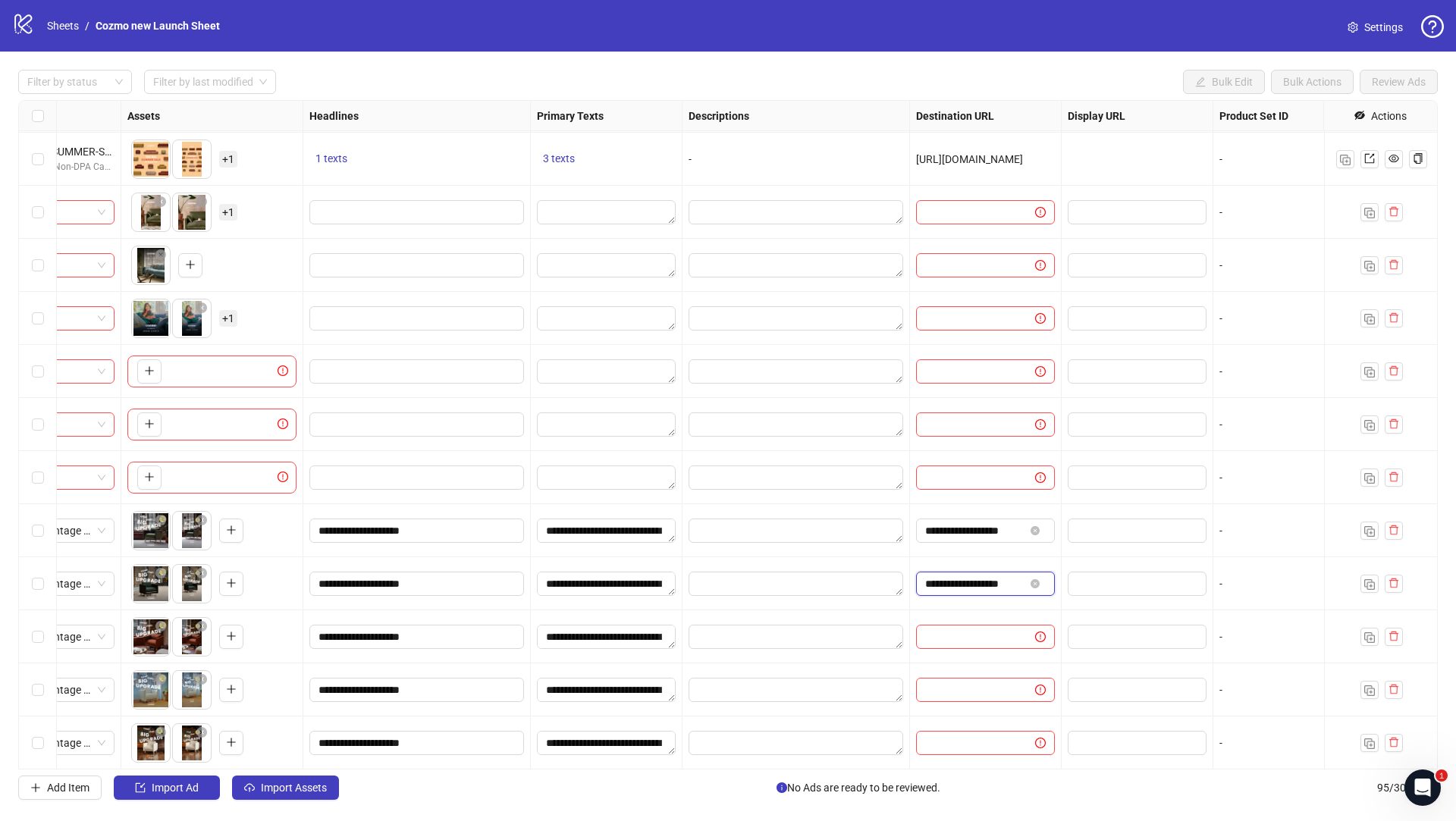 scroll, scrollTop: 0, scrollLeft: 6, axis: horizontal 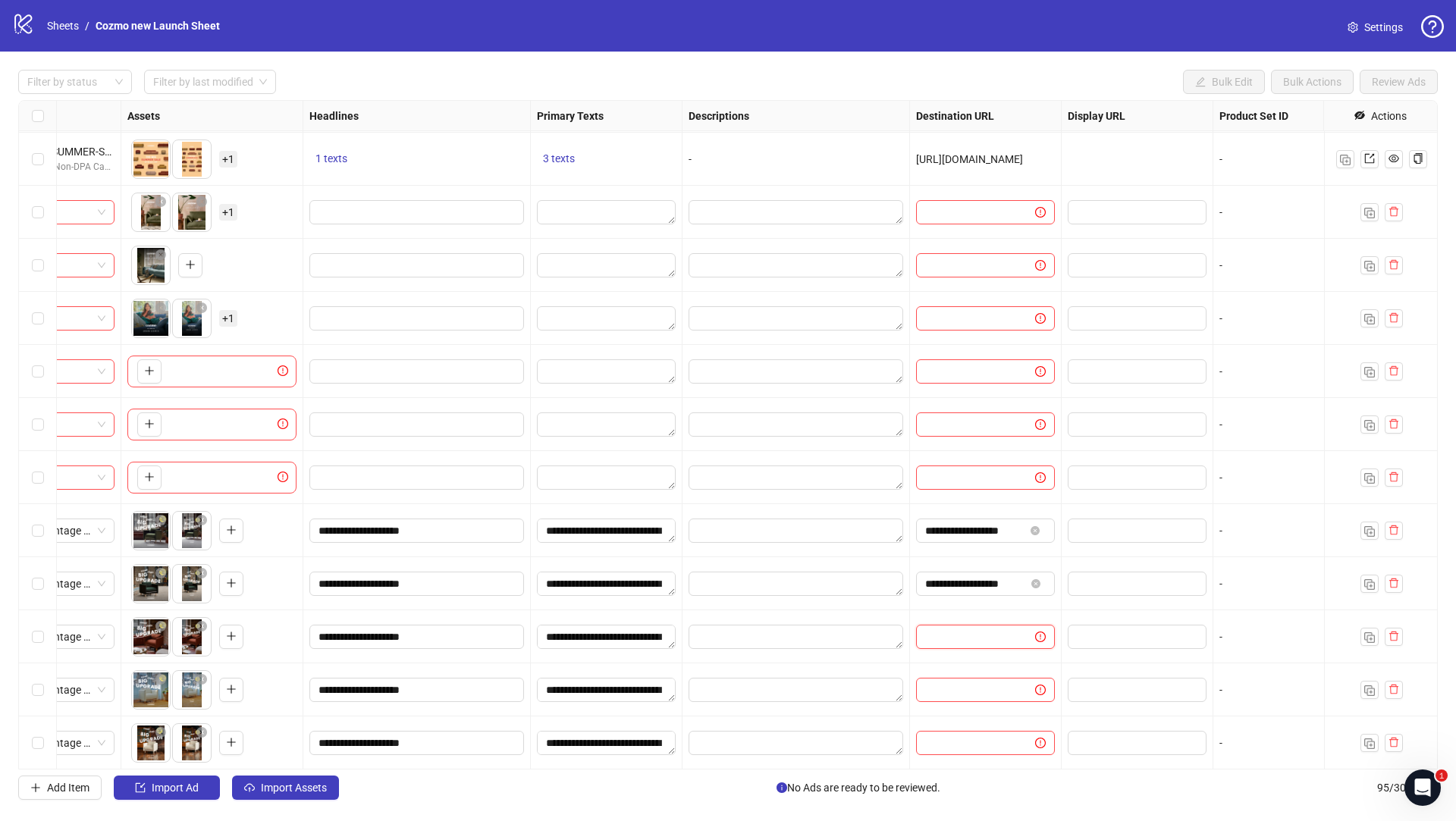 click at bounding box center (969, 637) 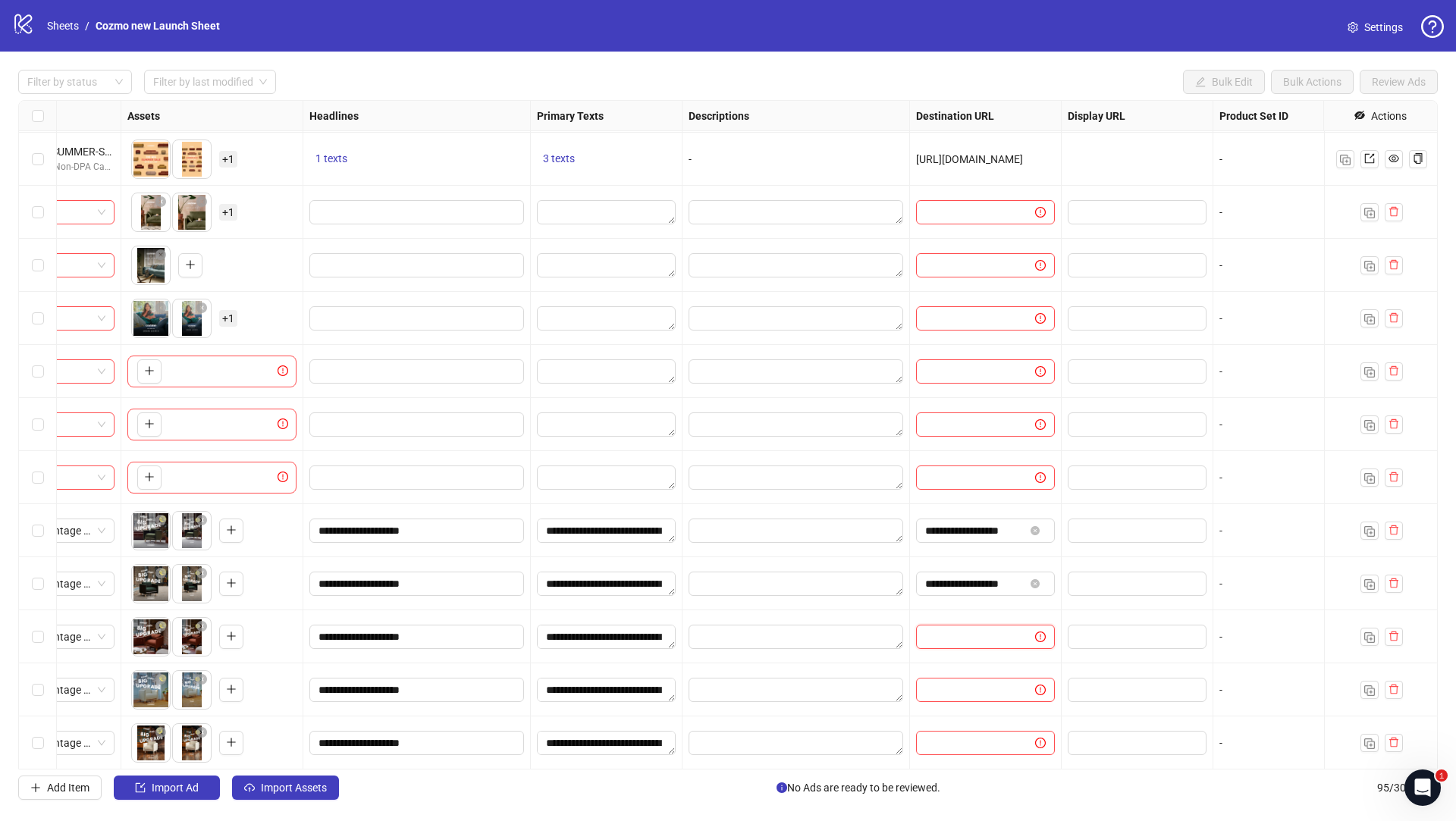 paste on "**********" 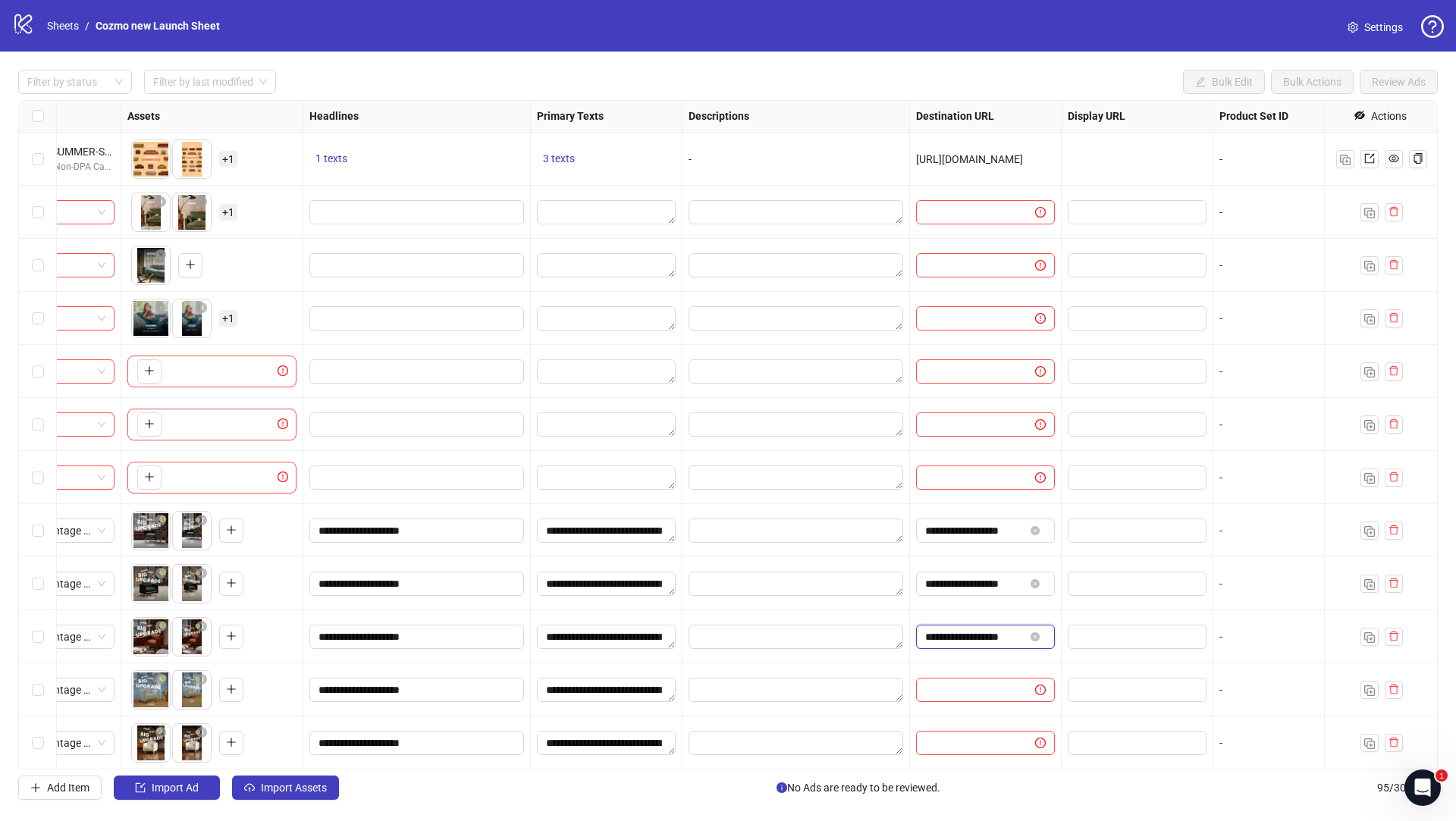 scroll, scrollTop: 0, scrollLeft: 6, axis: horizontal 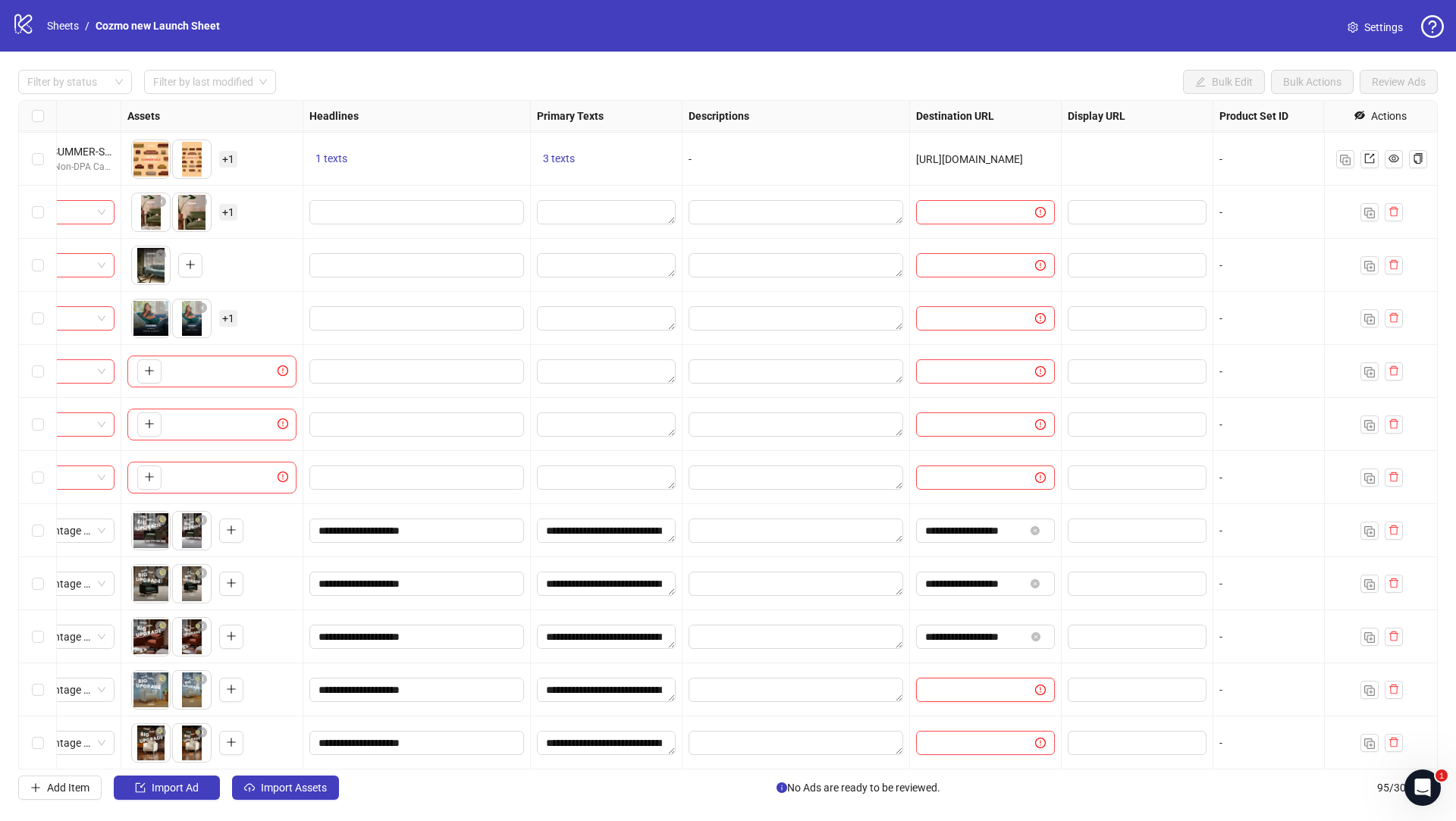 click at bounding box center (969, 690) 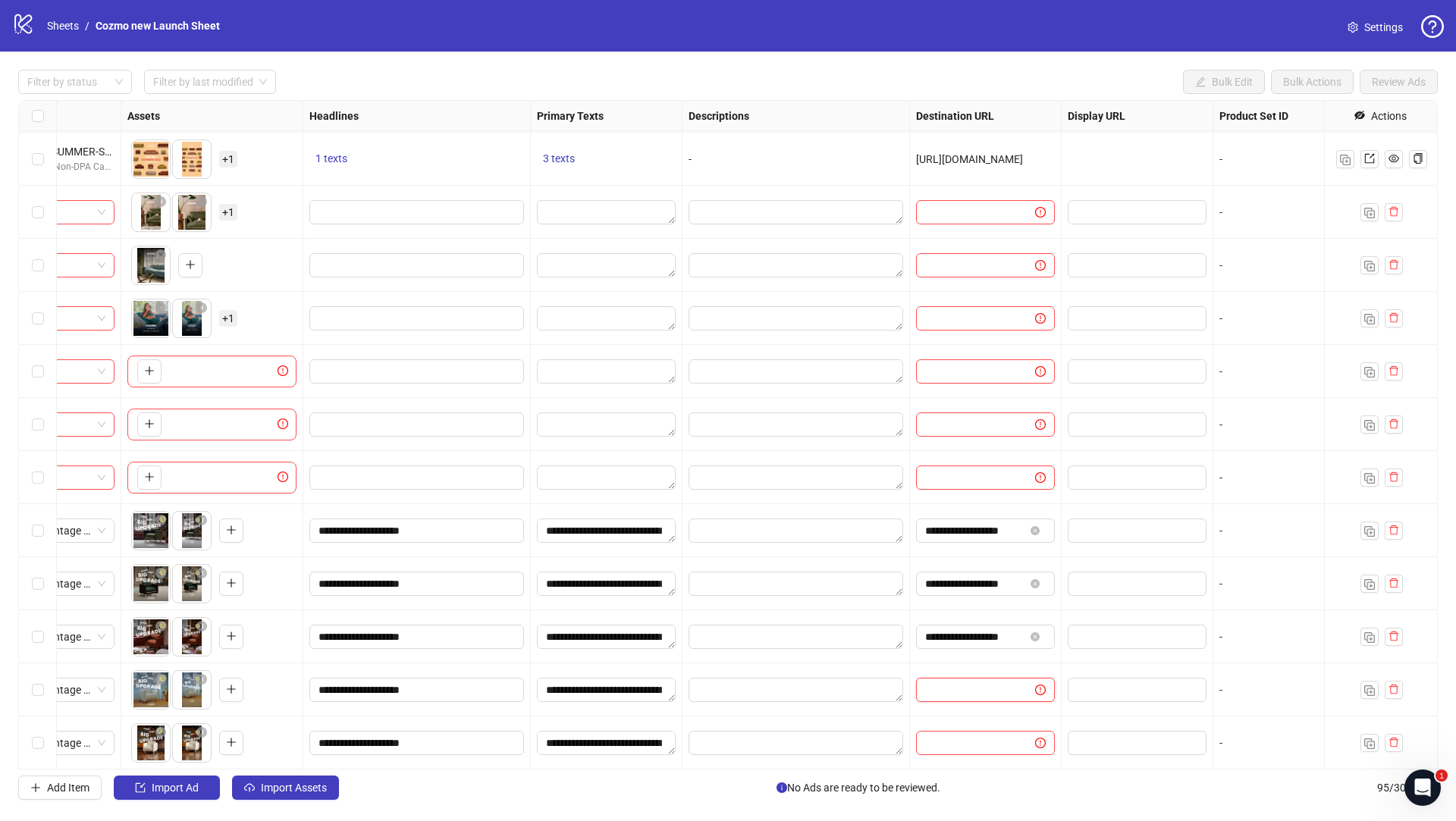 paste on "**********" 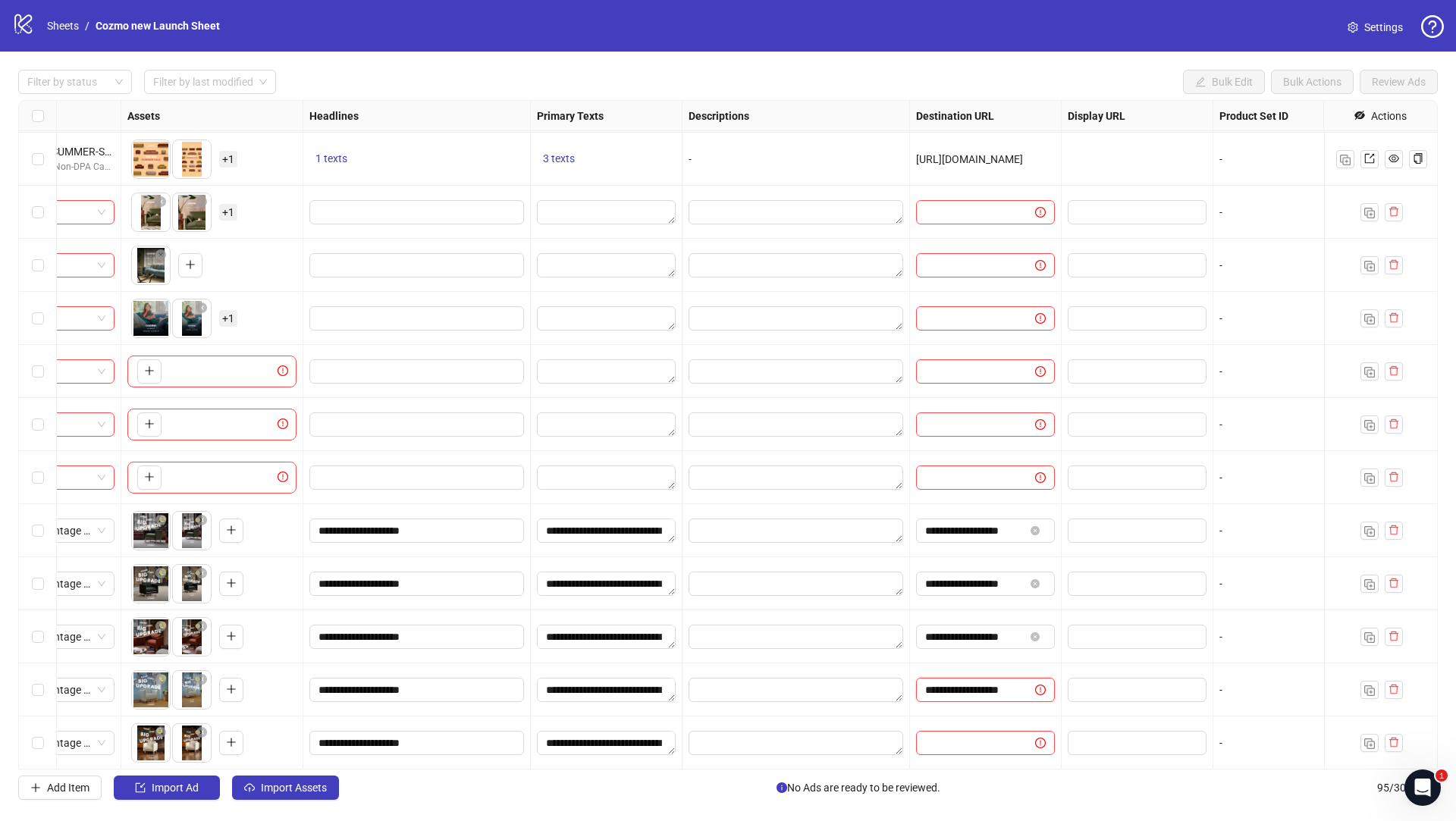 scroll, scrollTop: 0, scrollLeft: 6, axis: horizontal 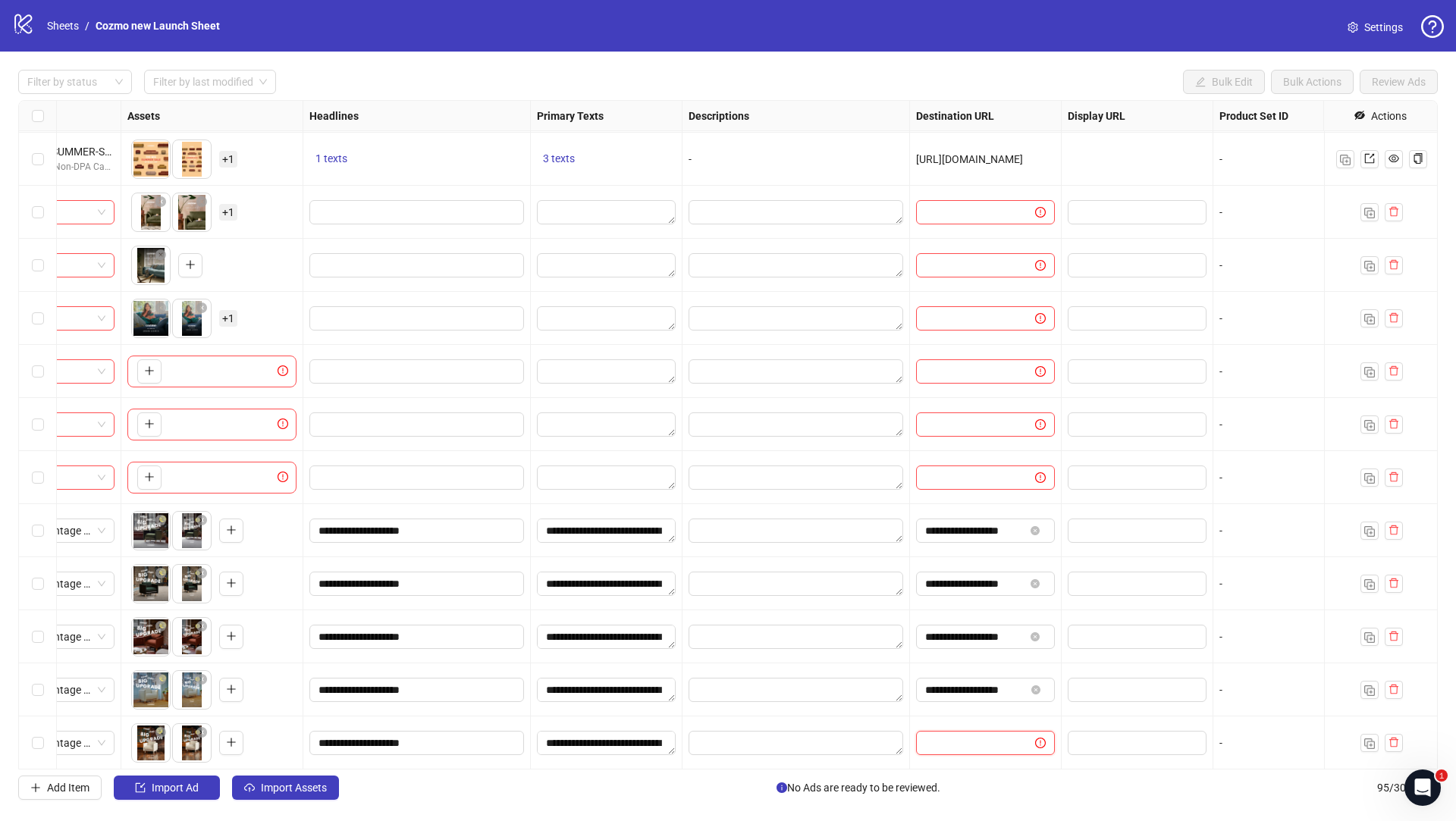 click at bounding box center [969, 743] 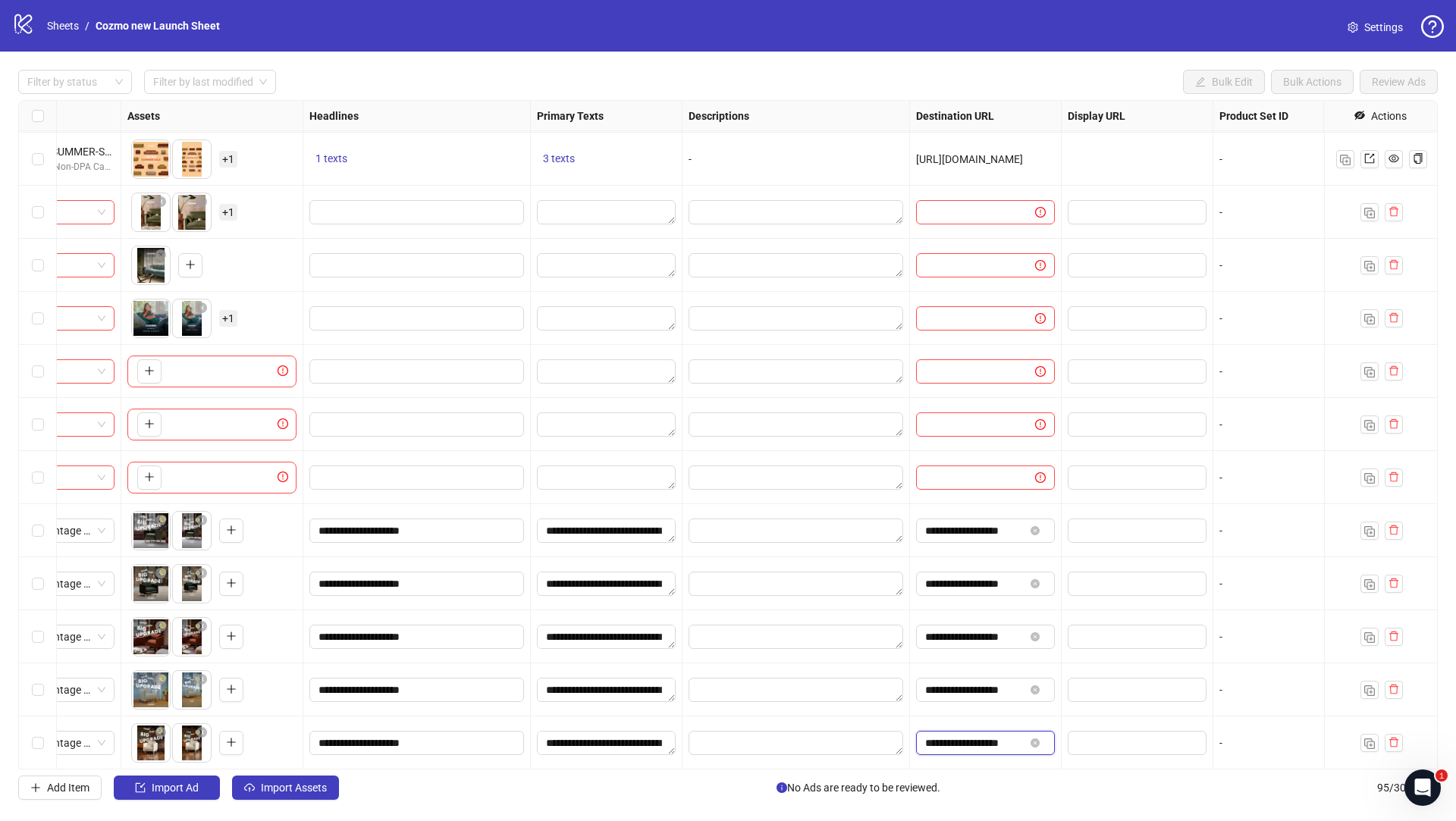 type on "**********" 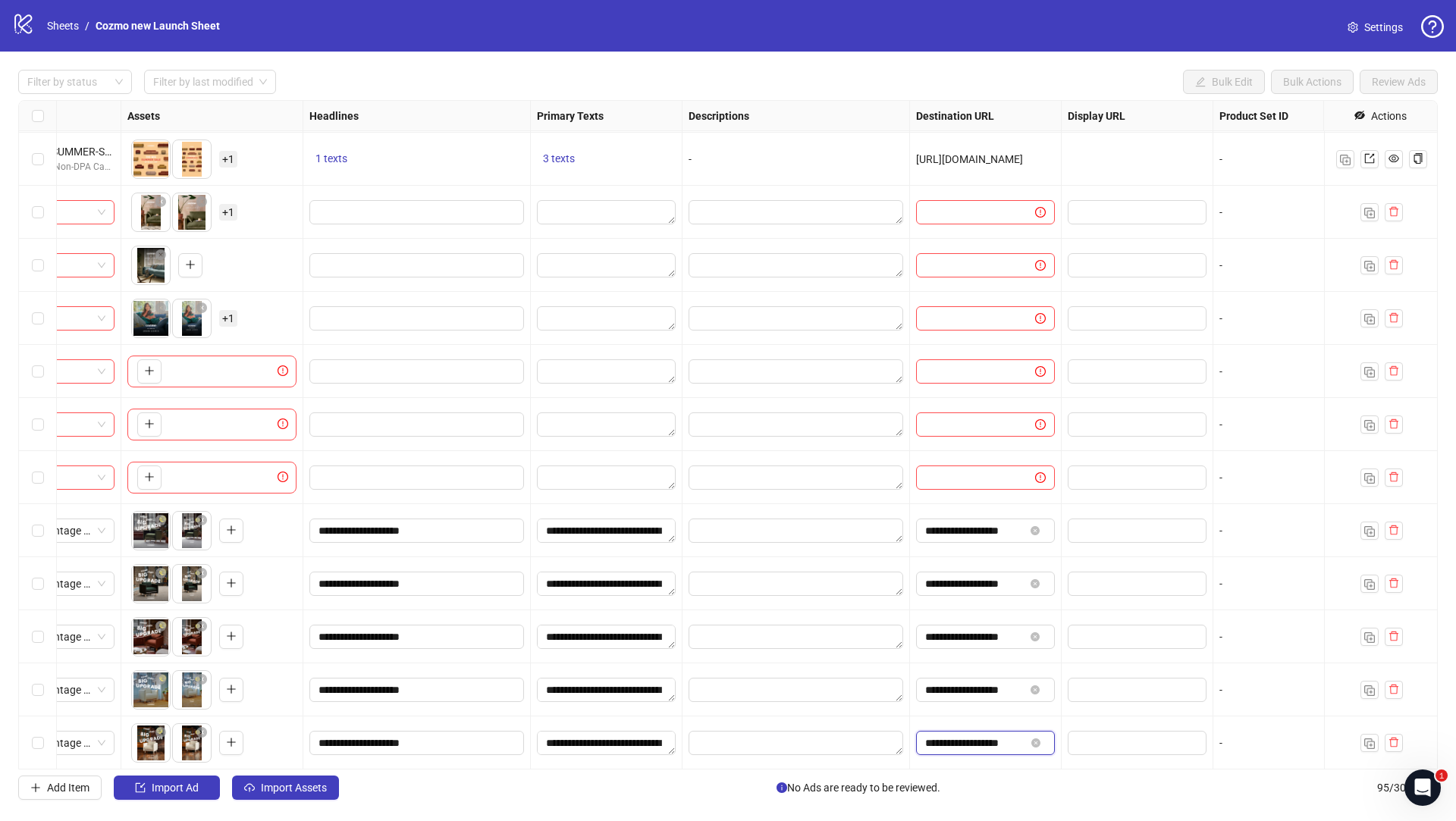 scroll, scrollTop: 4403, scrollLeft: 758, axis: both 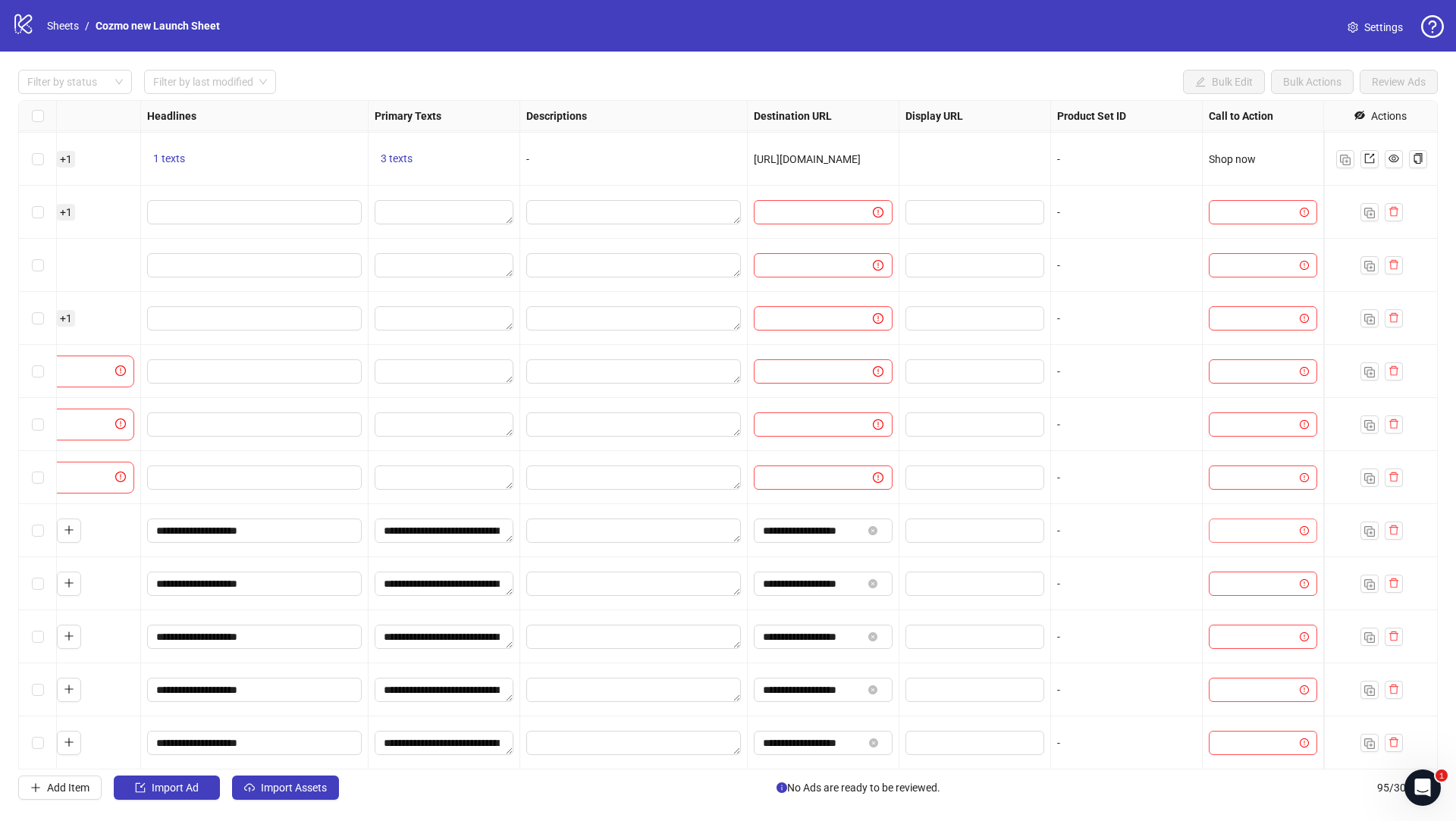 click at bounding box center [1256, 531] 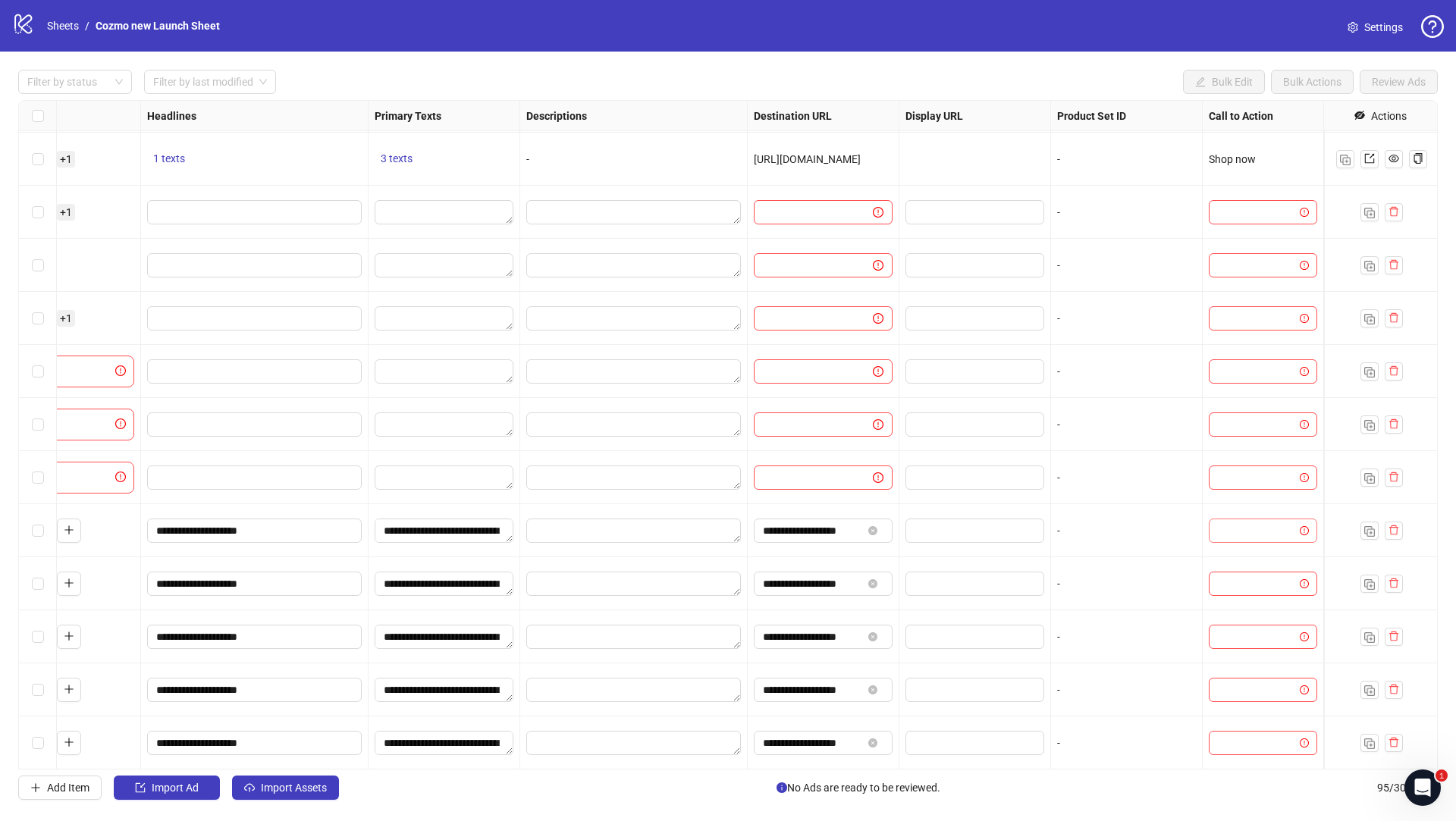 type on "*" 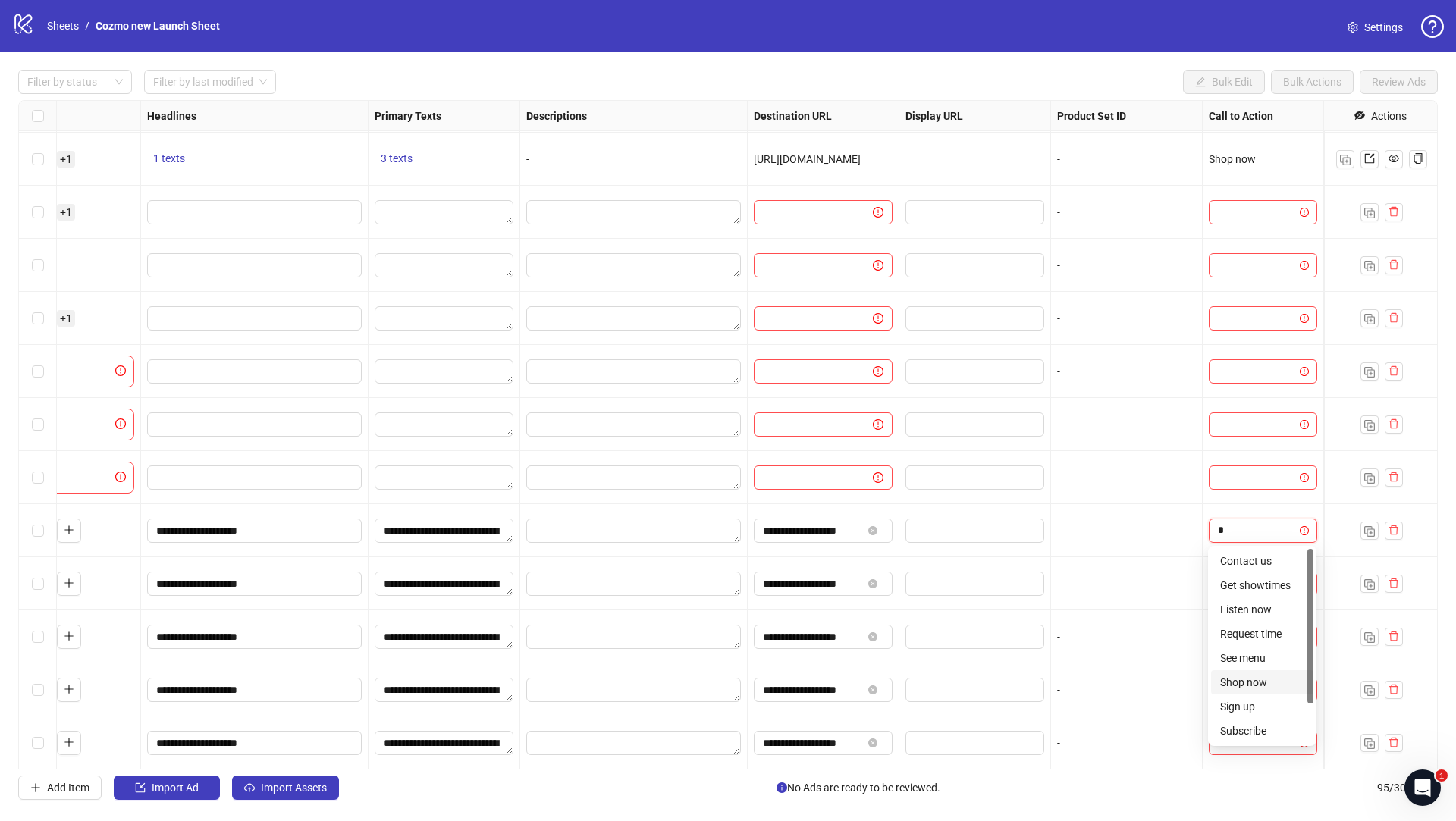 click on "Shop now" at bounding box center (1262, 682) 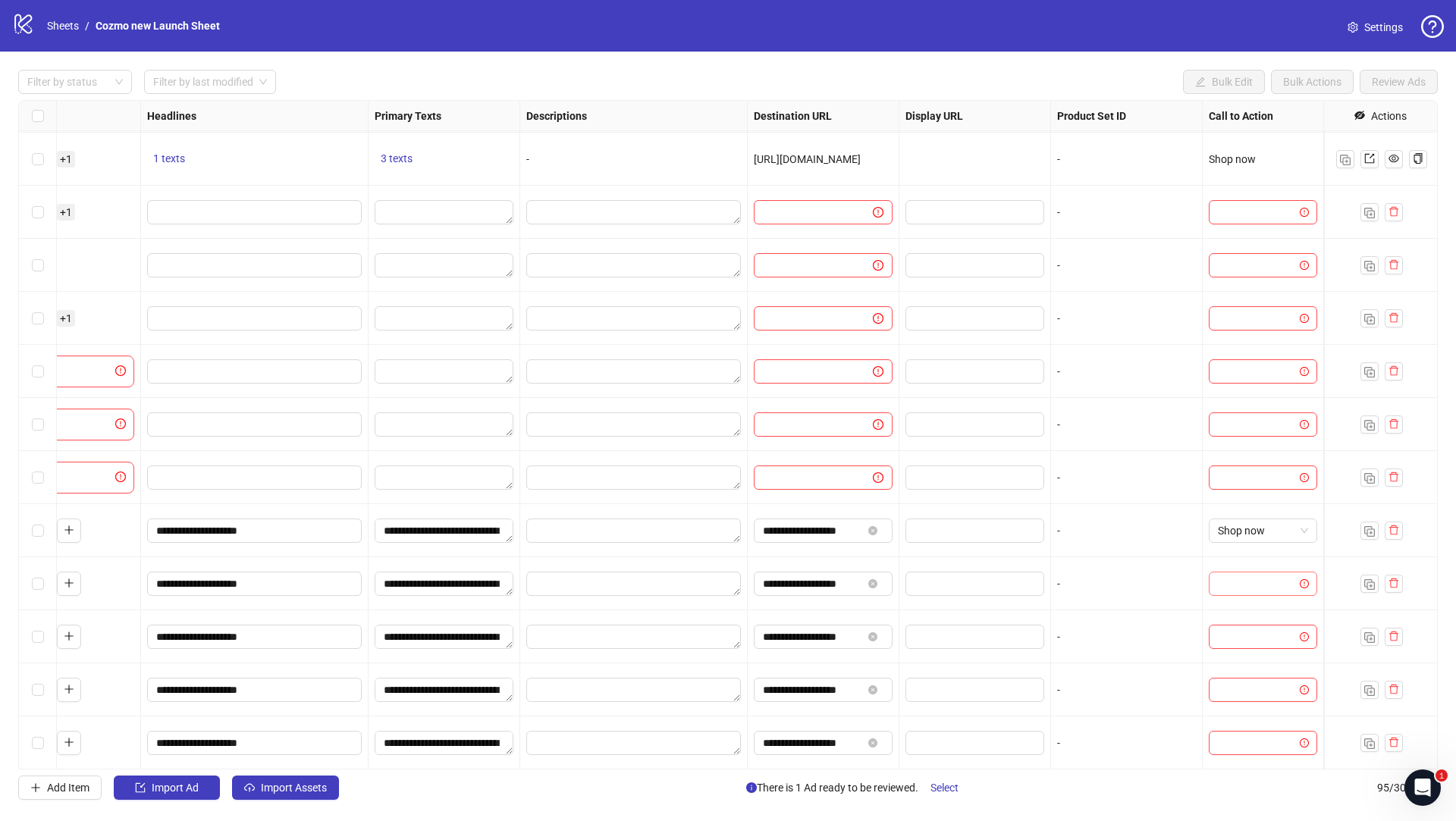 click at bounding box center [1256, 584] 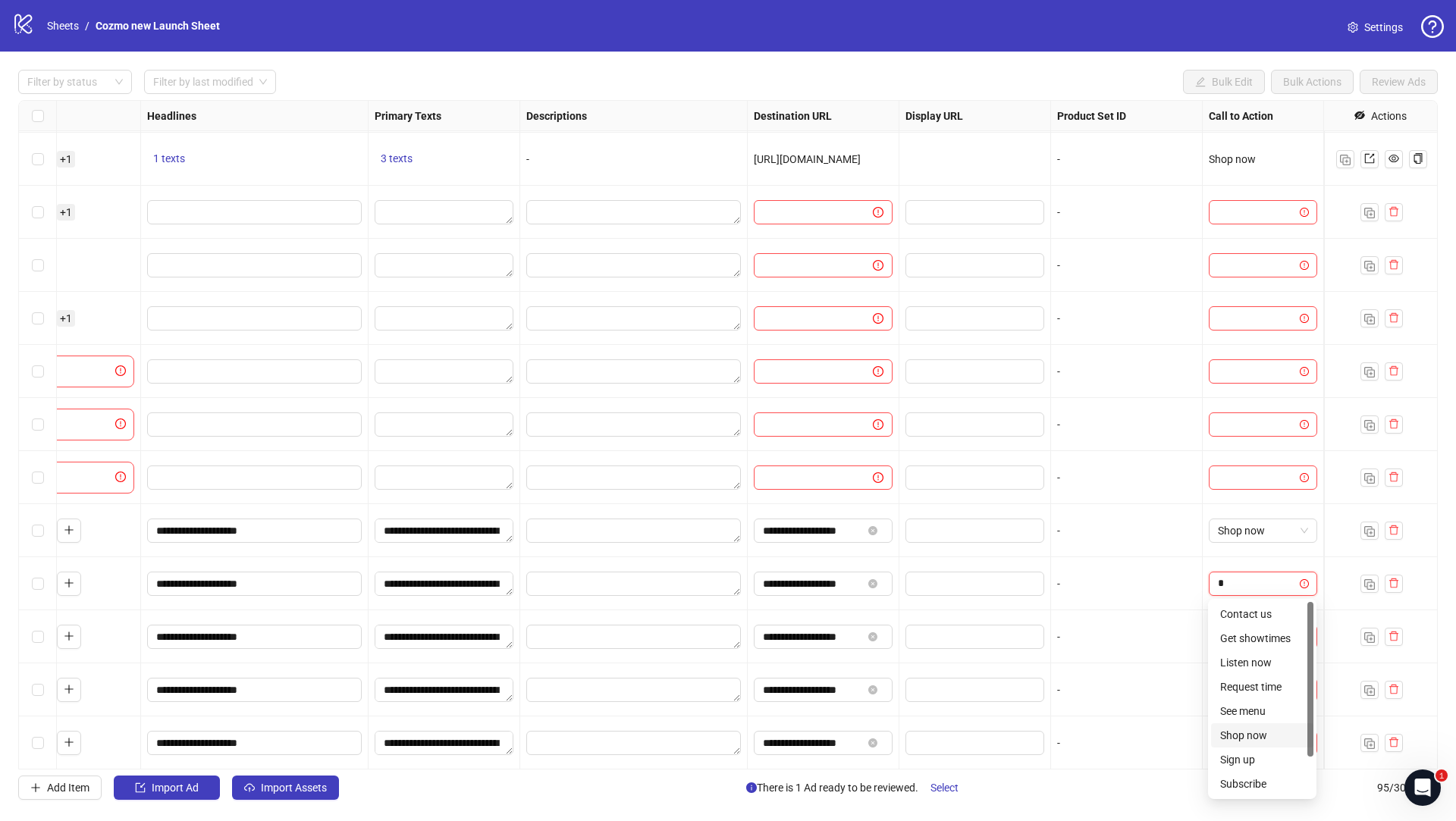 click on "Shop now" at bounding box center [1262, 735] 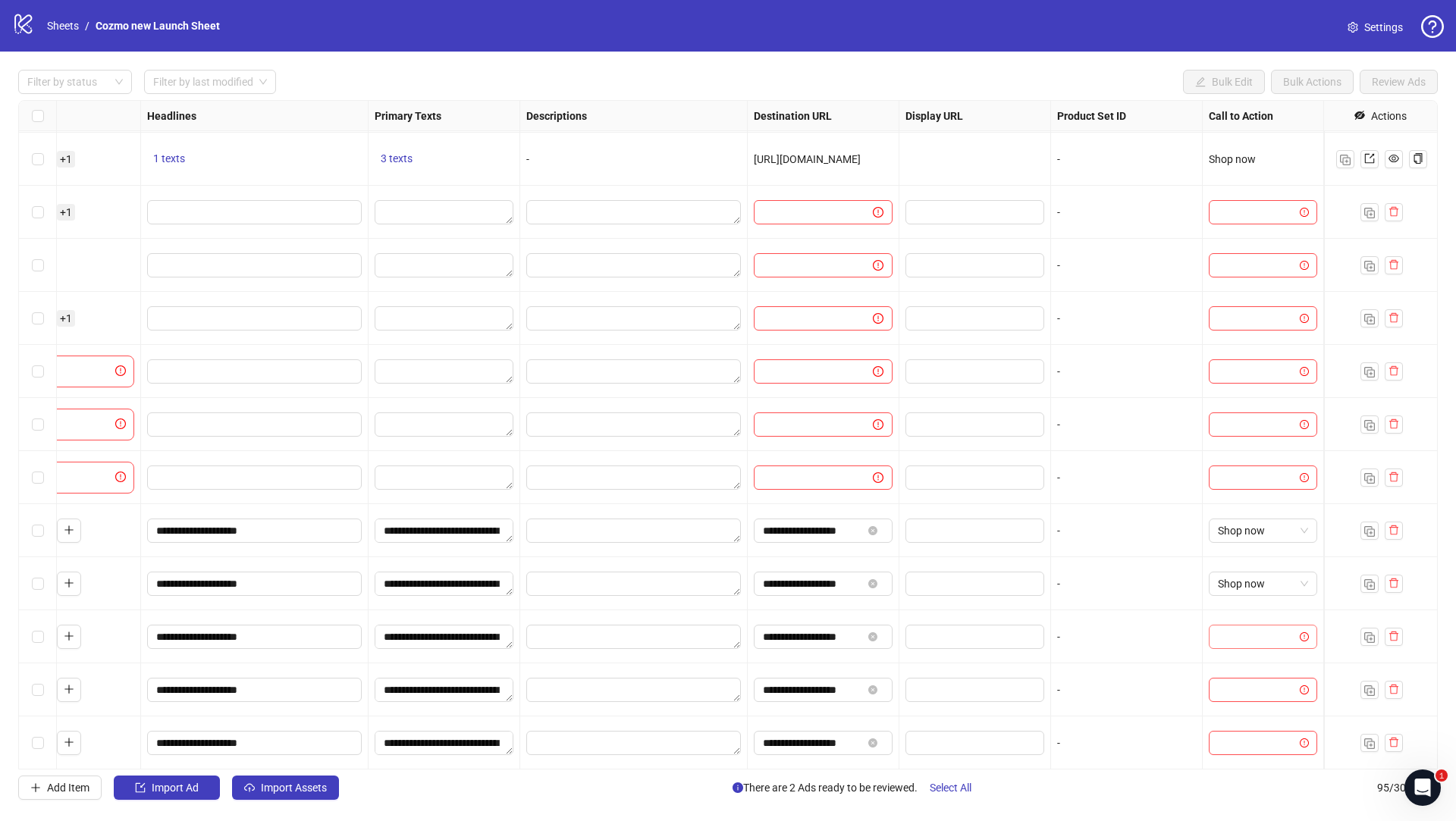 click at bounding box center [1256, 637] 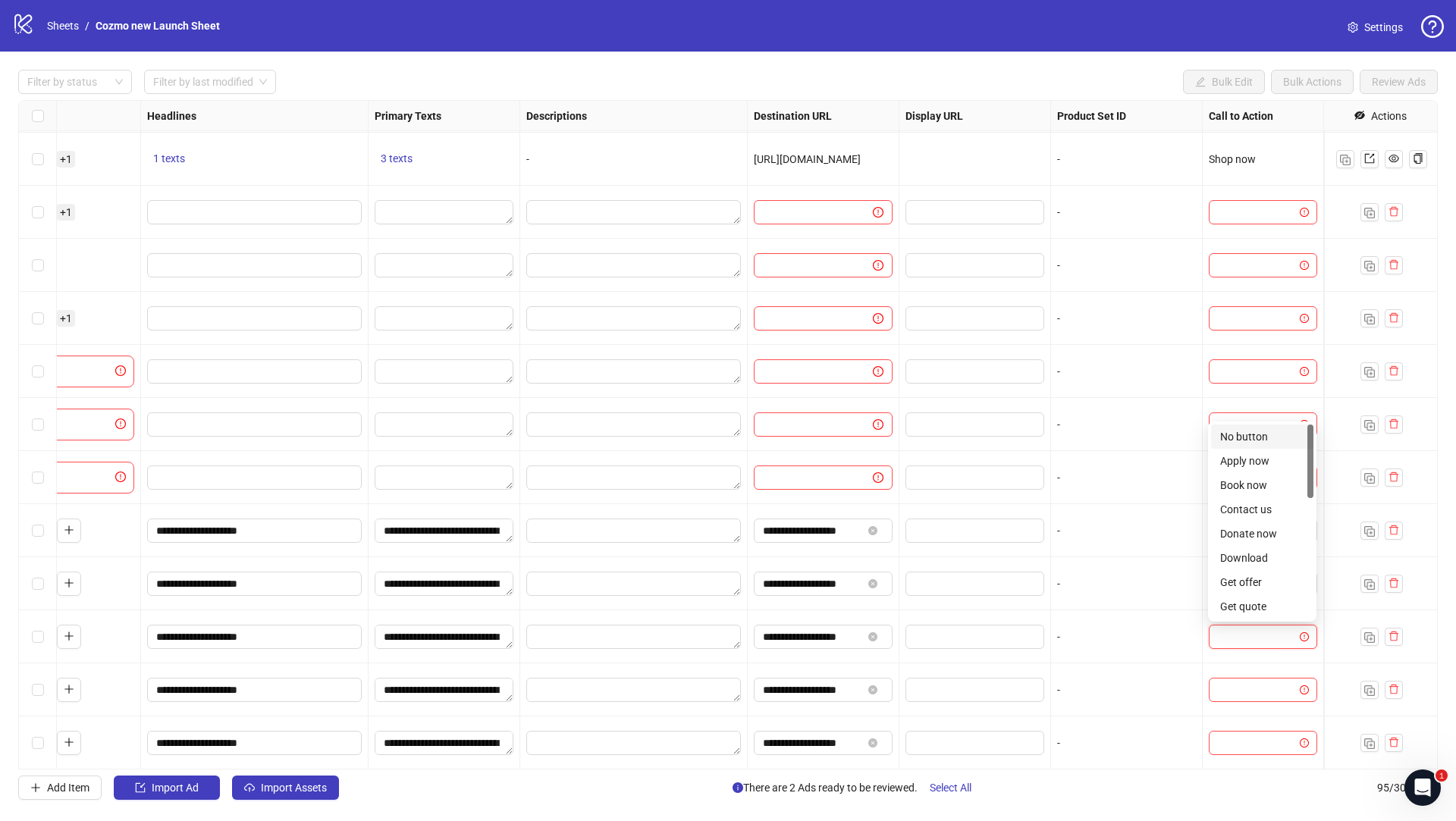 type on "*" 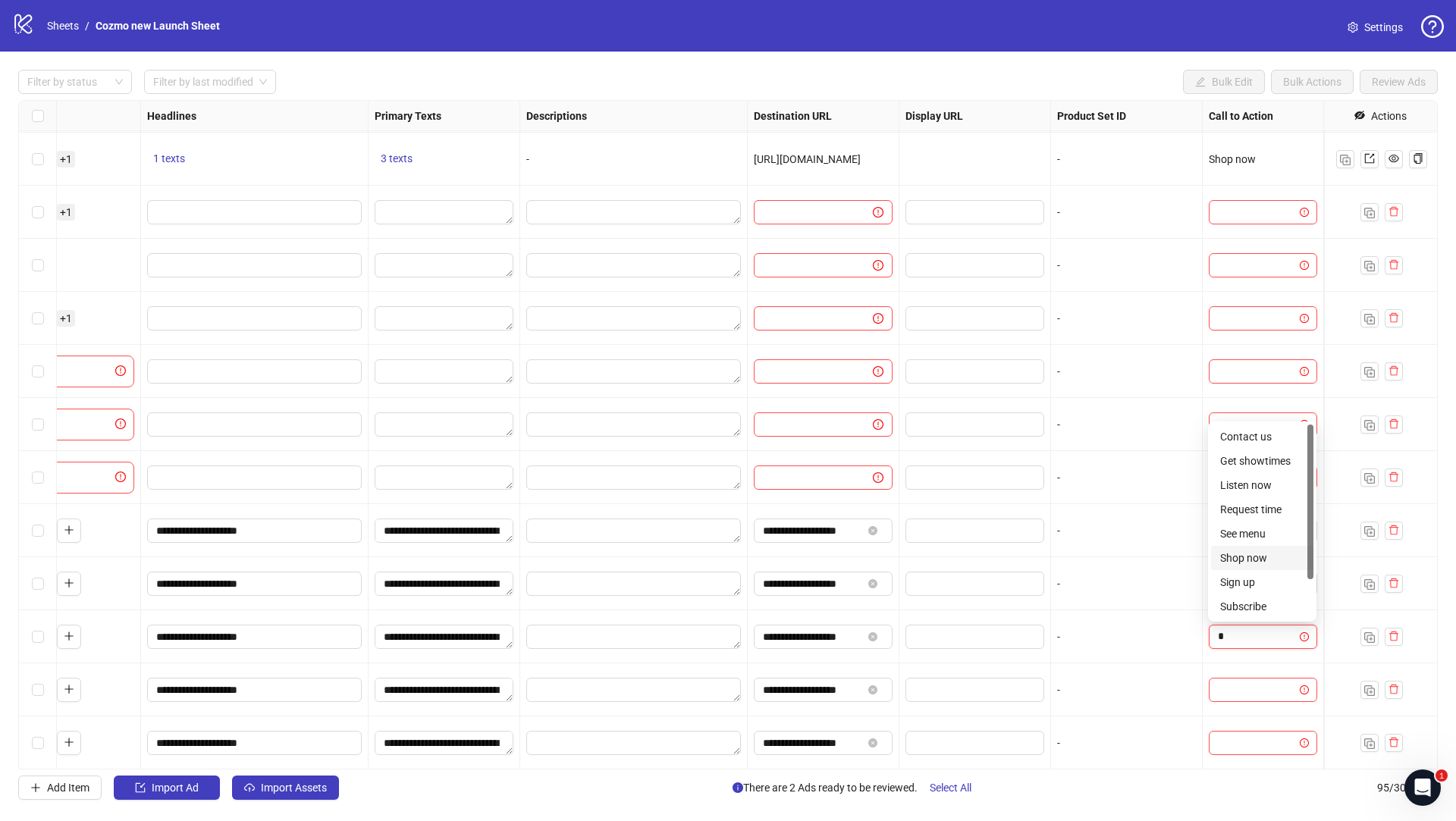 click on "Shop now" at bounding box center (1262, 558) 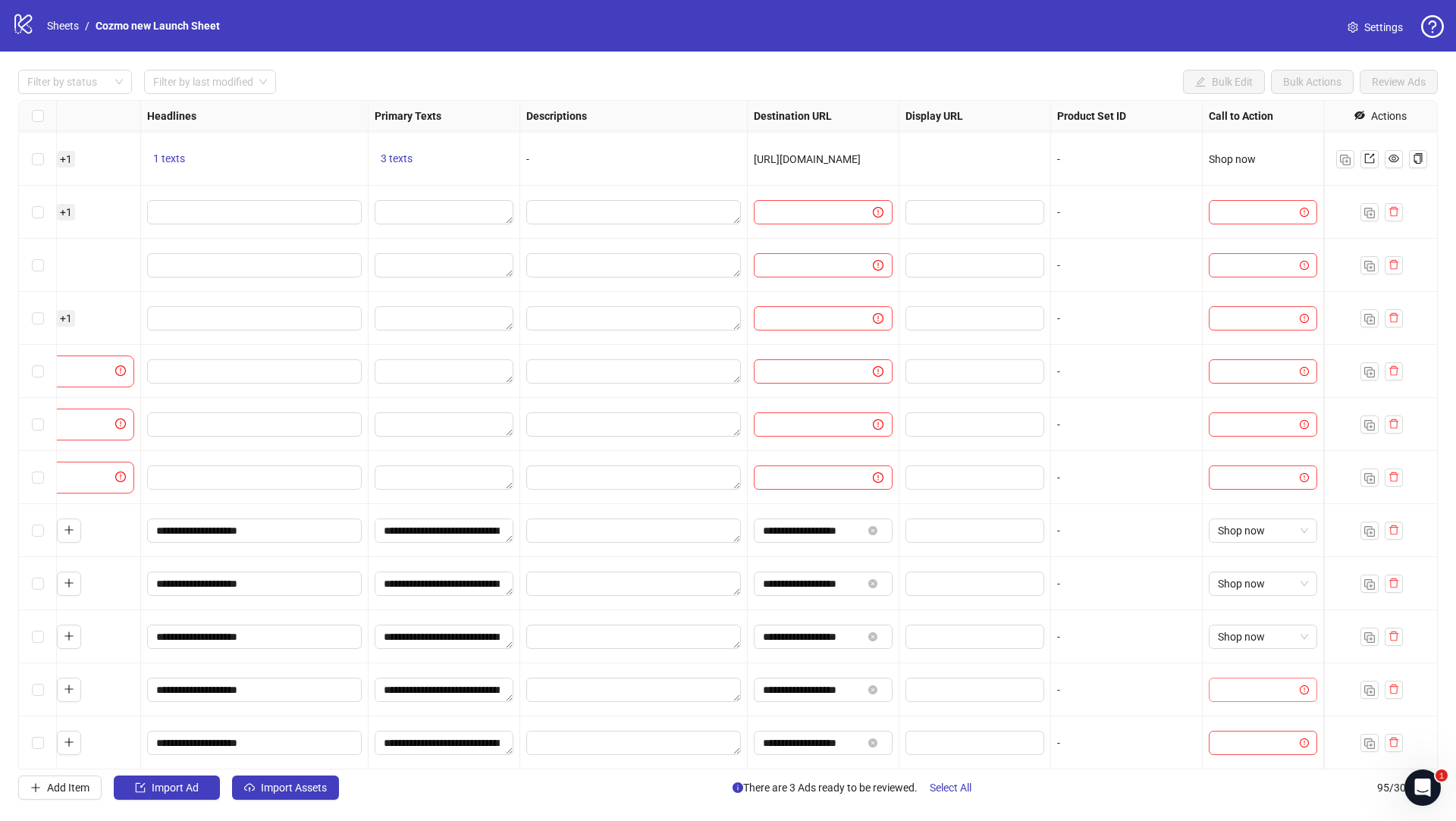 click at bounding box center [1256, 690] 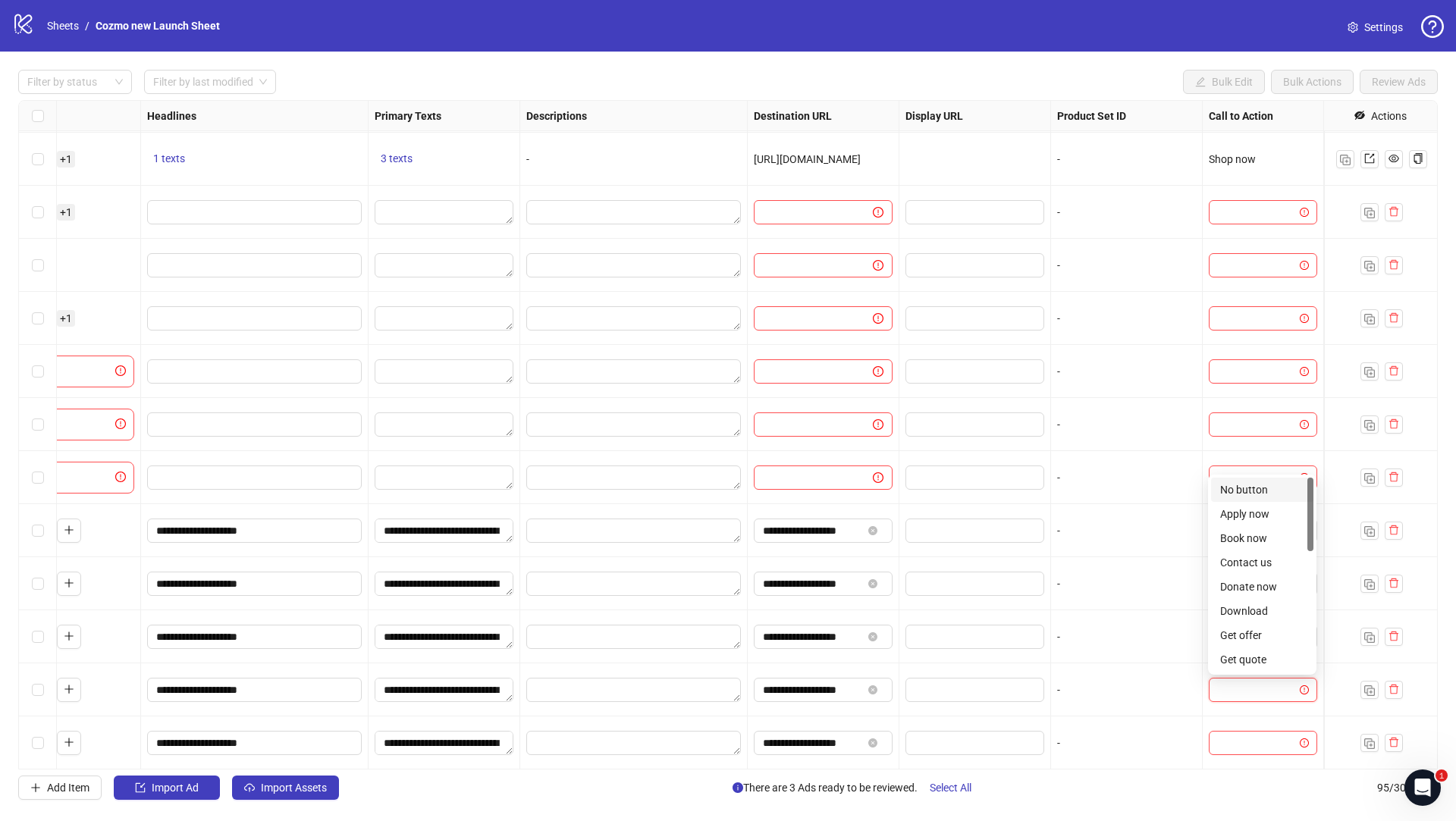 type on "*" 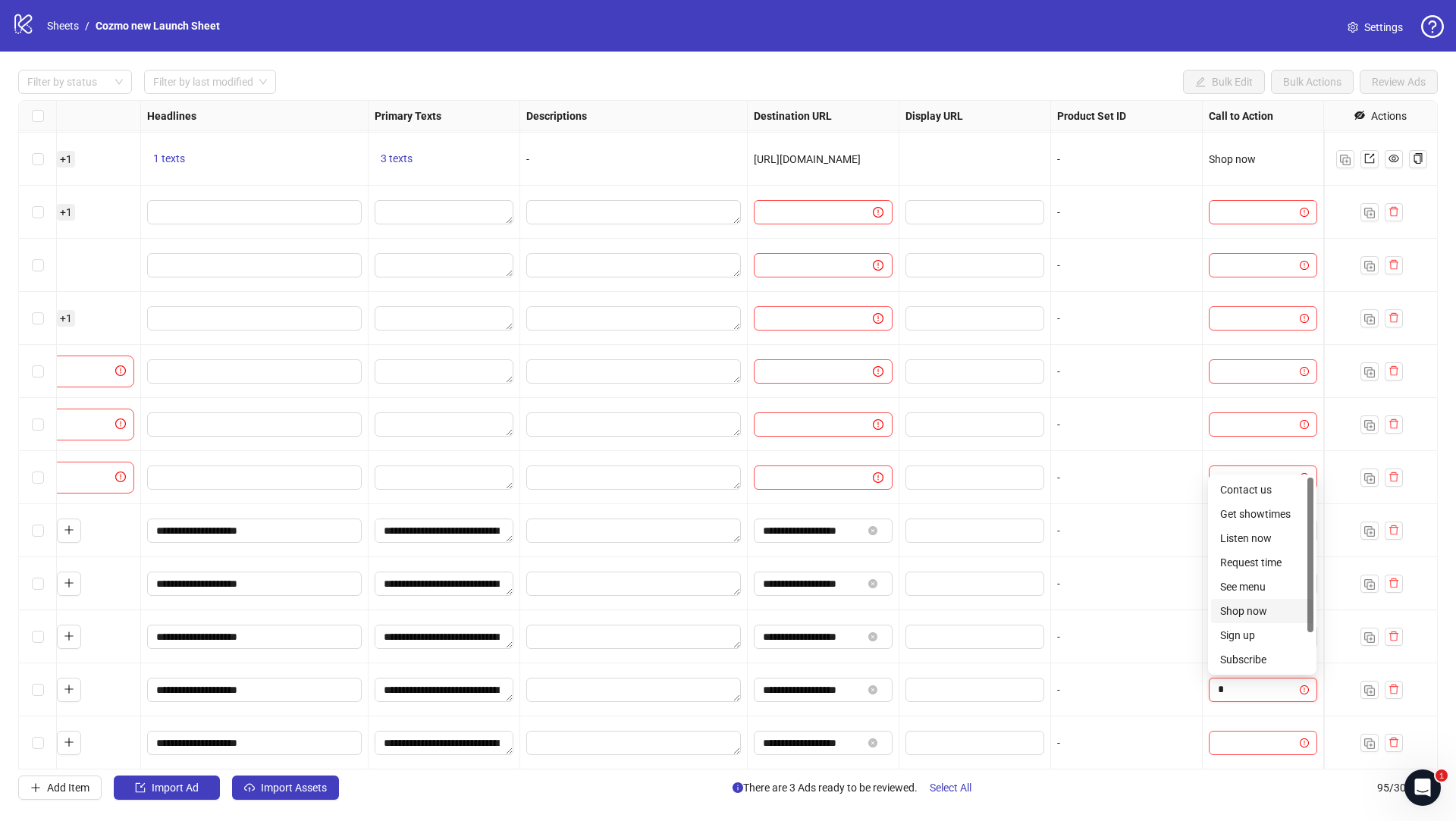click on "Shop now" at bounding box center [1262, 611] 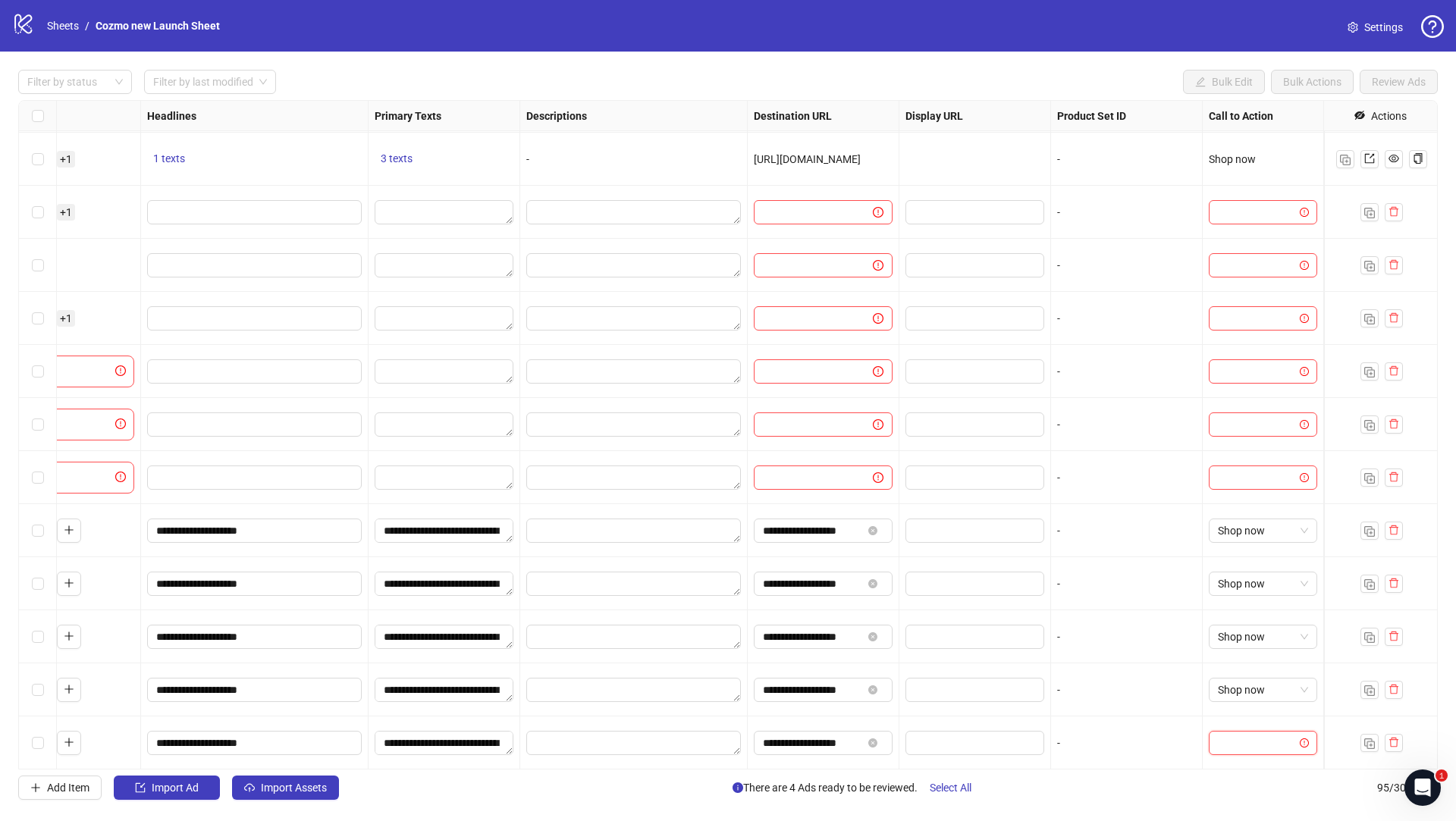 click at bounding box center (1256, 743) 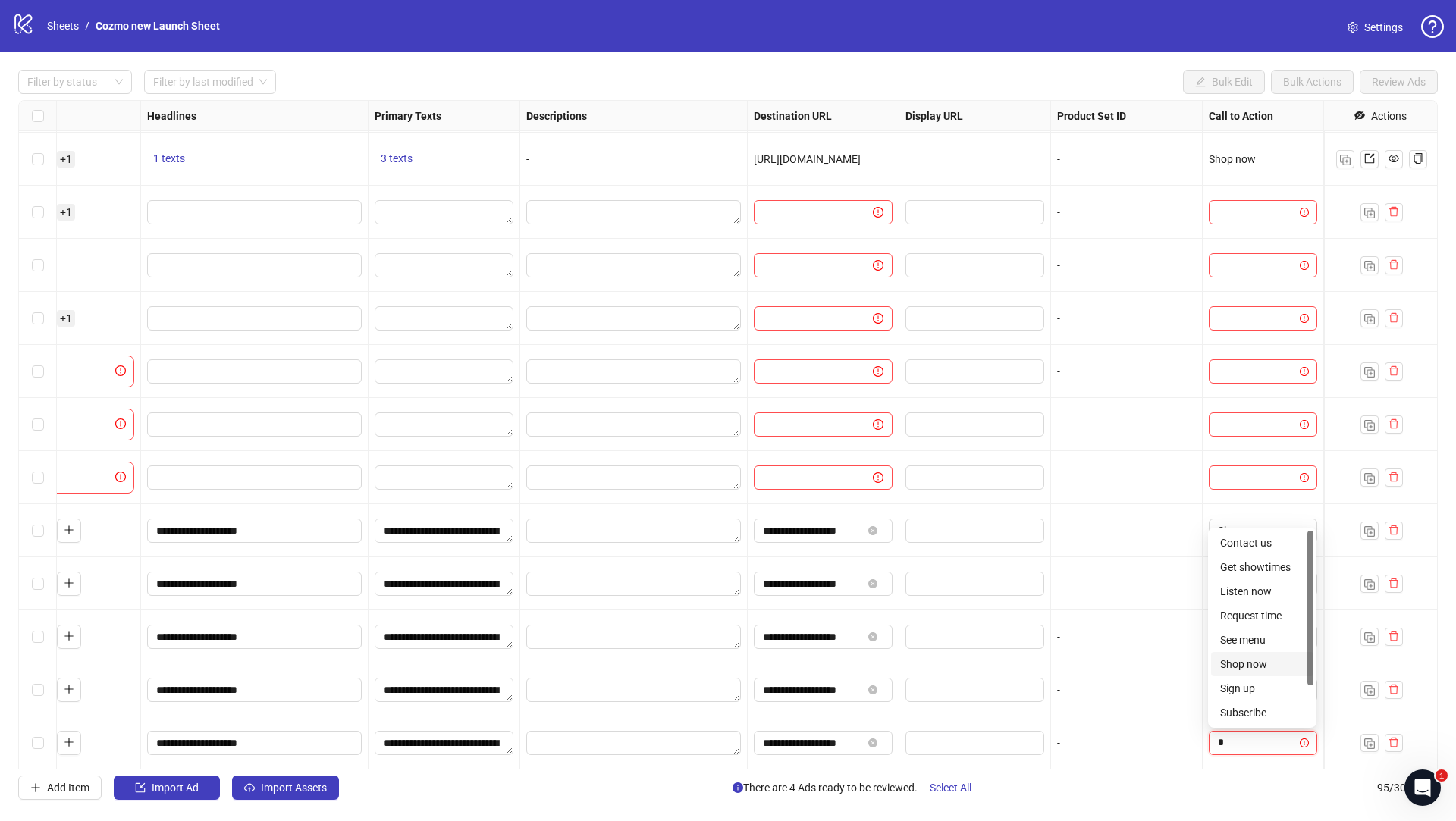 click on "Shop now" at bounding box center (1262, 664) 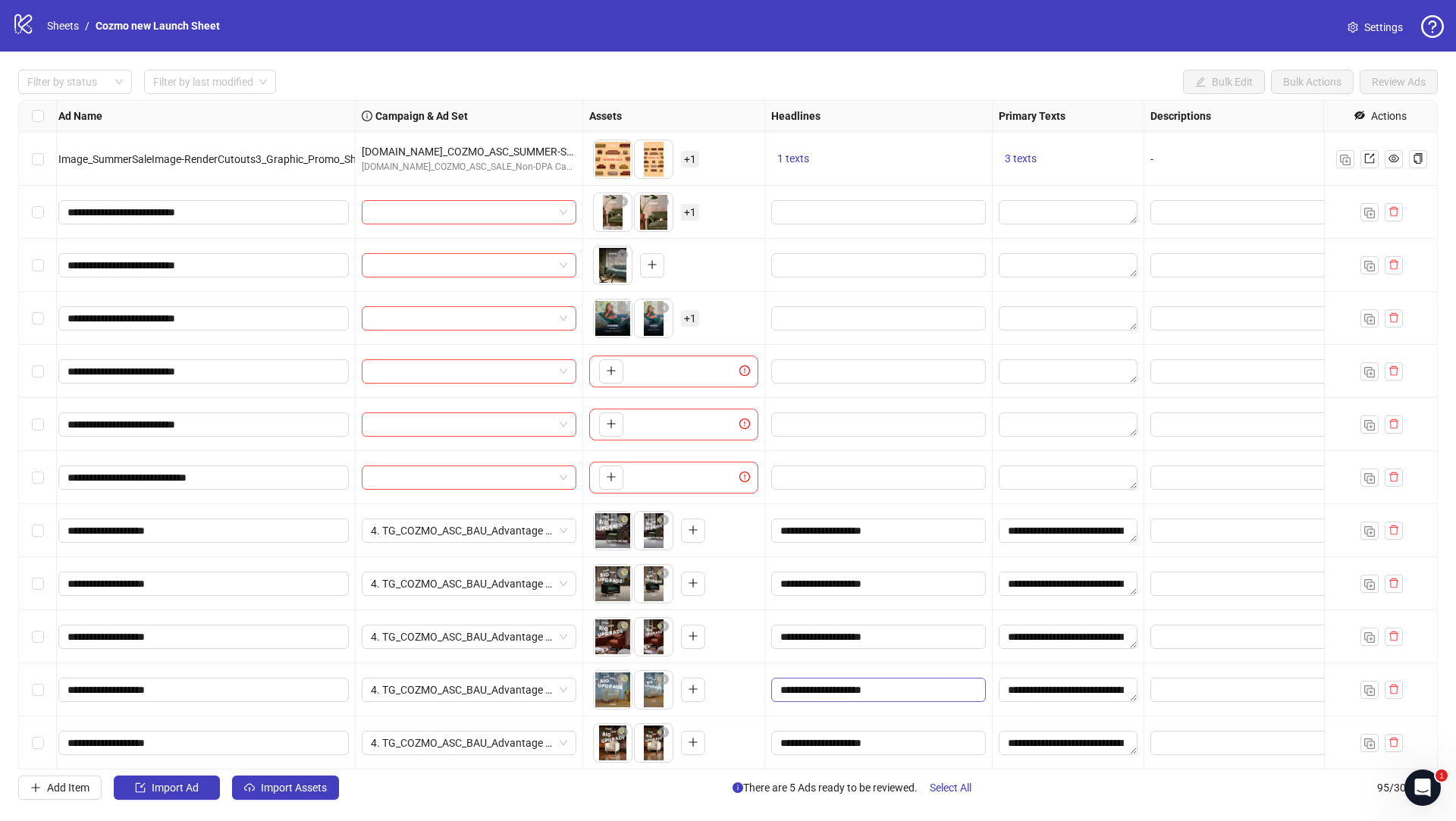 scroll, scrollTop: 4403, scrollLeft: 0, axis: vertical 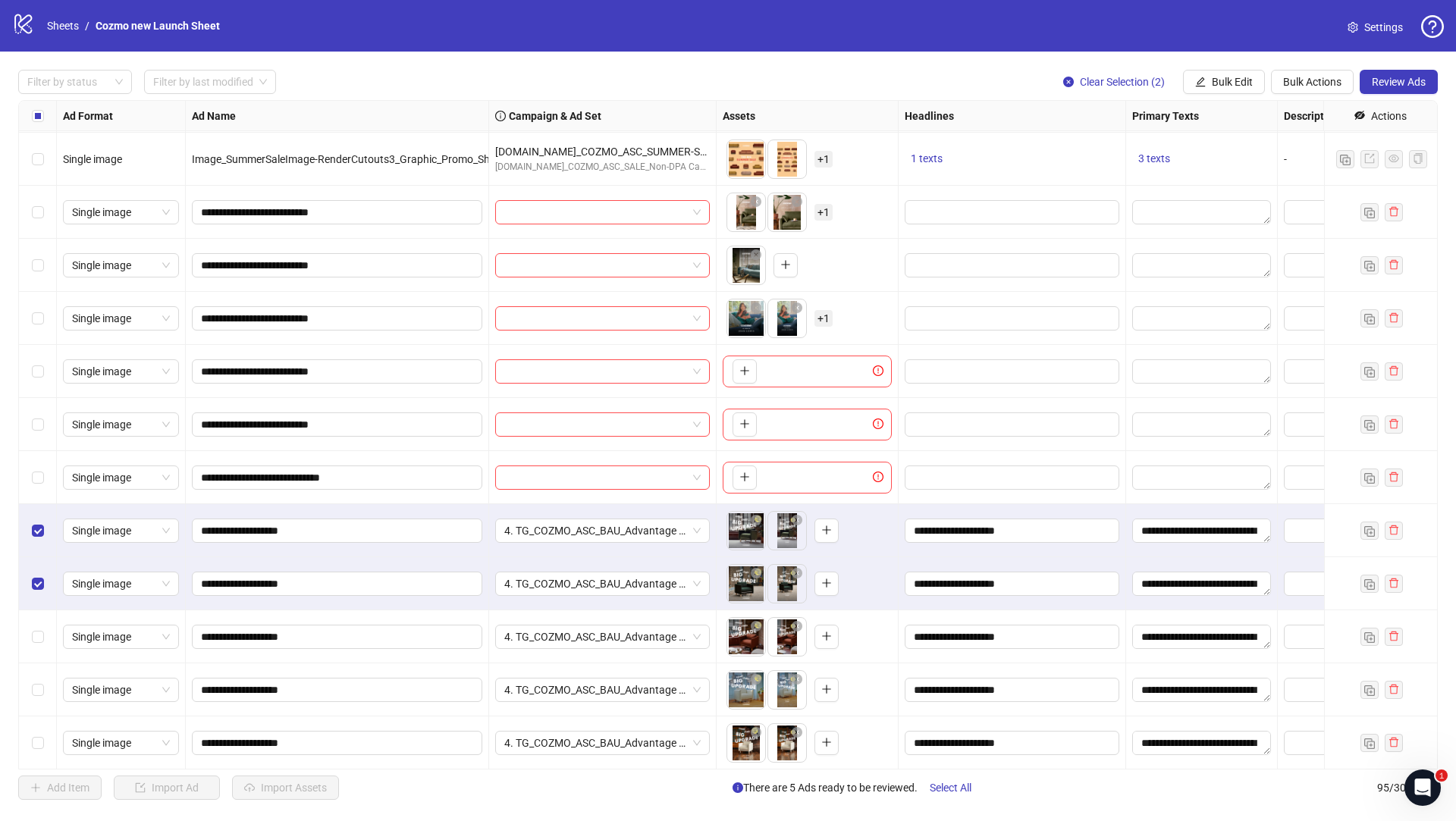 click at bounding box center (38, 637) 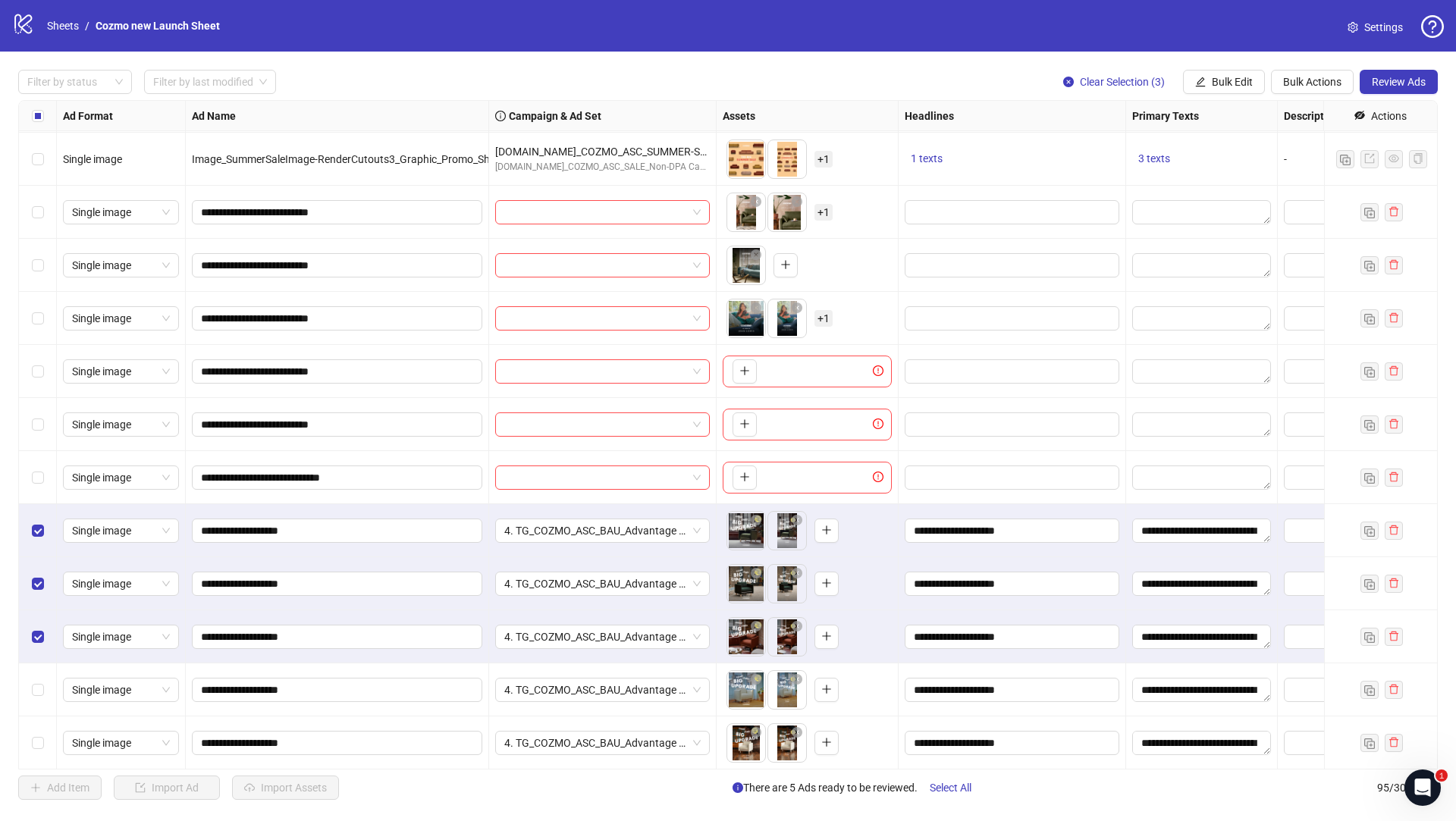 click at bounding box center (38, 690) 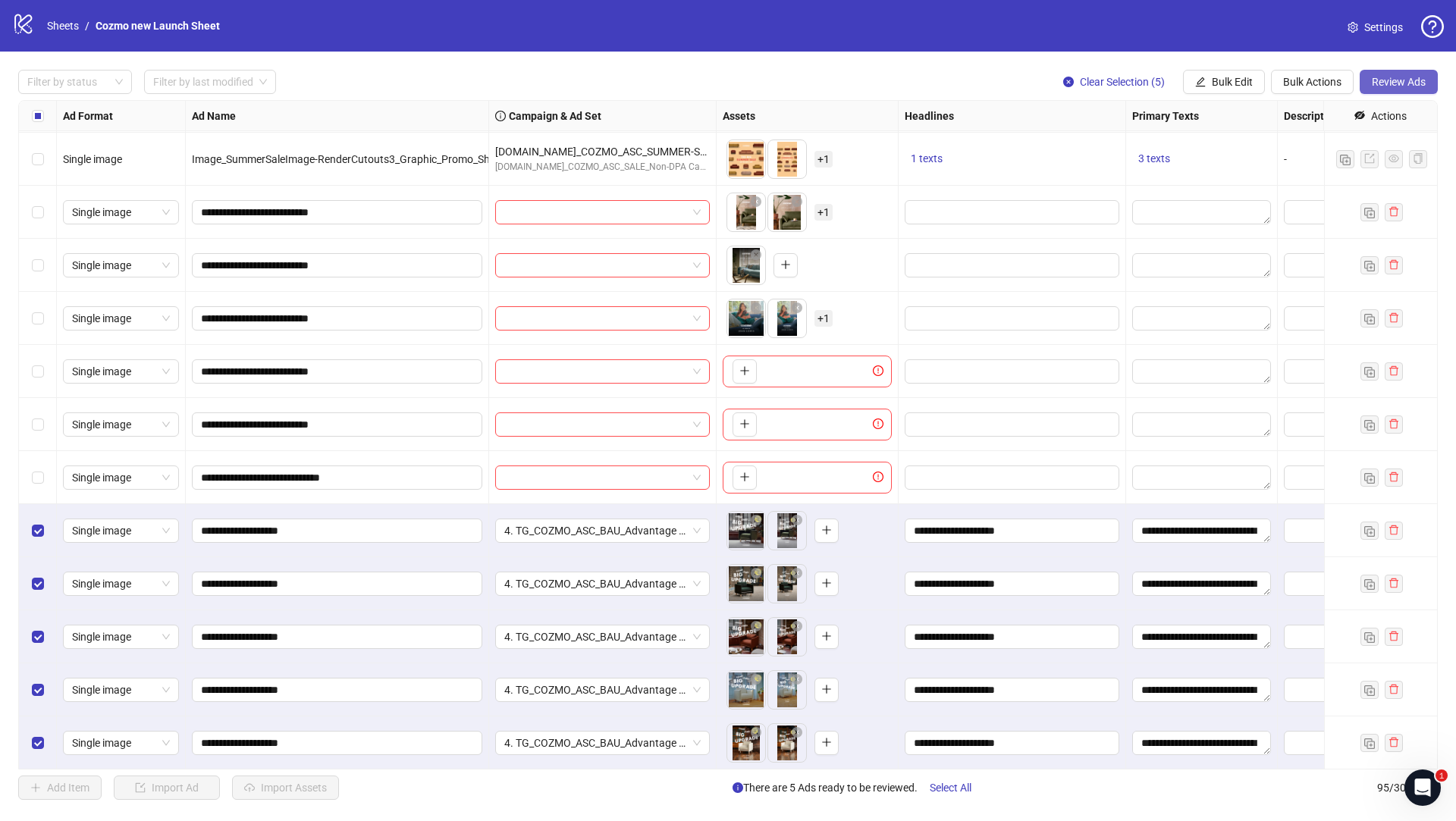 click on "Review Ads" at bounding box center [1398, 82] 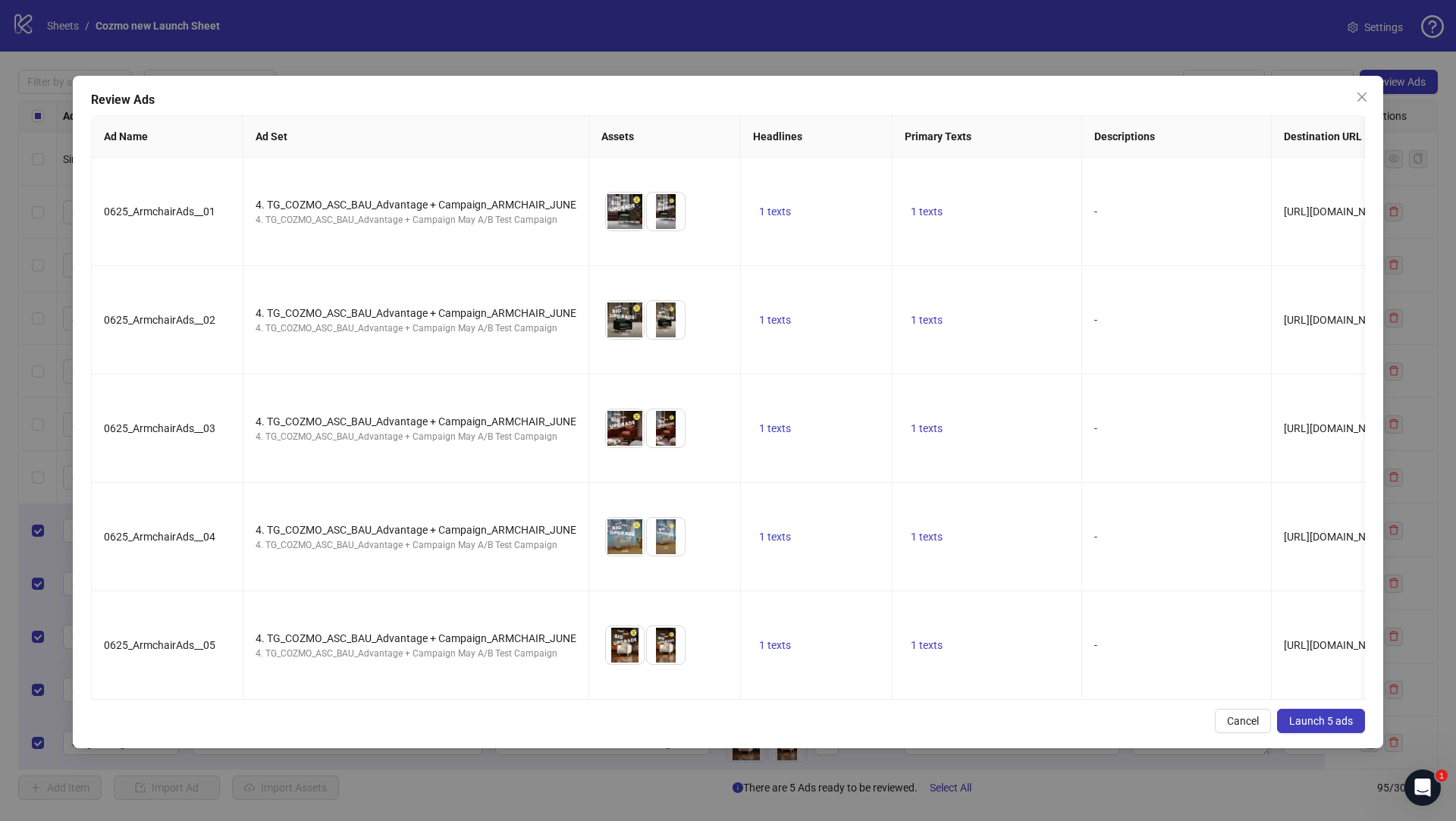 click on "Launch 5 ads" at bounding box center (1321, 721) 